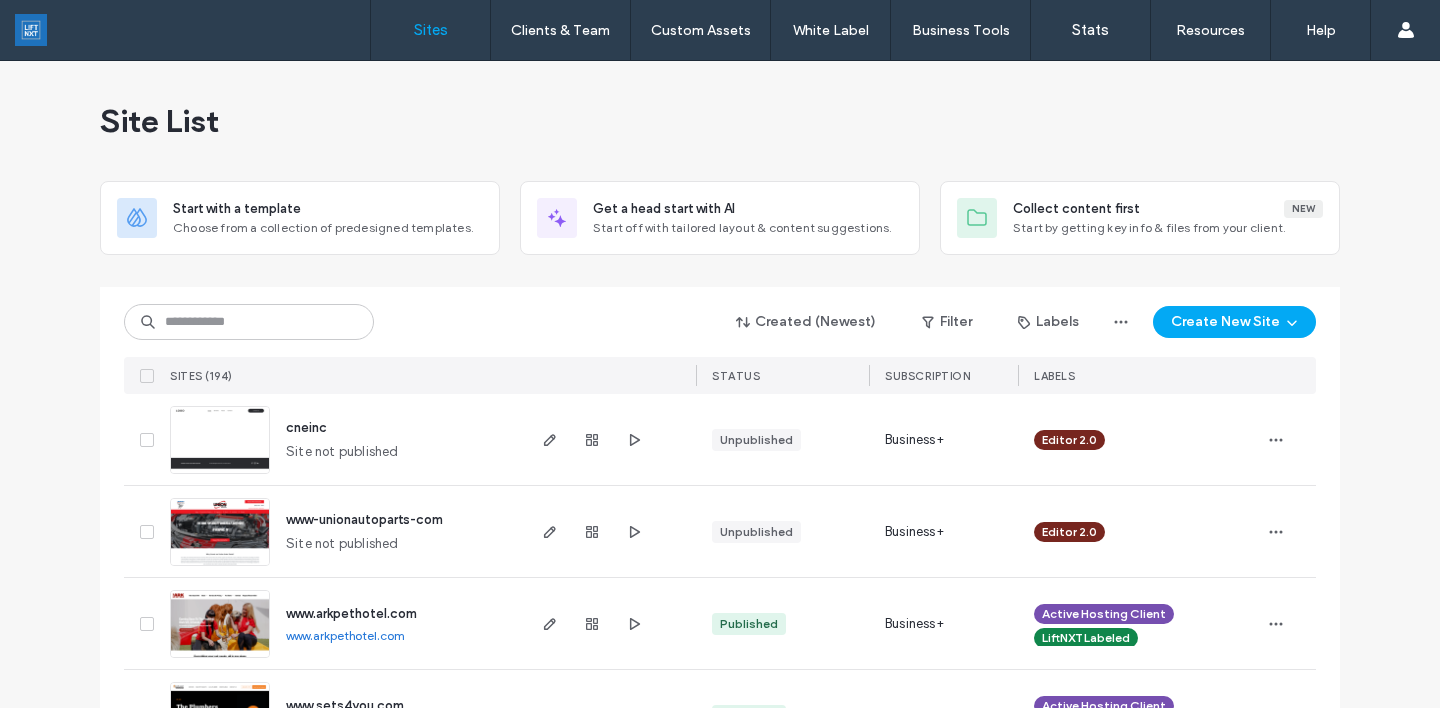 scroll, scrollTop: 0, scrollLeft: 0, axis: both 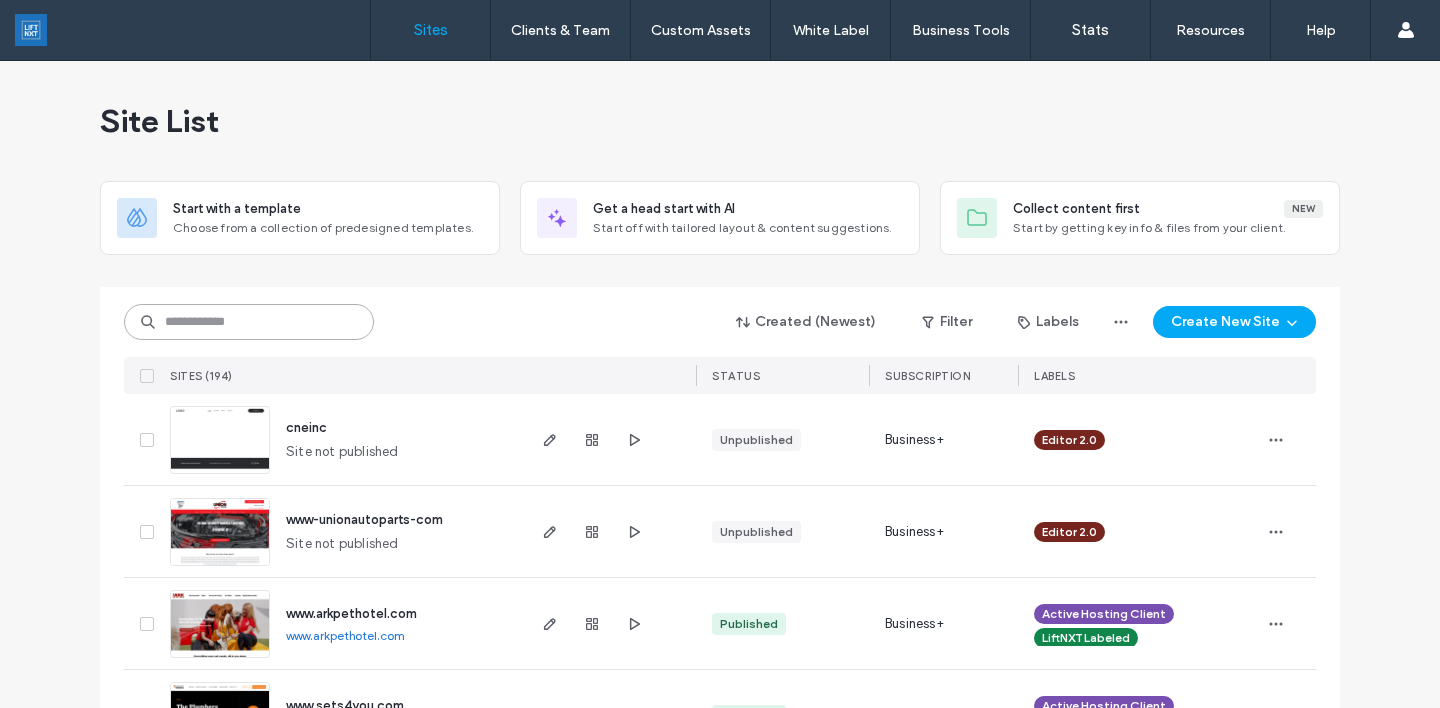 click at bounding box center [249, 322] 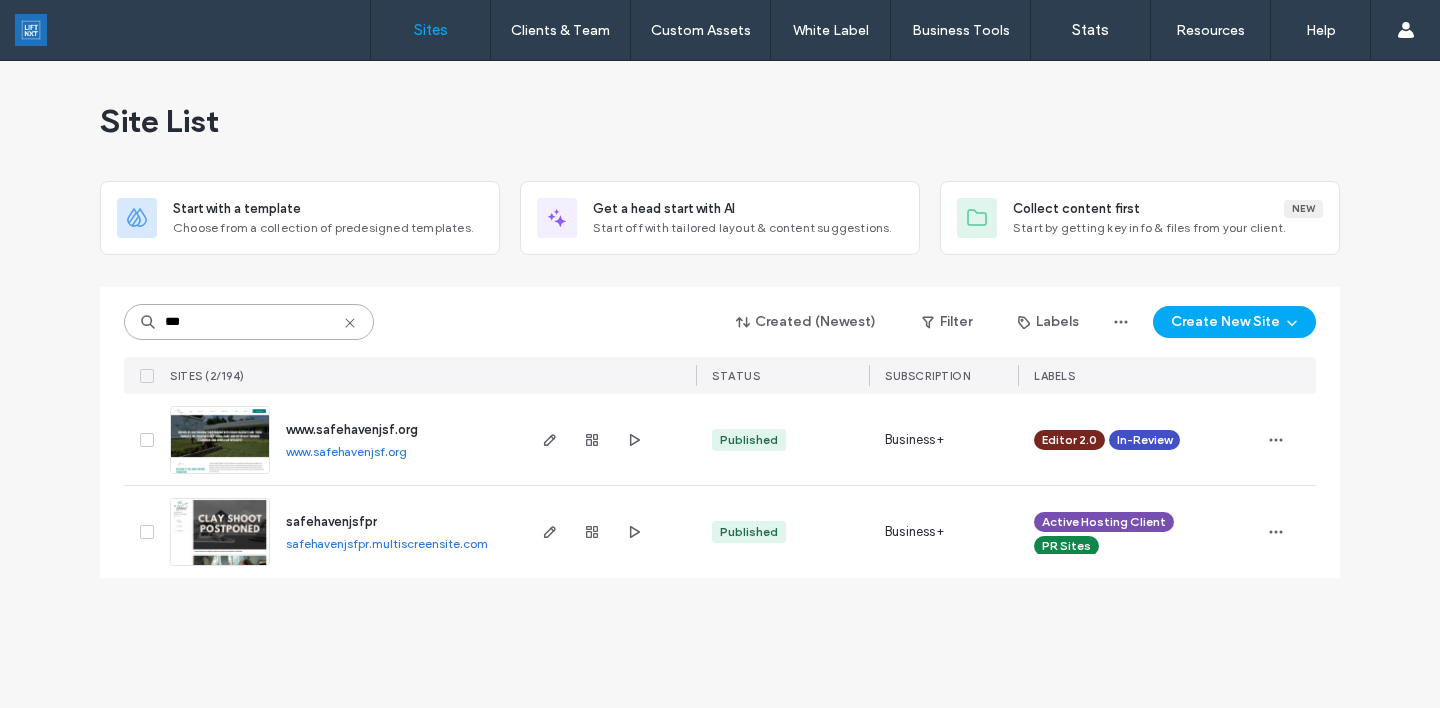 type on "***" 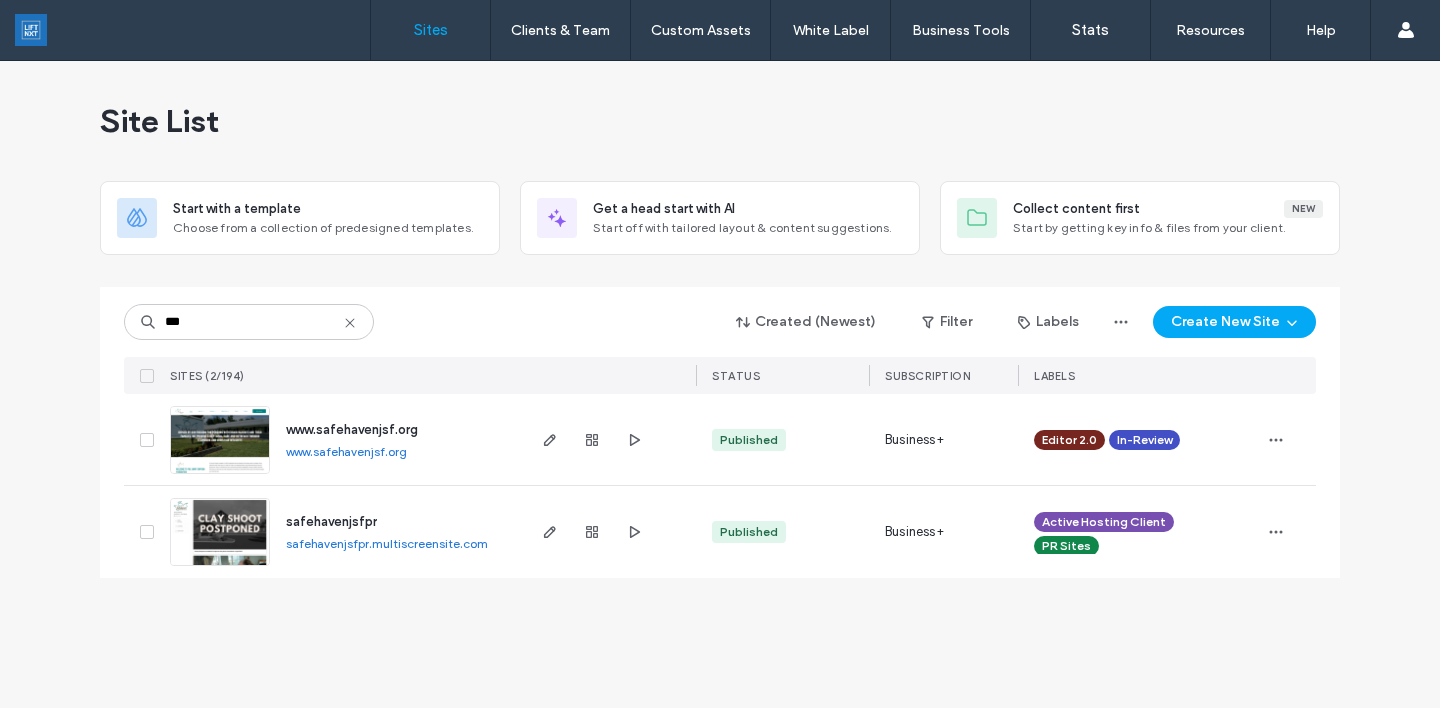 click at bounding box center (220, 475) 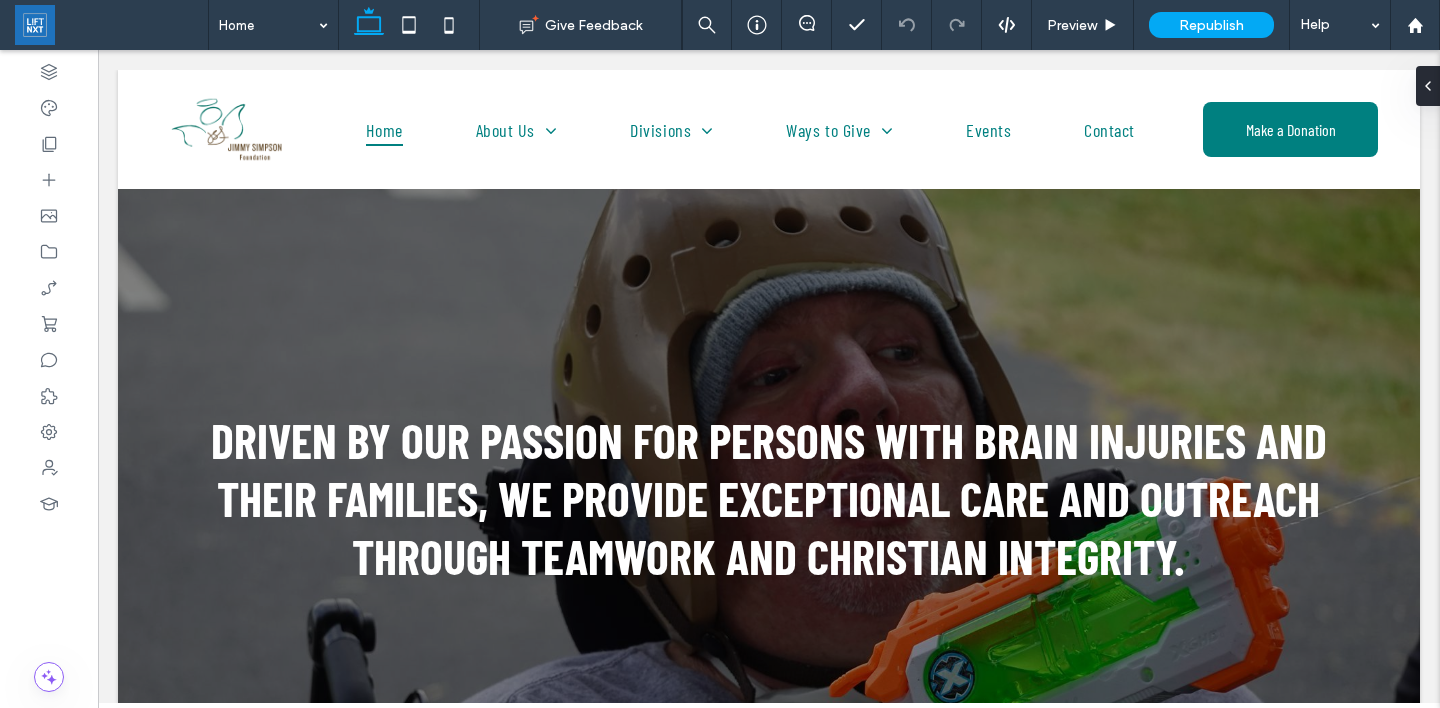 scroll, scrollTop: 0, scrollLeft: 0, axis: both 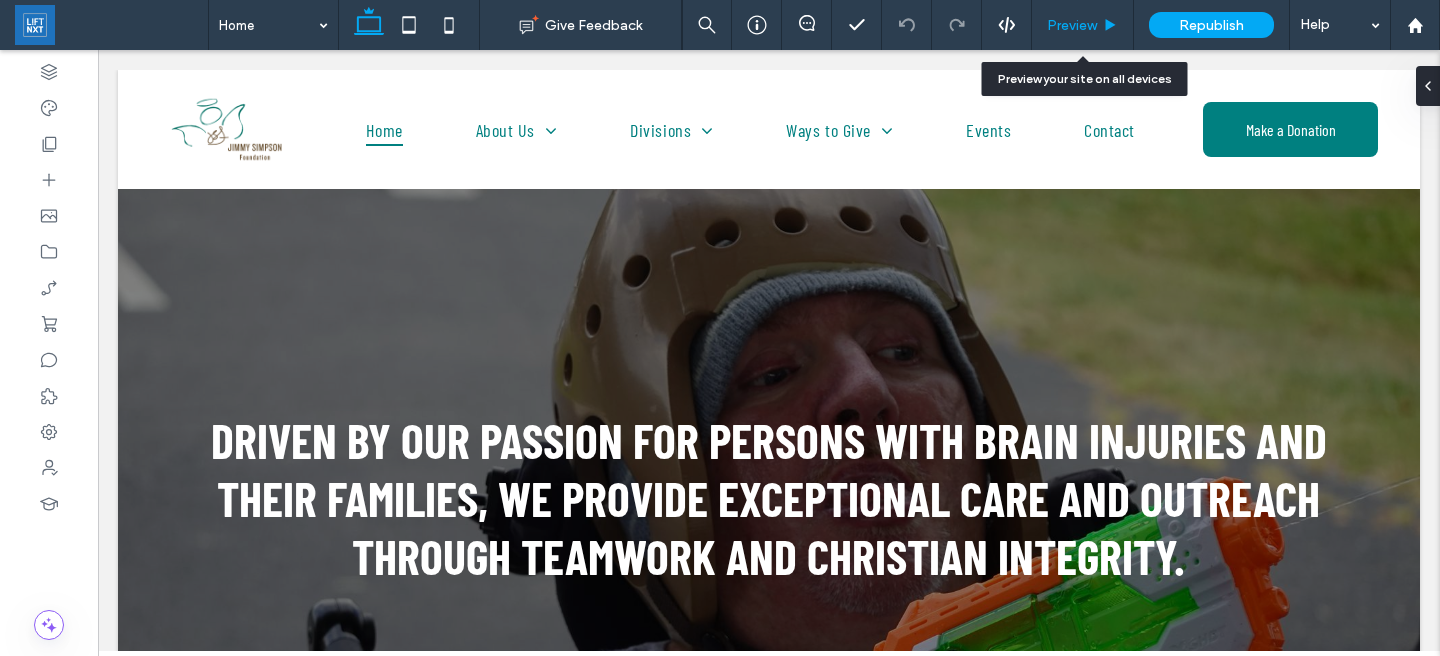 click on "Preview" at bounding box center (1072, 25) 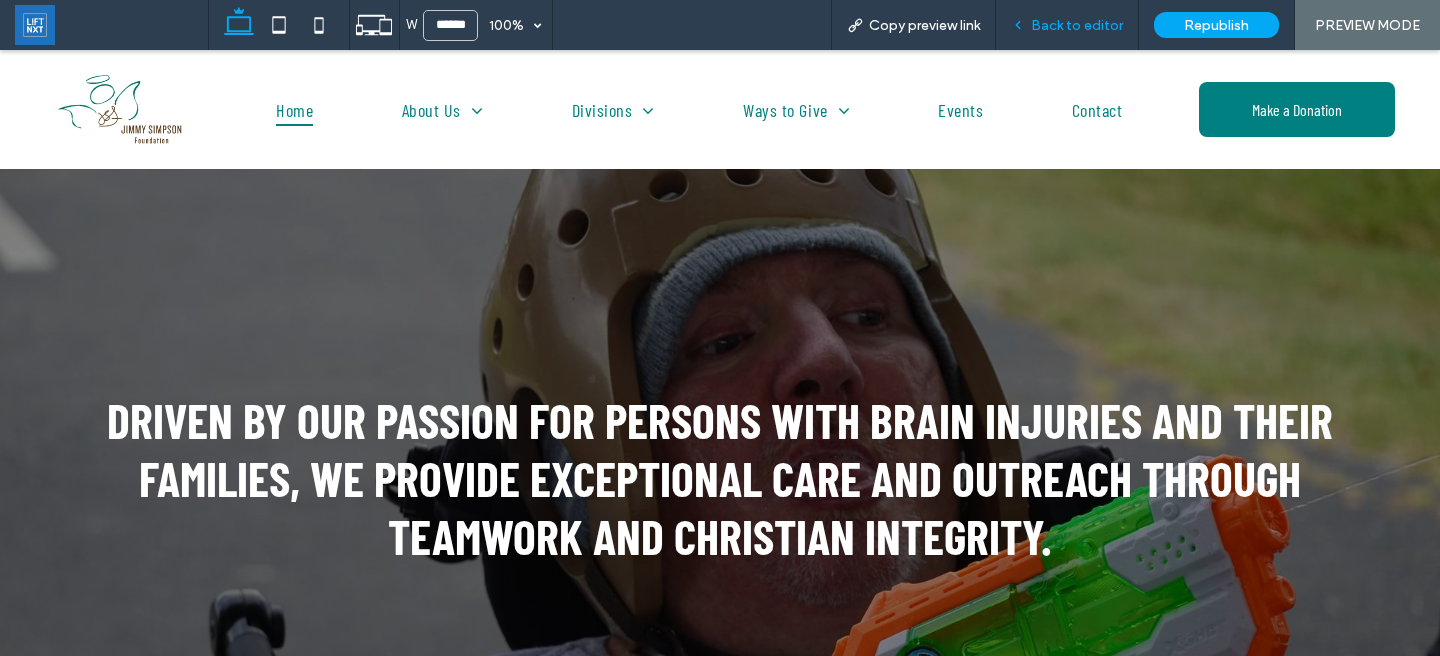 click on "Back to editor" at bounding box center (1077, 25) 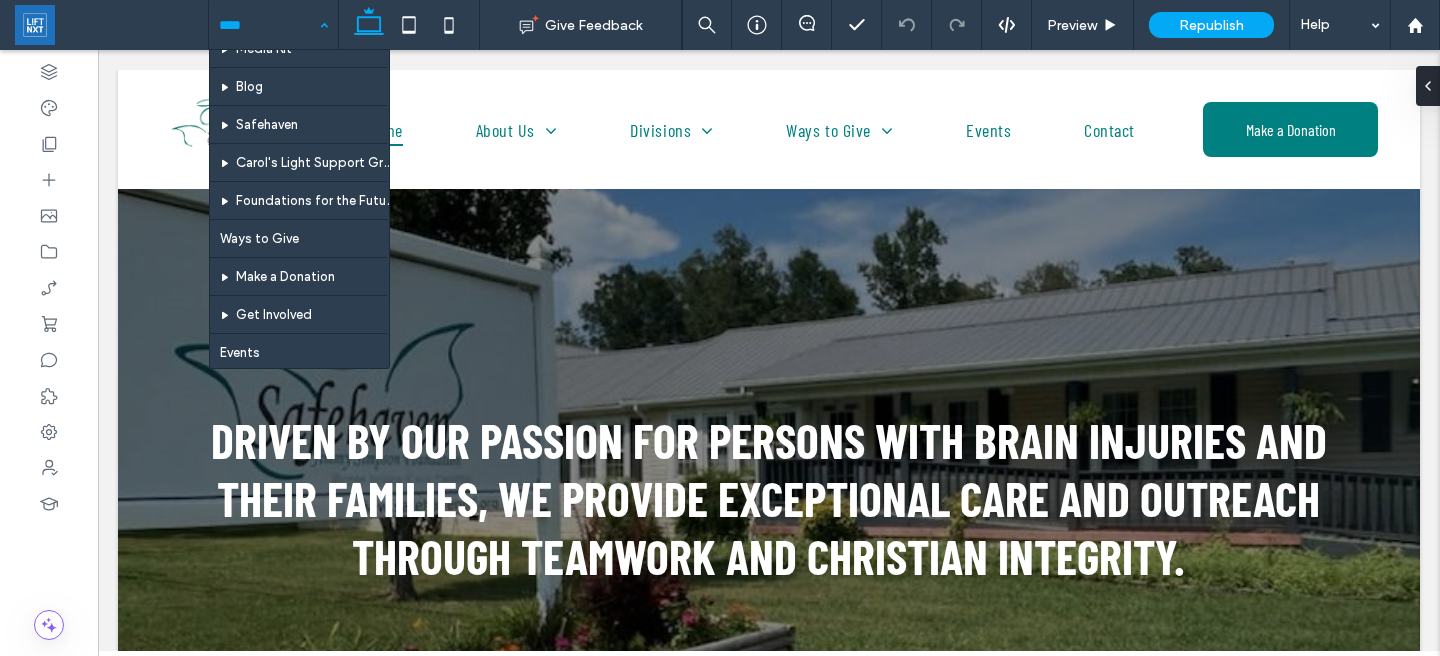 scroll, scrollTop: 0, scrollLeft: 0, axis: both 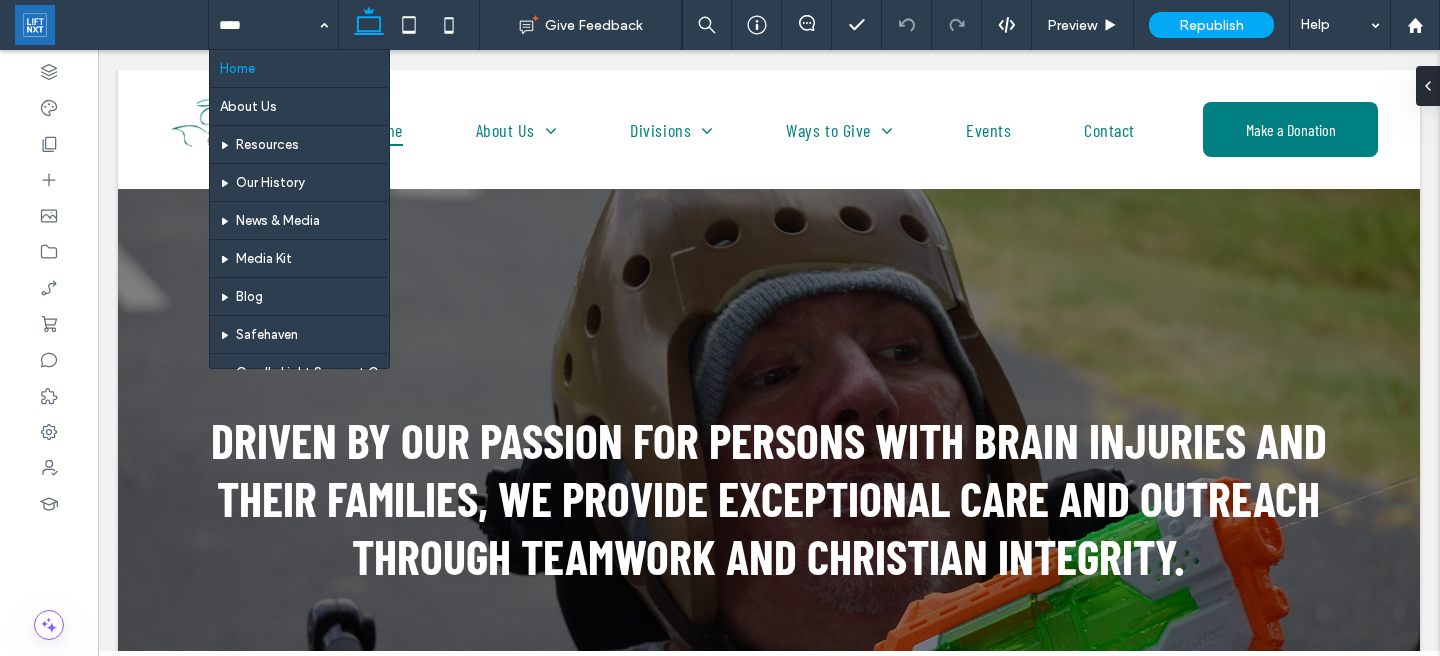click at bounding box center [268, 25] 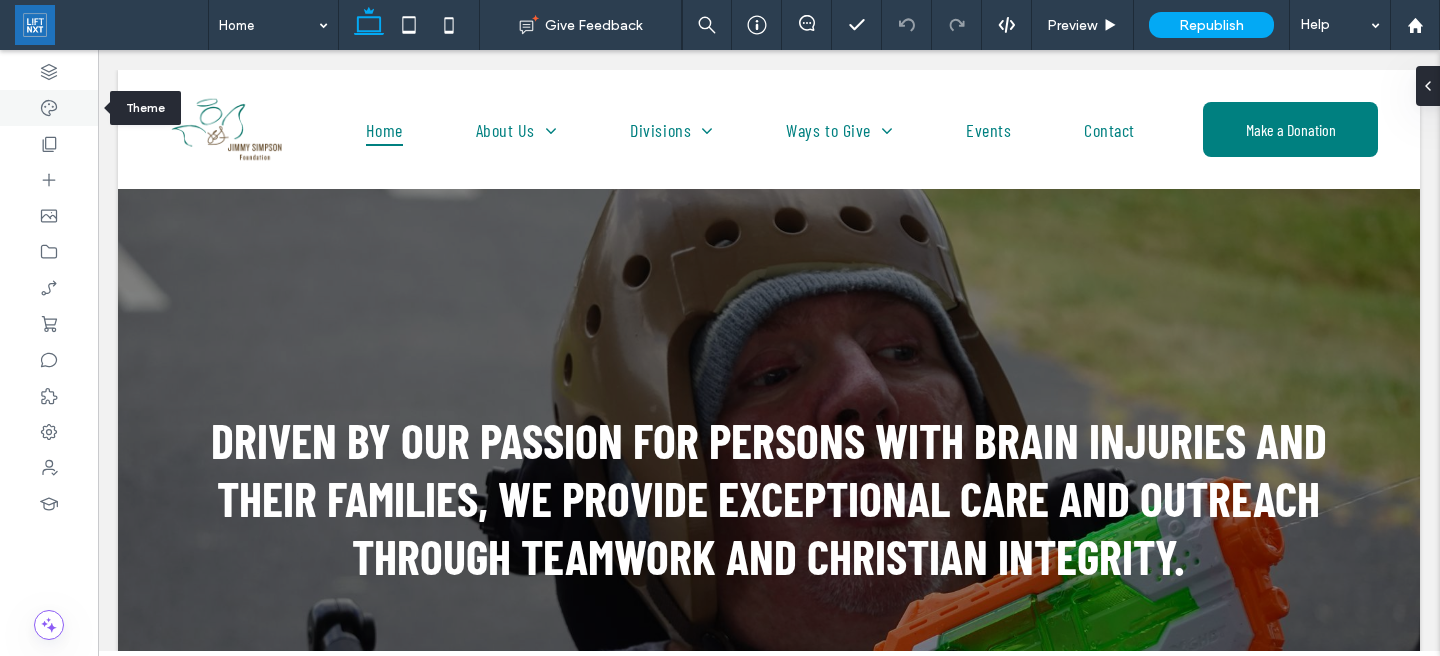 click 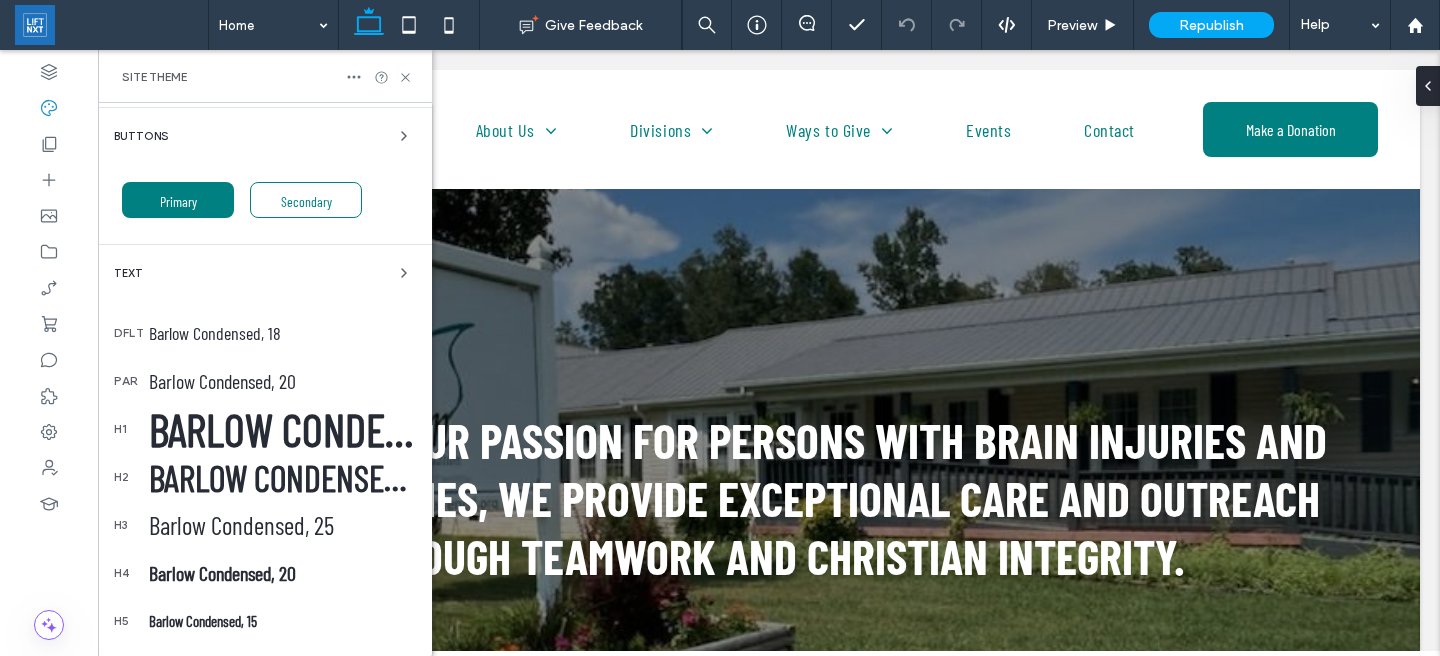 scroll, scrollTop: 0, scrollLeft: 0, axis: both 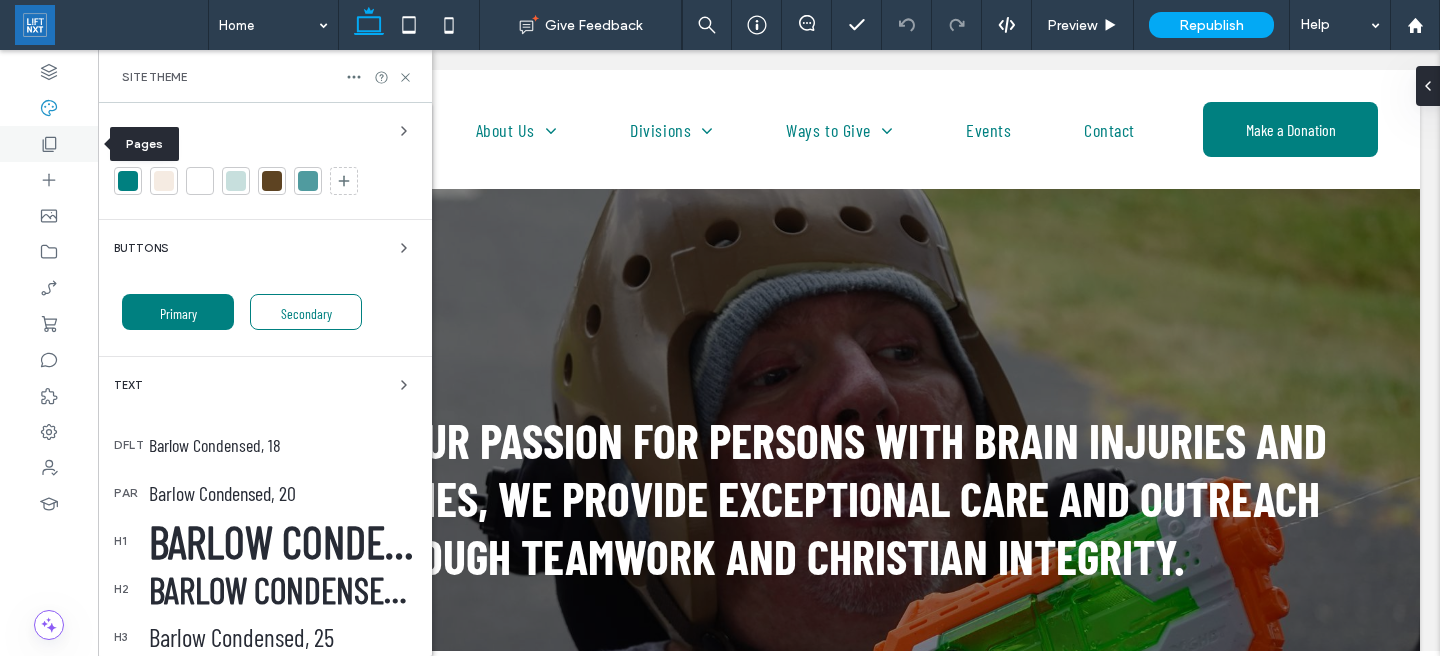 click 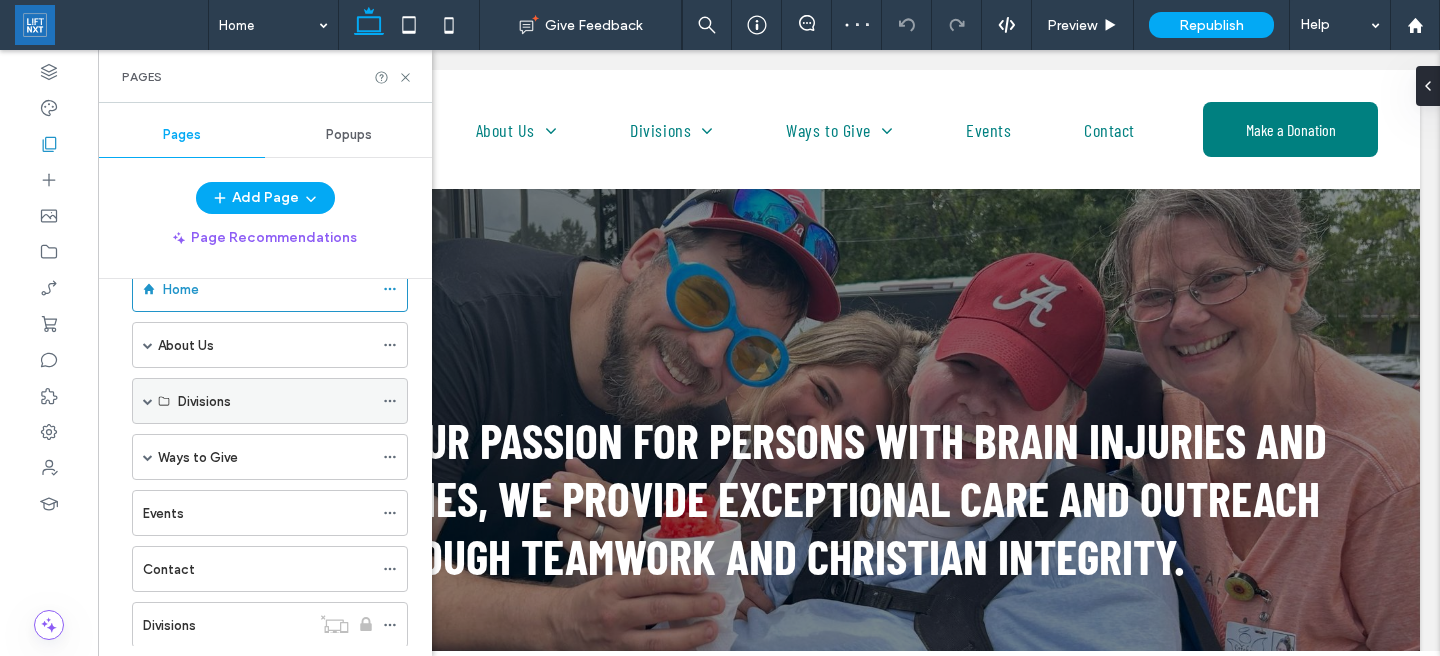 scroll, scrollTop: 0, scrollLeft: 0, axis: both 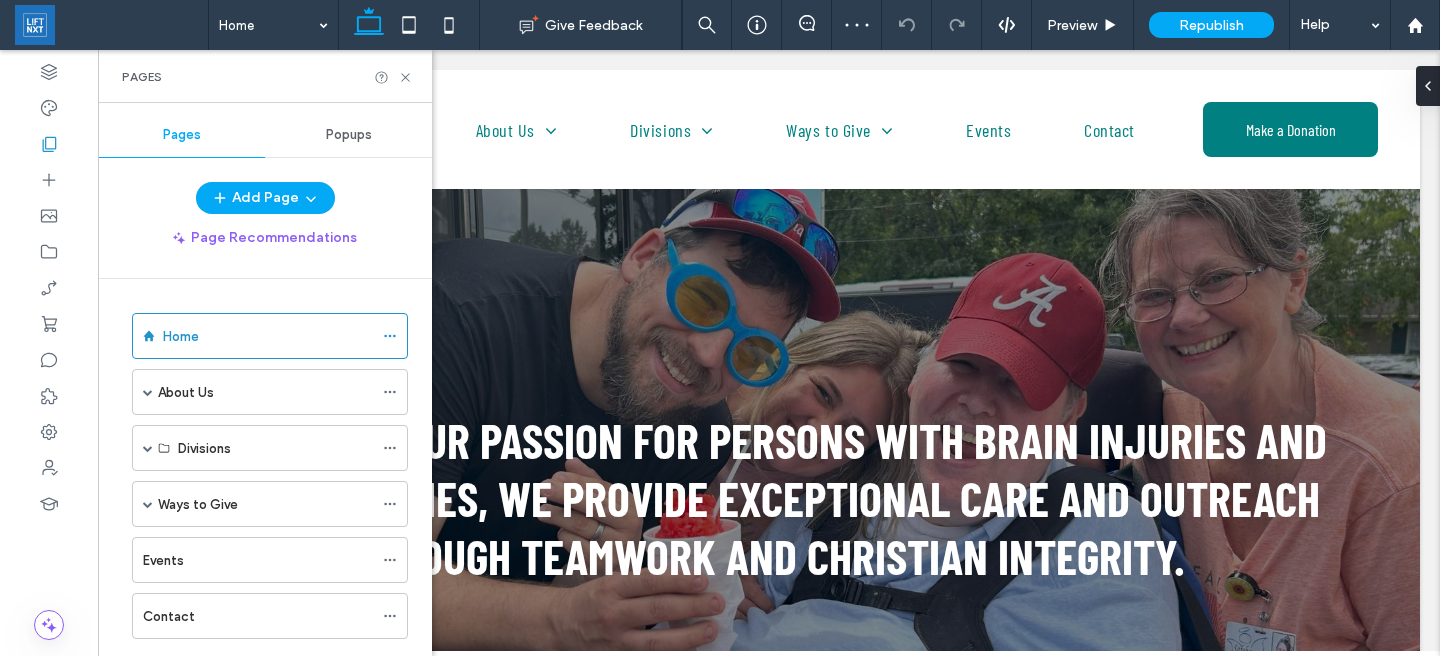click on "Popups" at bounding box center (349, 135) 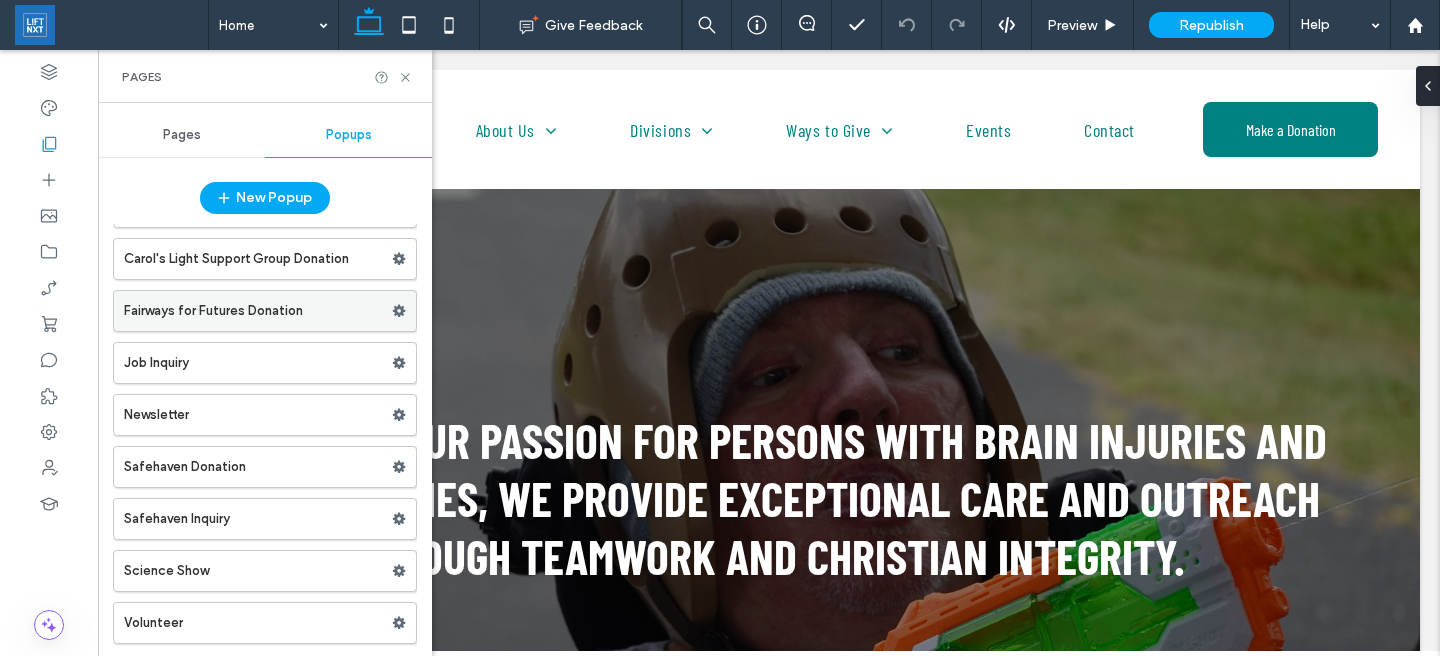 scroll, scrollTop: 0, scrollLeft: 0, axis: both 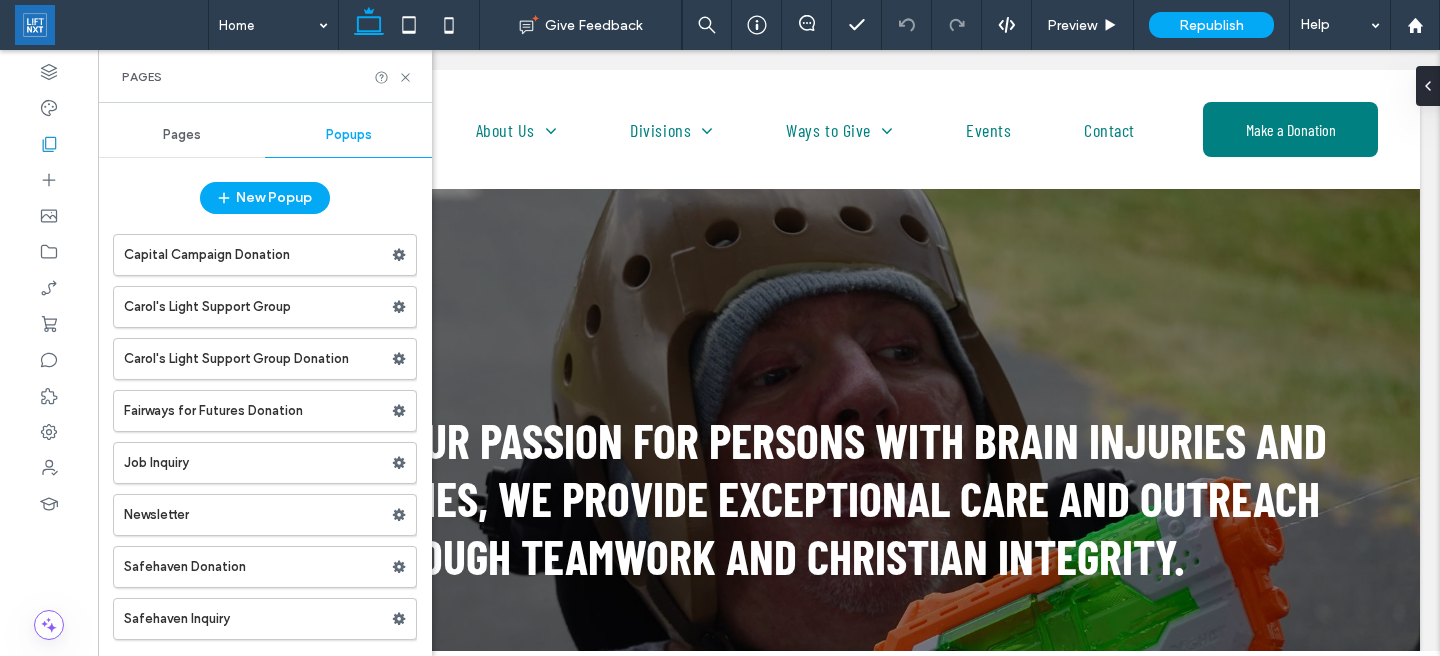 click on "Pages" at bounding box center (182, 135) 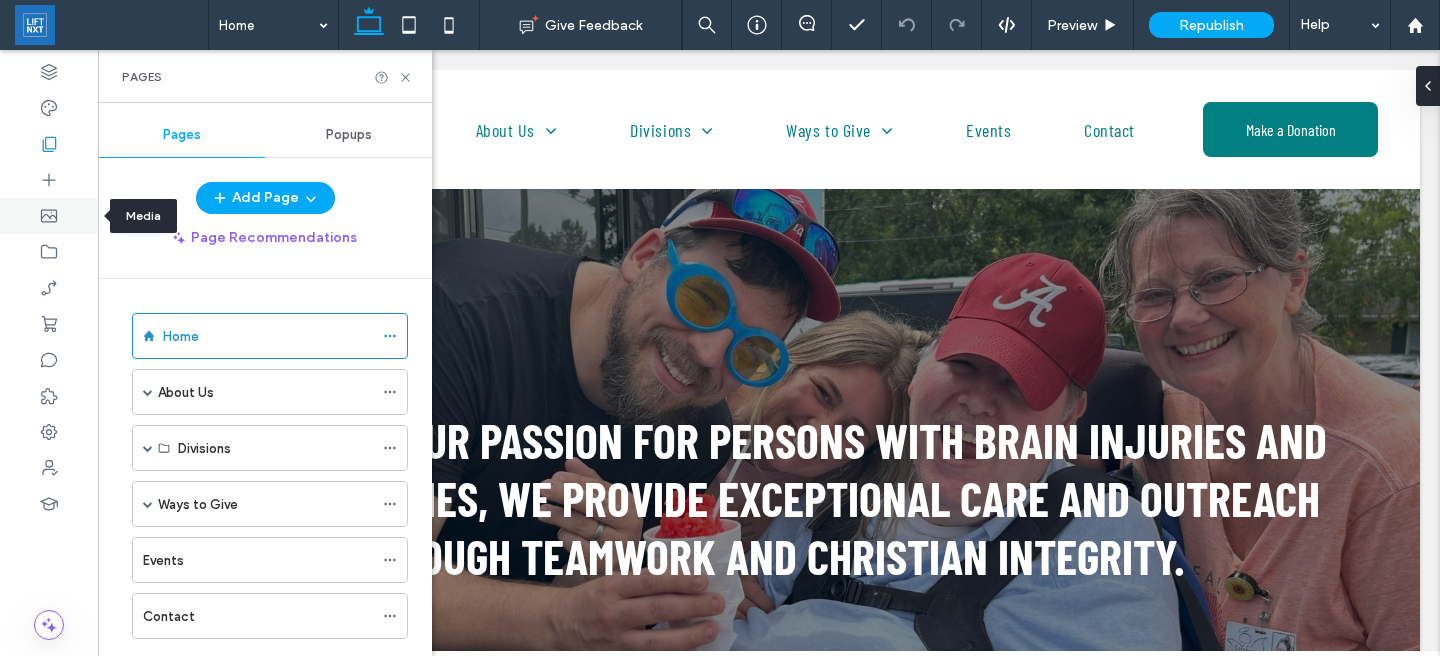 click at bounding box center [49, 216] 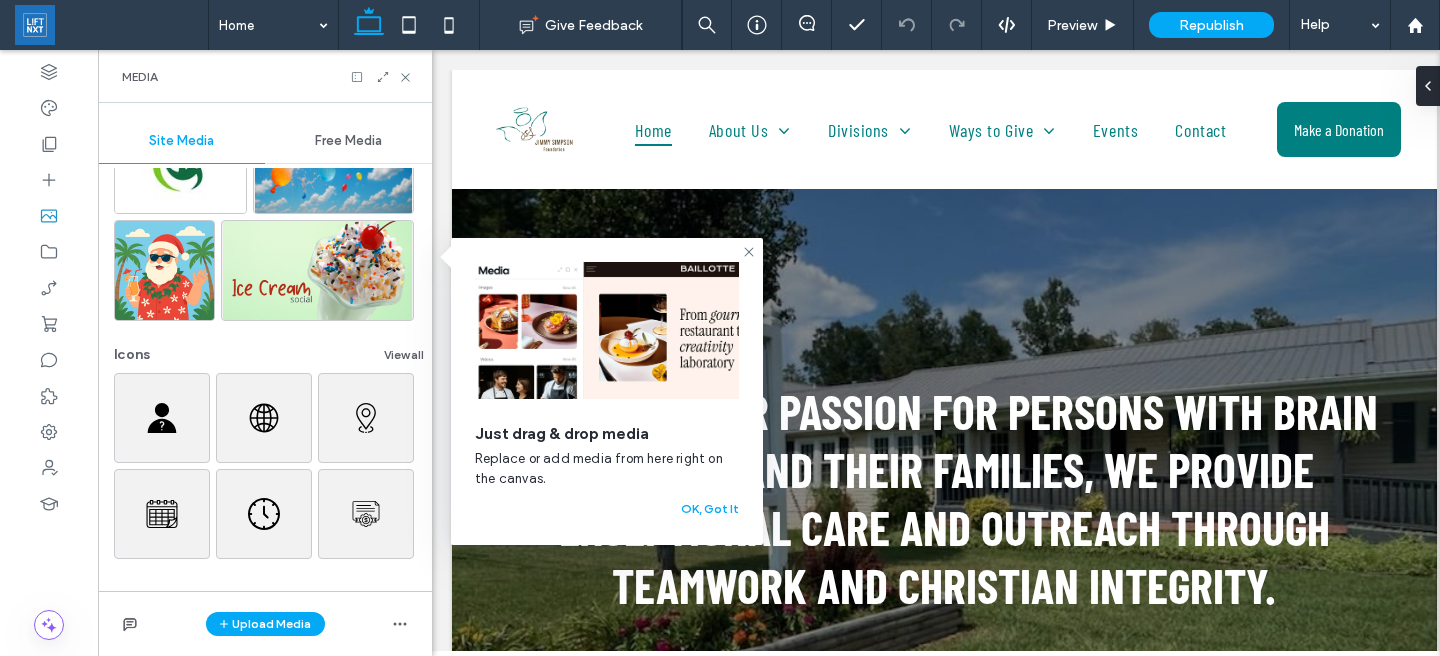 scroll, scrollTop: 0, scrollLeft: 0, axis: both 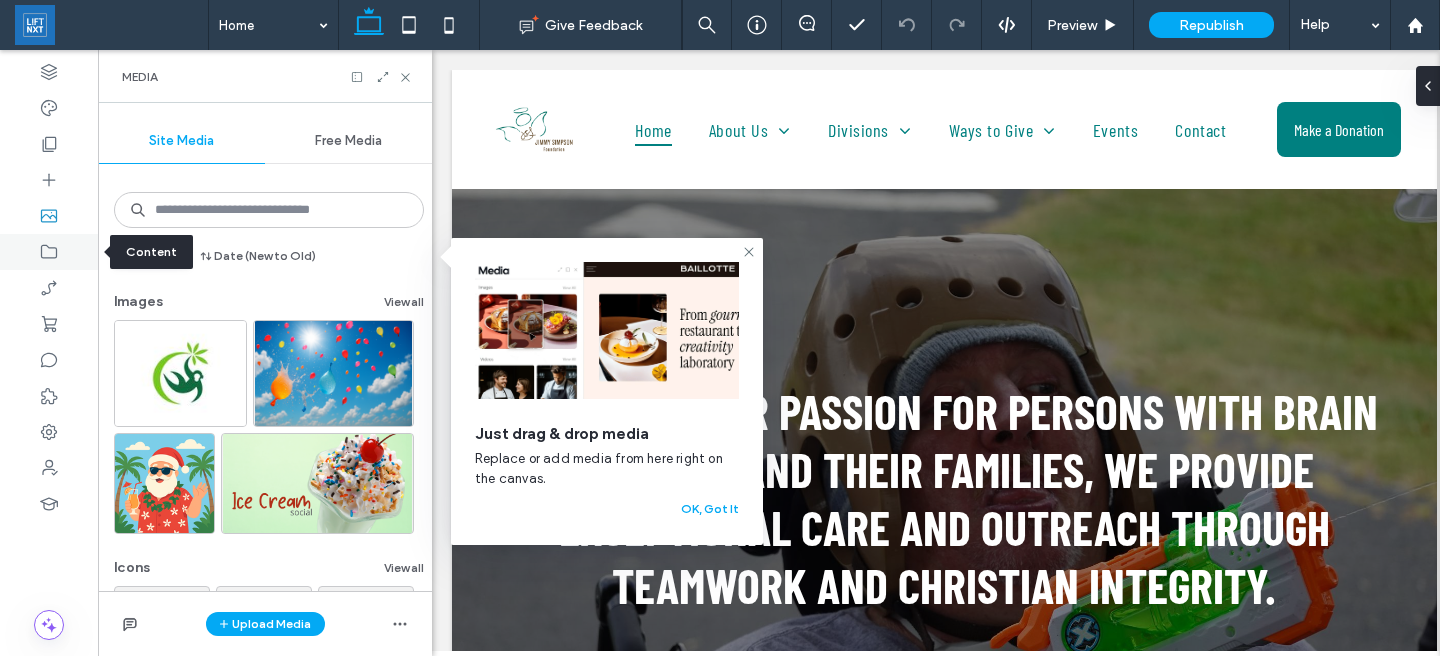 click 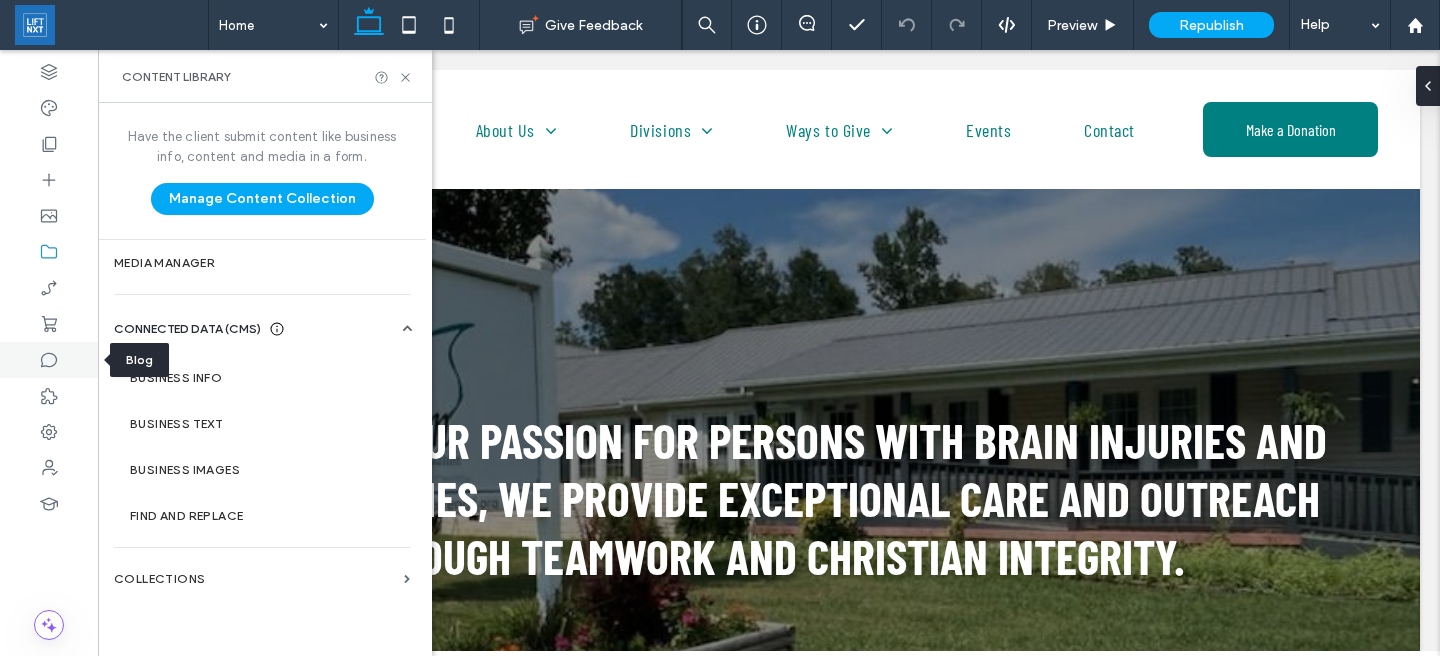 click at bounding box center [49, 360] 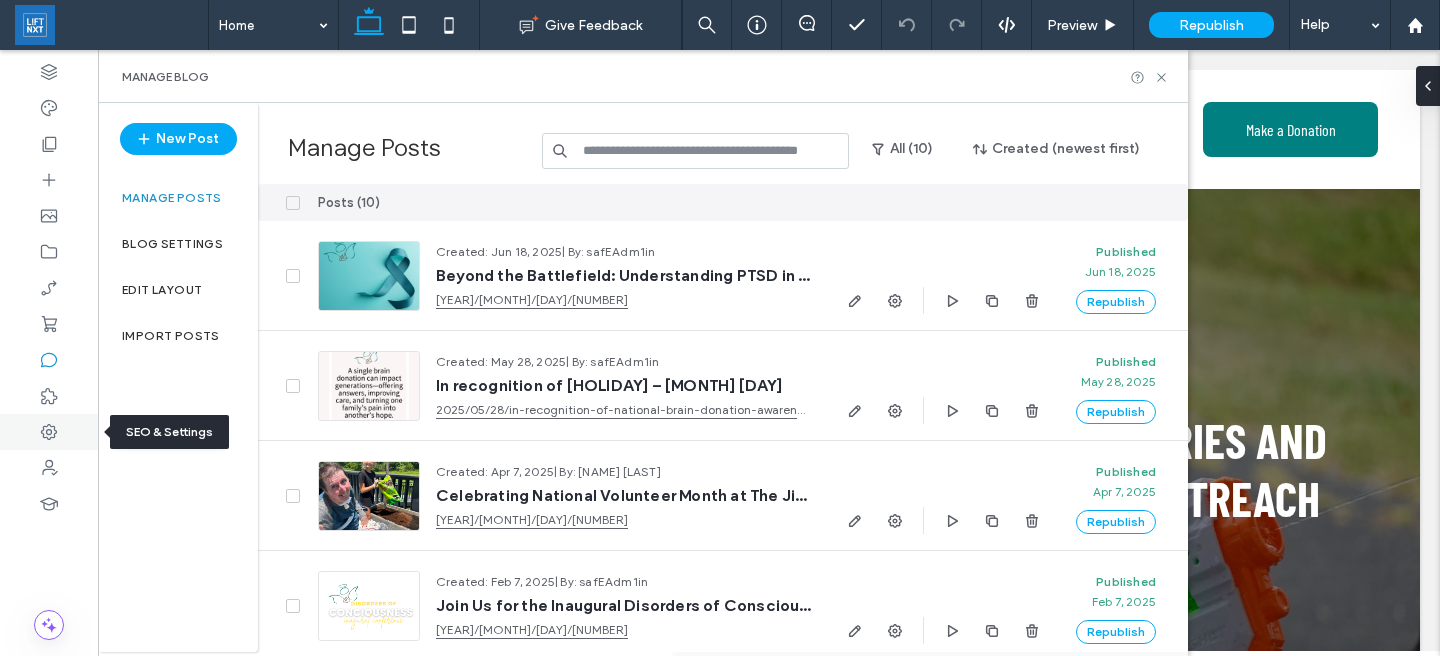 click 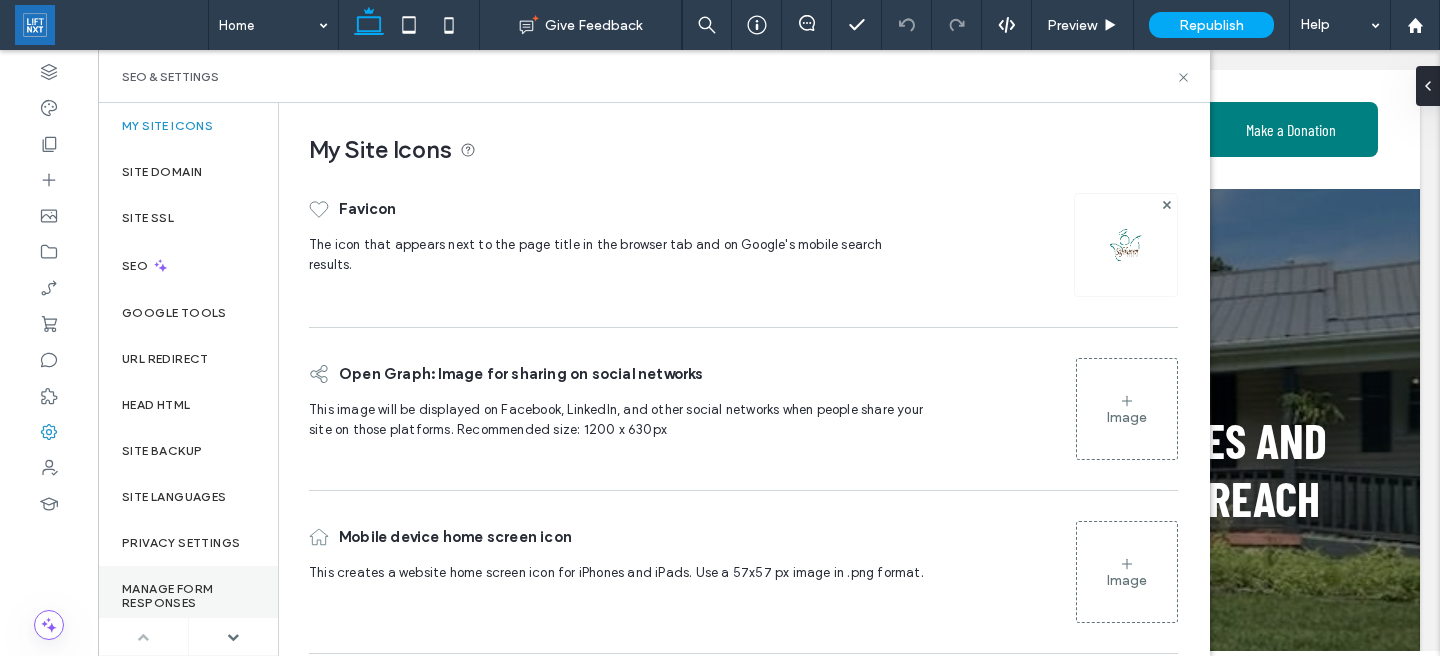 click on "Manage Form Responses" at bounding box center [188, 596] 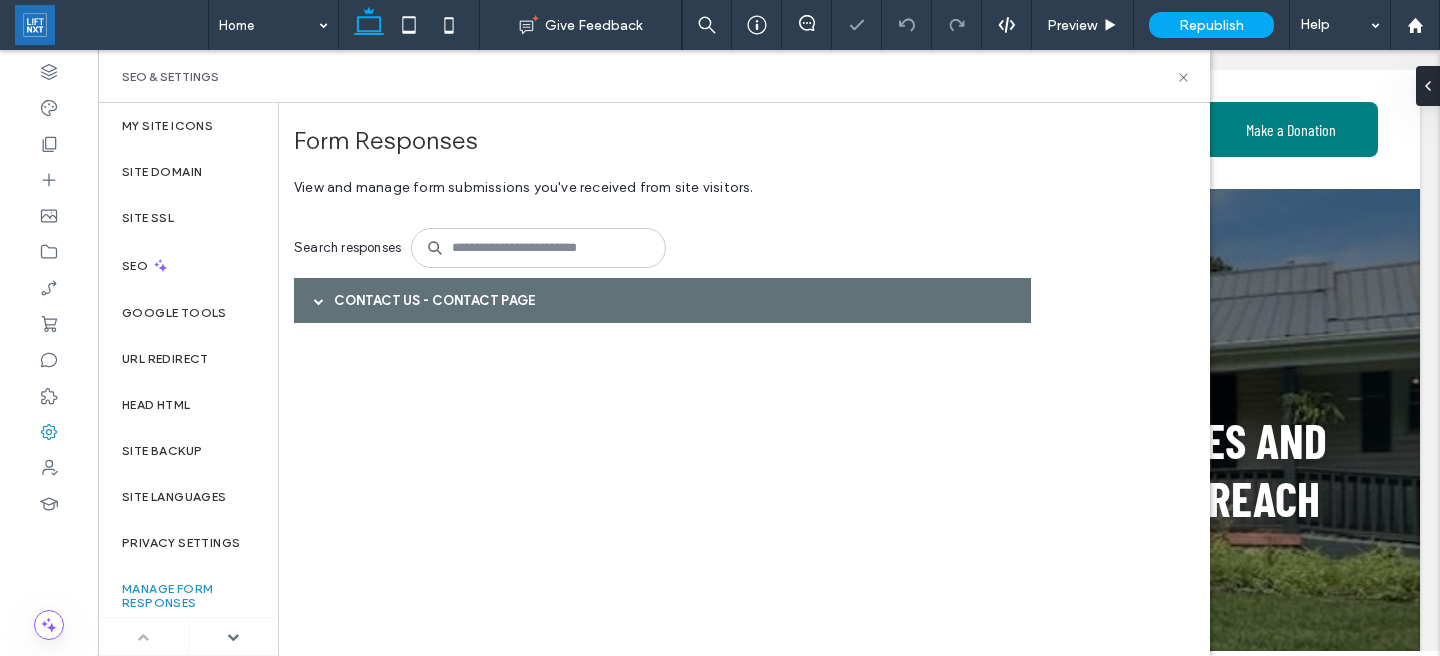 click on "Contact Us - Contact page" at bounding box center (662, 300) 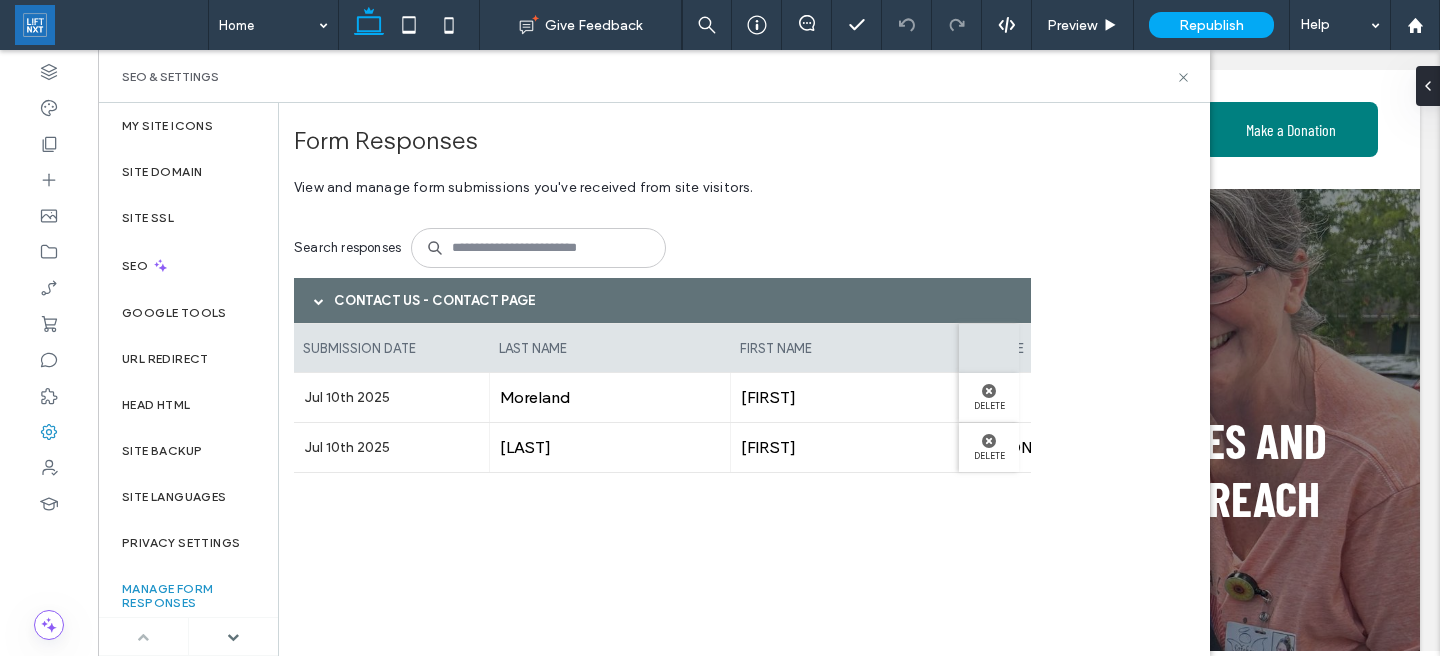 scroll, scrollTop: 0, scrollLeft: 0, axis: both 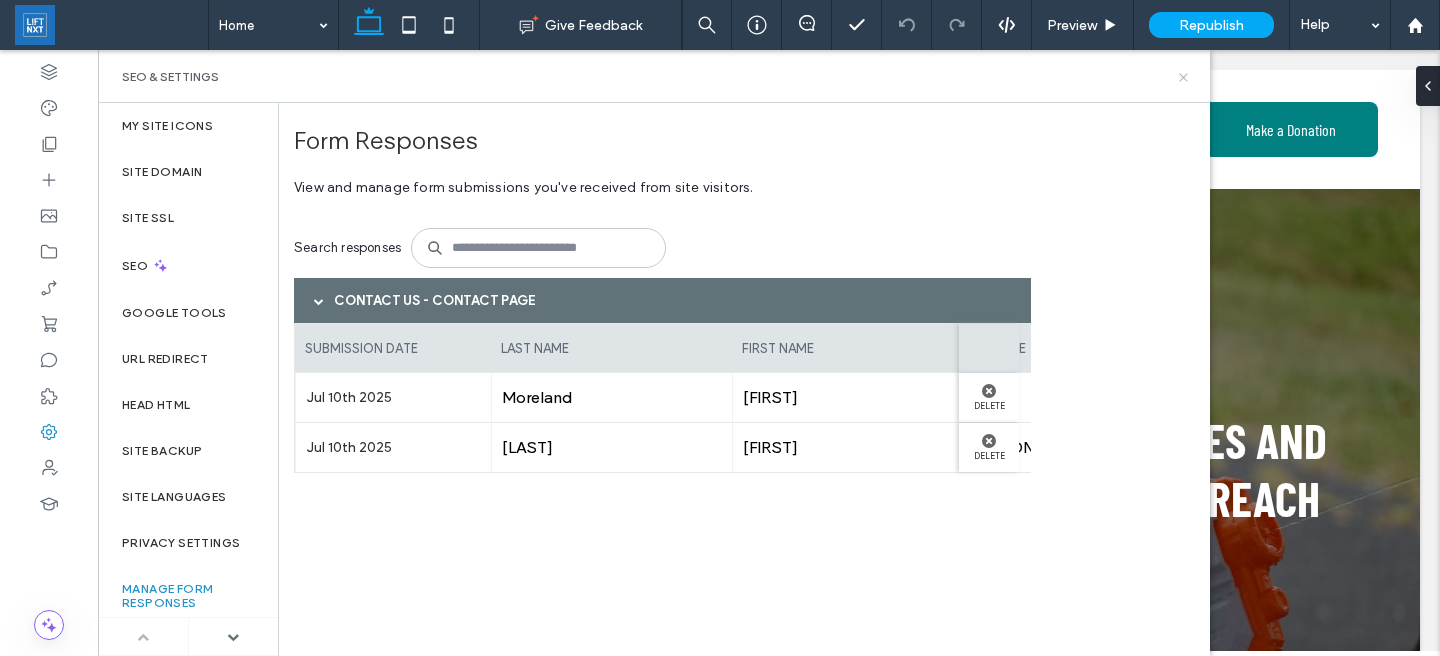 click 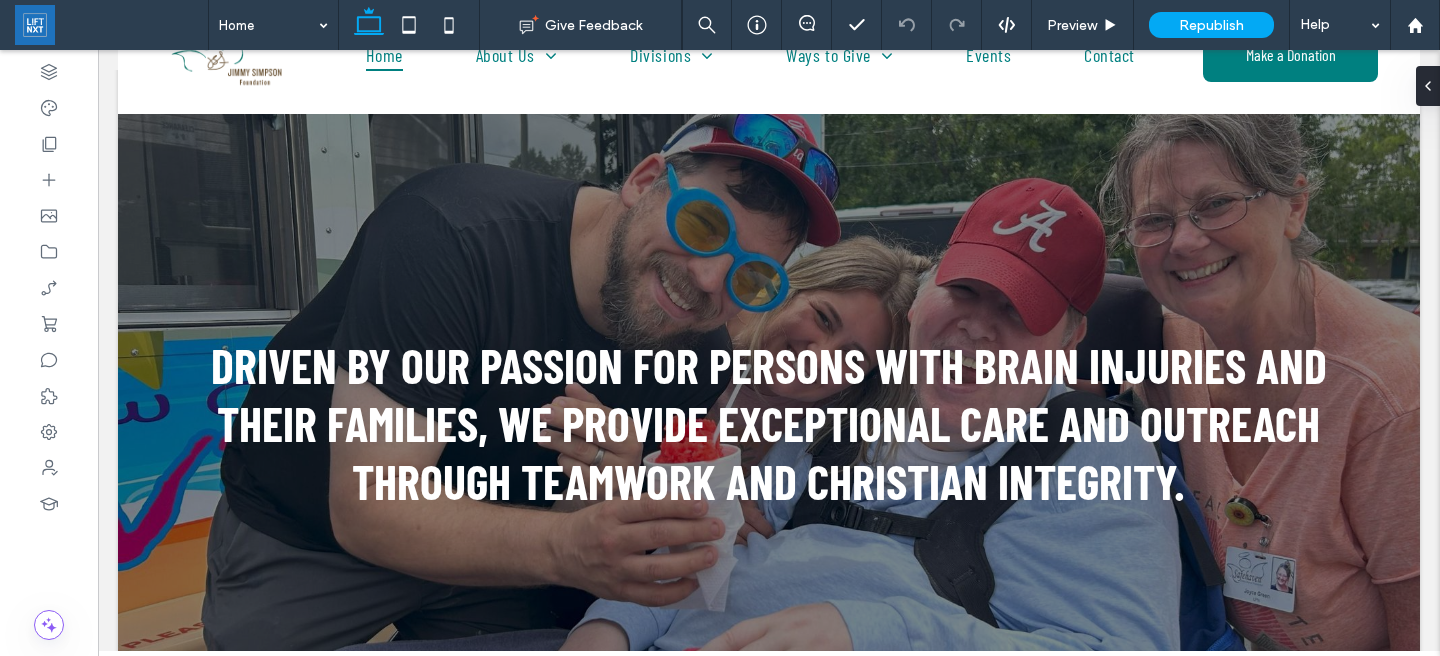 scroll, scrollTop: 0, scrollLeft: 0, axis: both 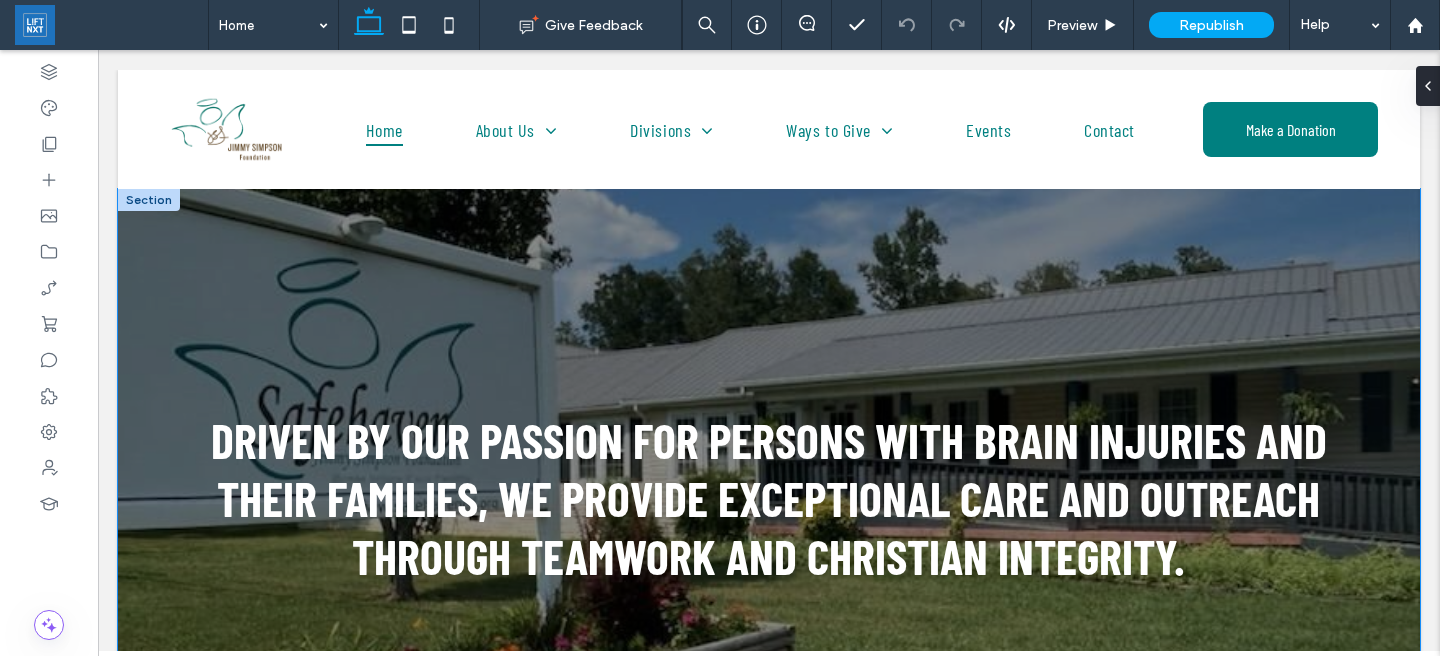 click on "Driven by our passion for persons with brain injuries and their families, we provide exceptional care and outreach through teamwork and Christian integrity." at bounding box center (769, 497) 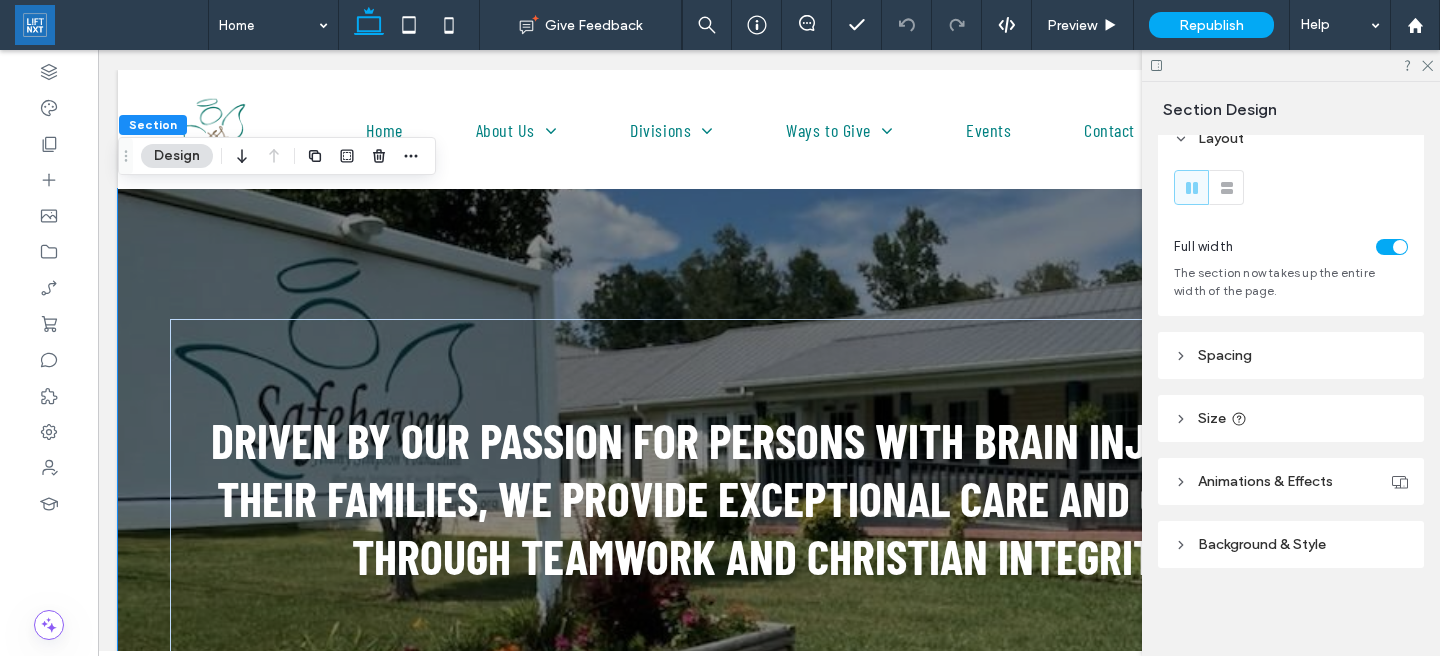 scroll, scrollTop: 19, scrollLeft: 0, axis: vertical 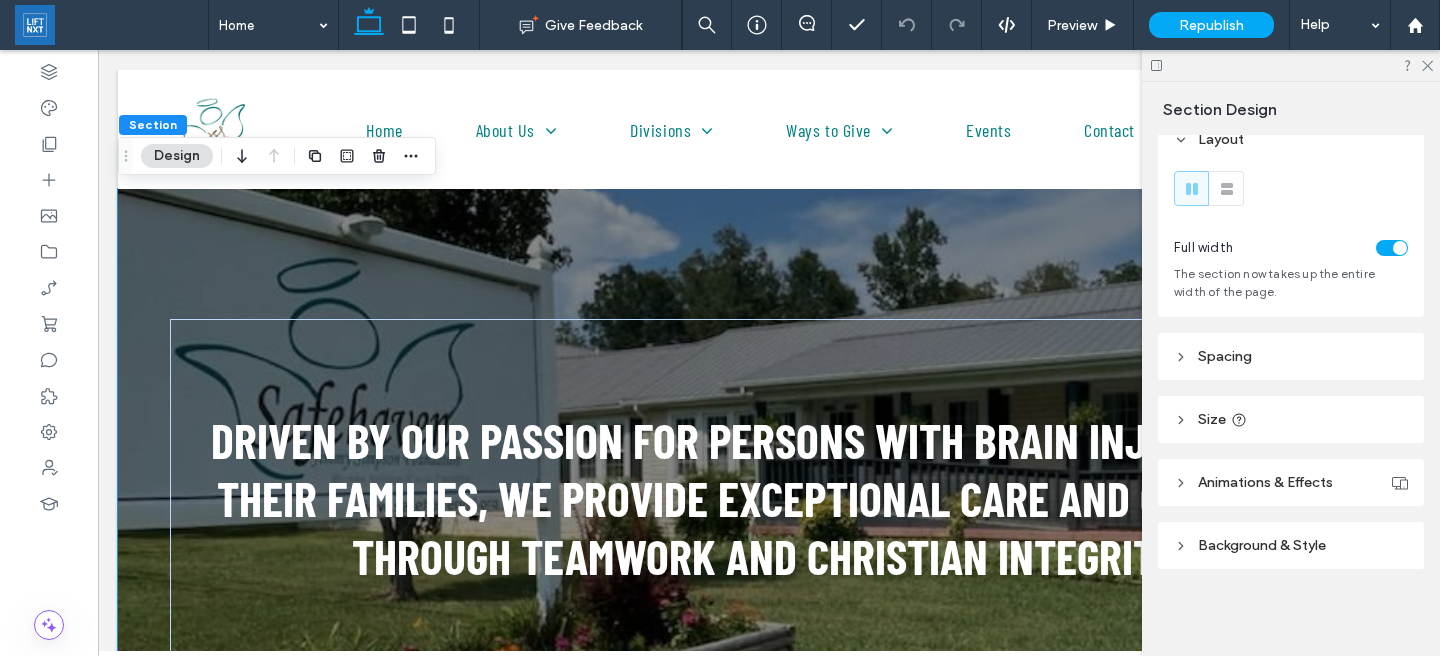 click on "Background & Style" at bounding box center (1262, 545) 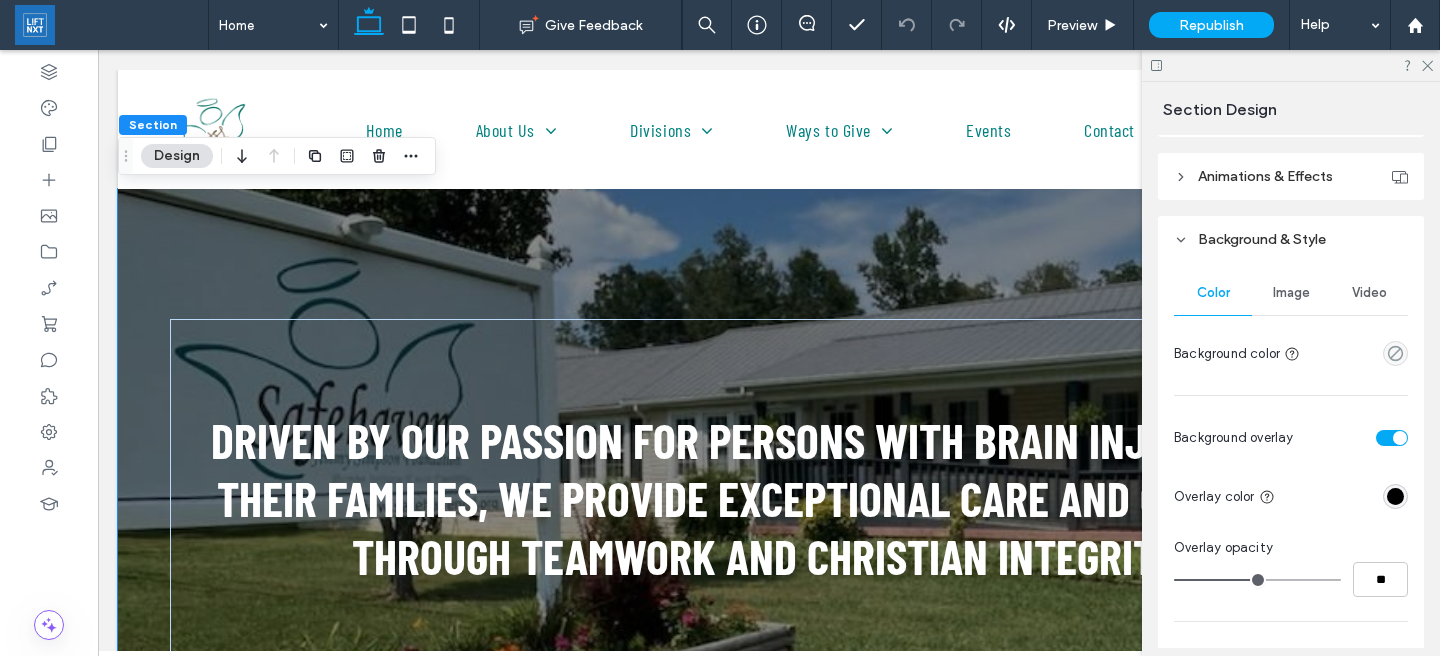scroll, scrollTop: 335, scrollLeft: 0, axis: vertical 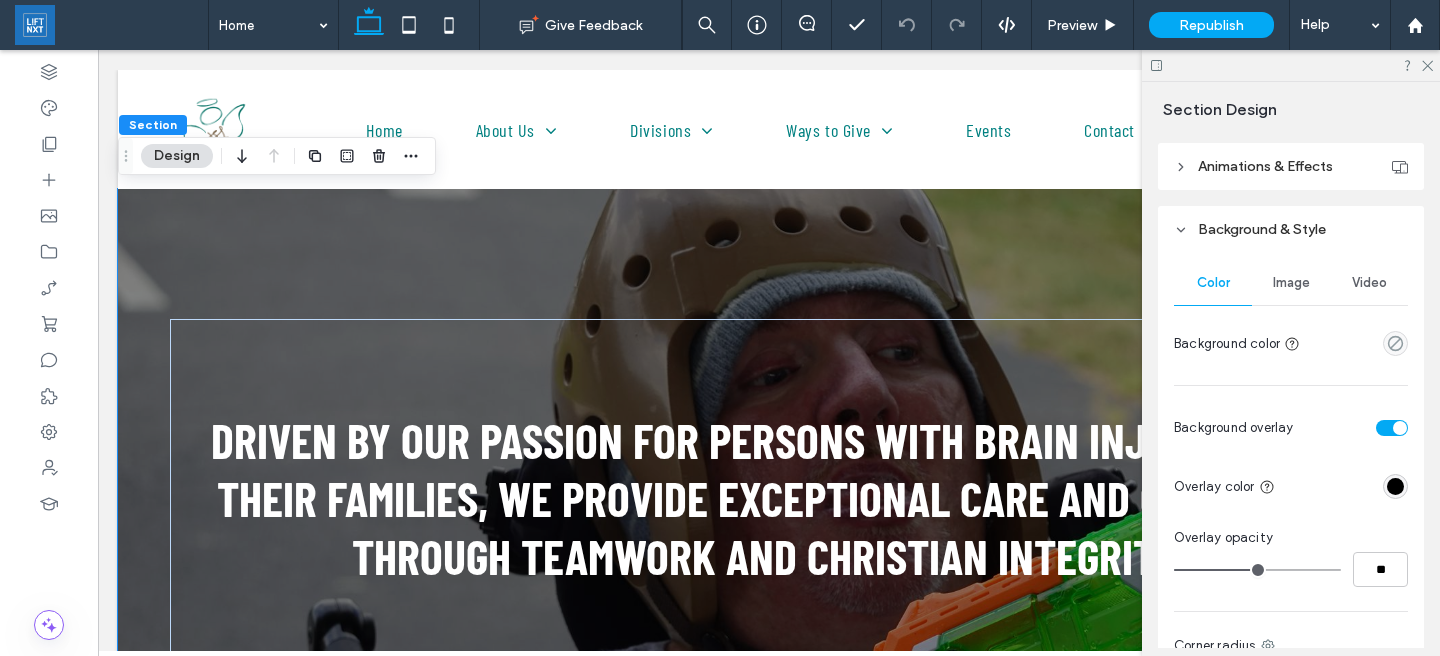 click on "Image" at bounding box center [1291, 283] 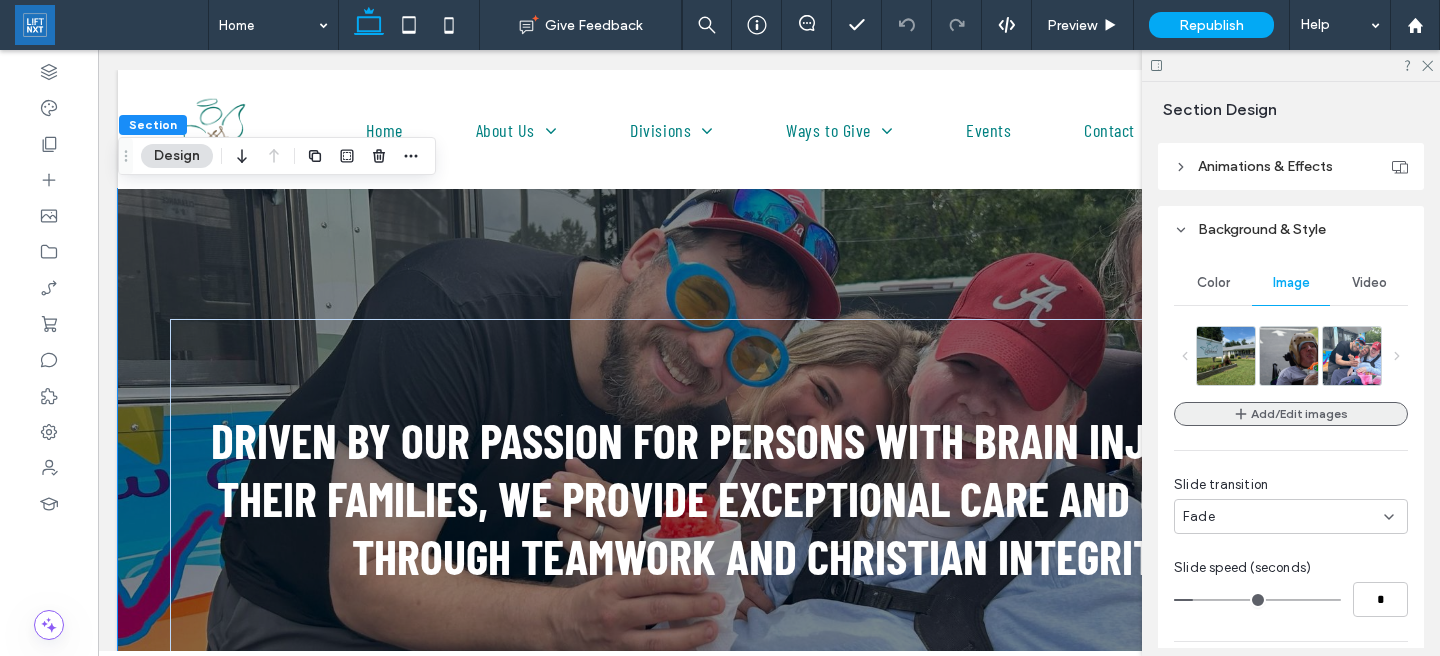 click on "Add/Edit images" at bounding box center (1291, 414) 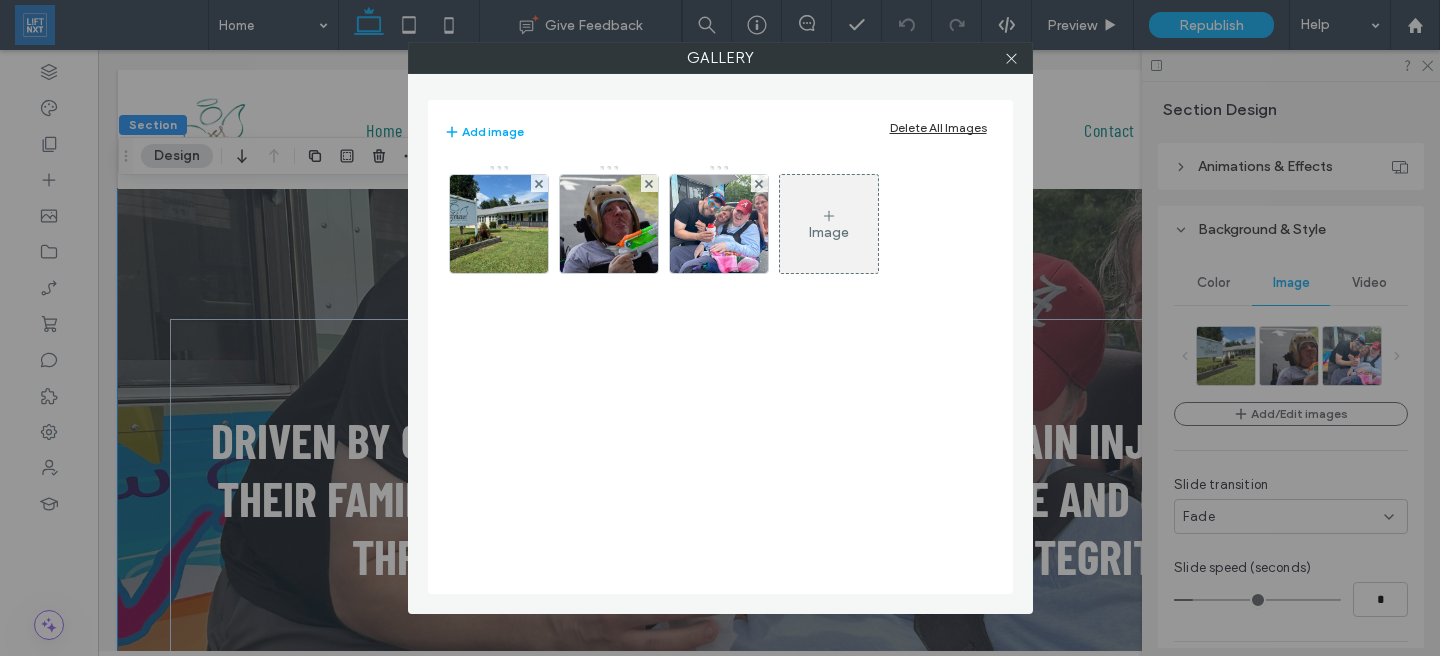 click on "Image" at bounding box center [829, 232] 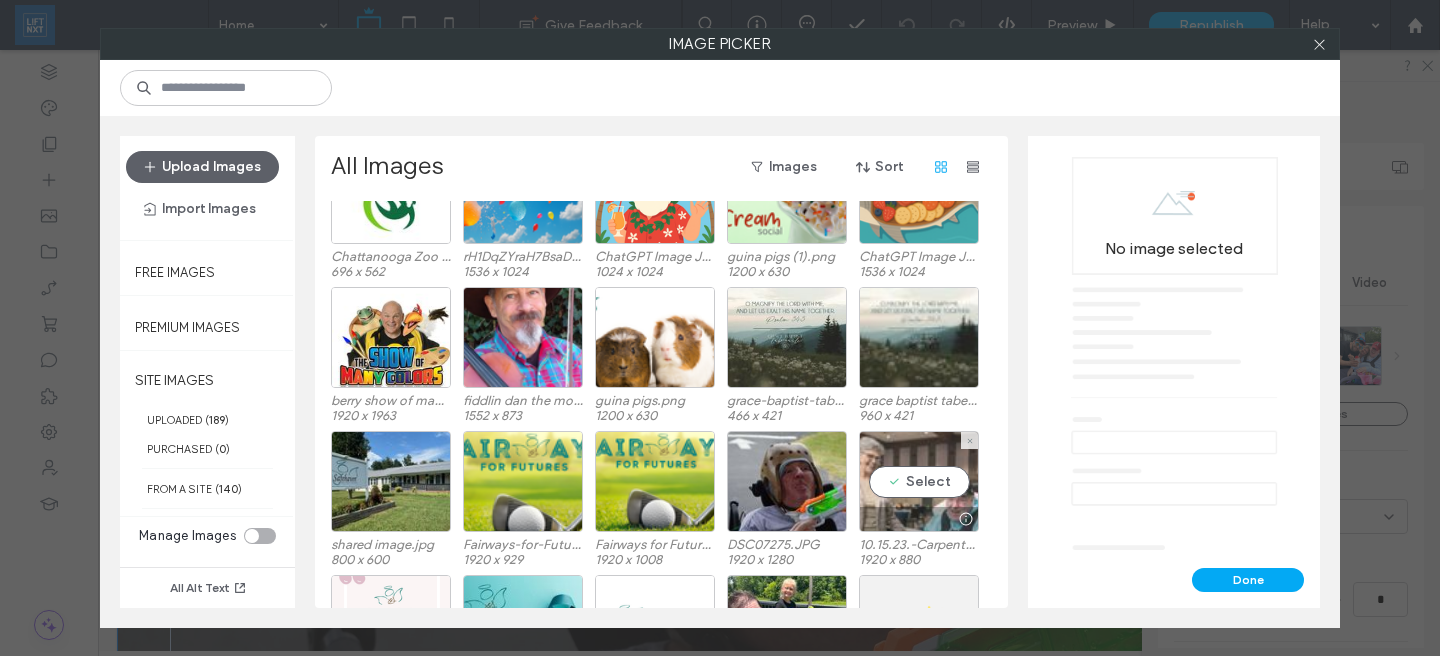 scroll, scrollTop: 0, scrollLeft: 0, axis: both 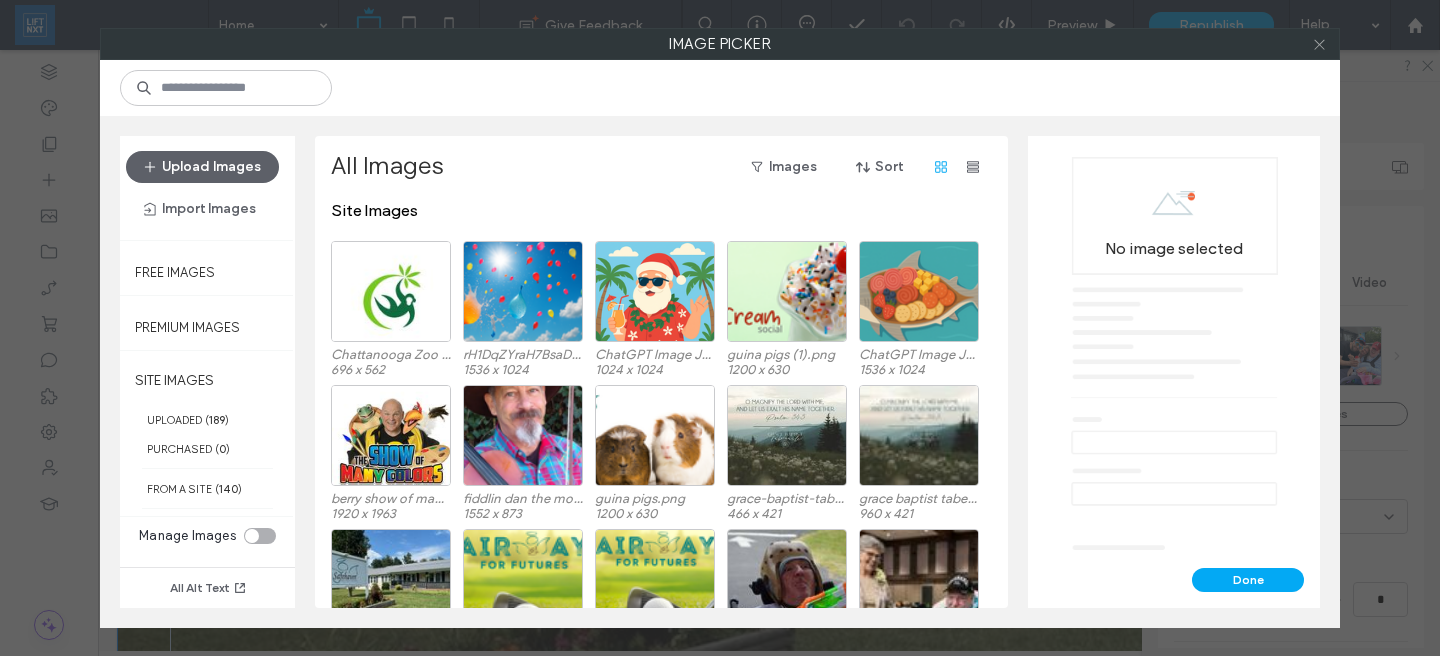 click 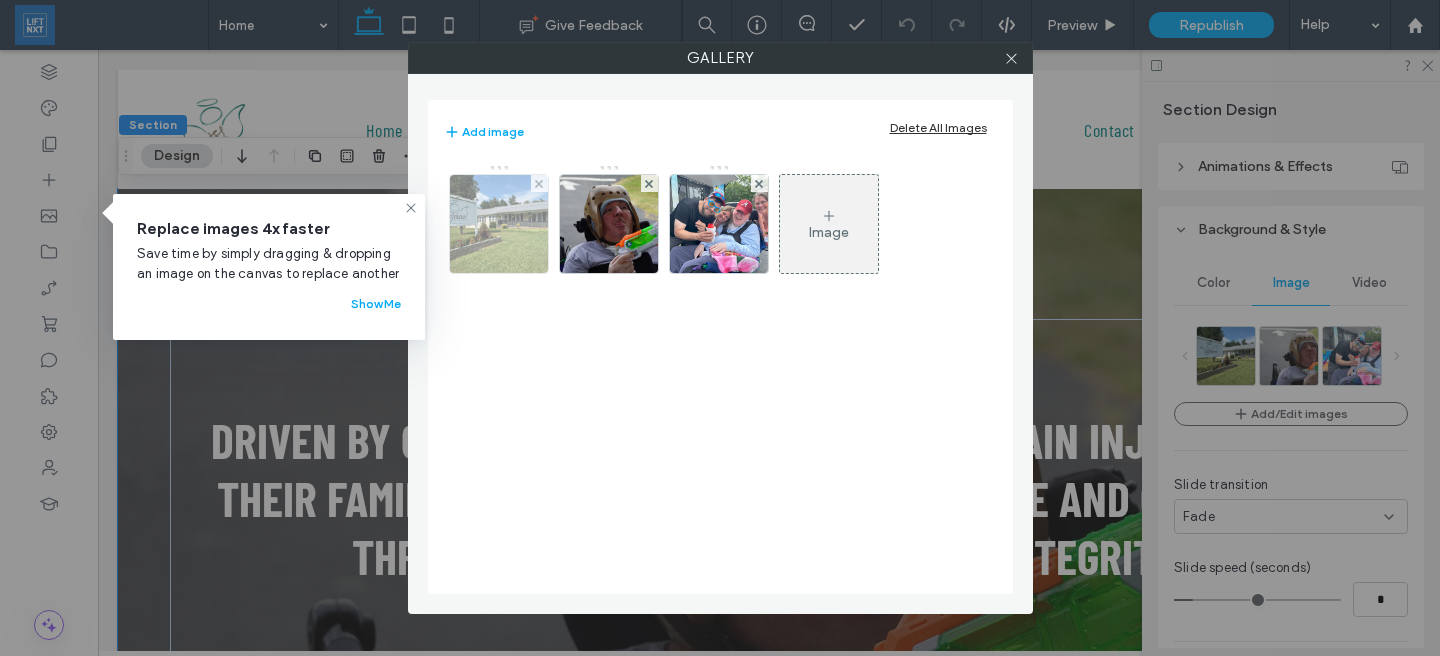 click at bounding box center [498, 224] 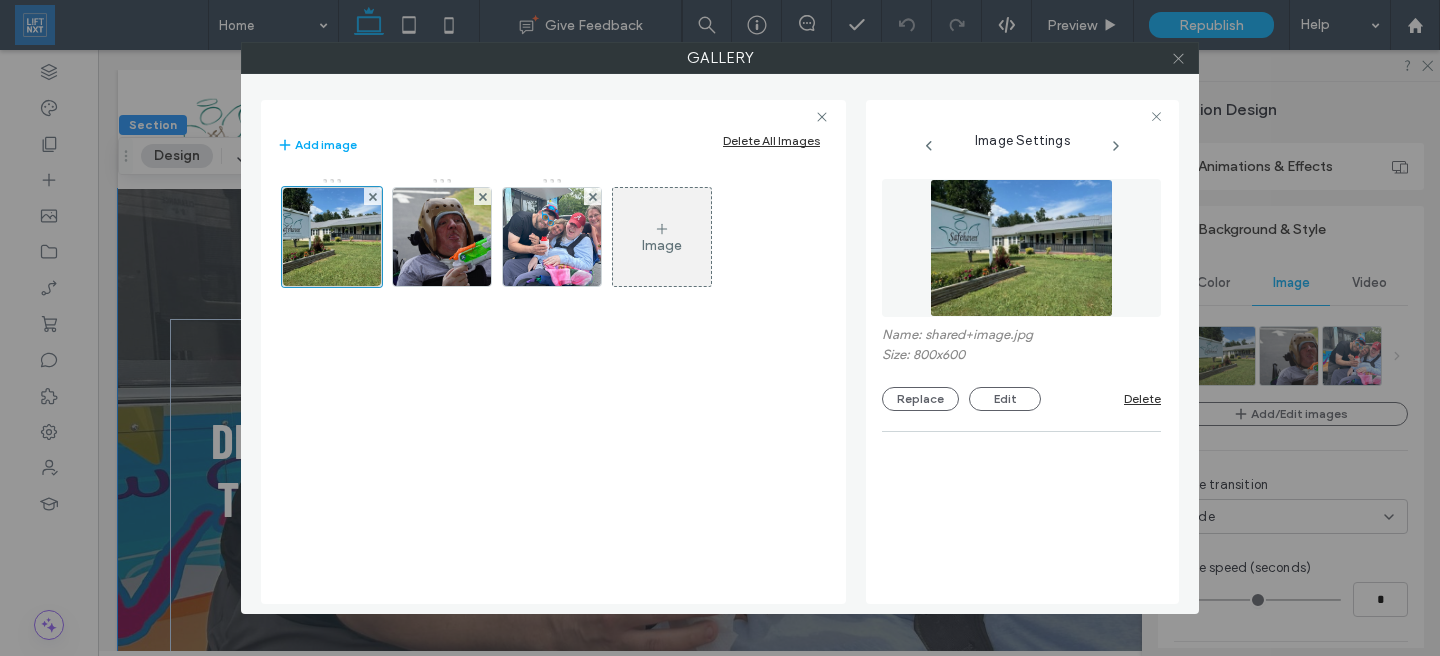 click 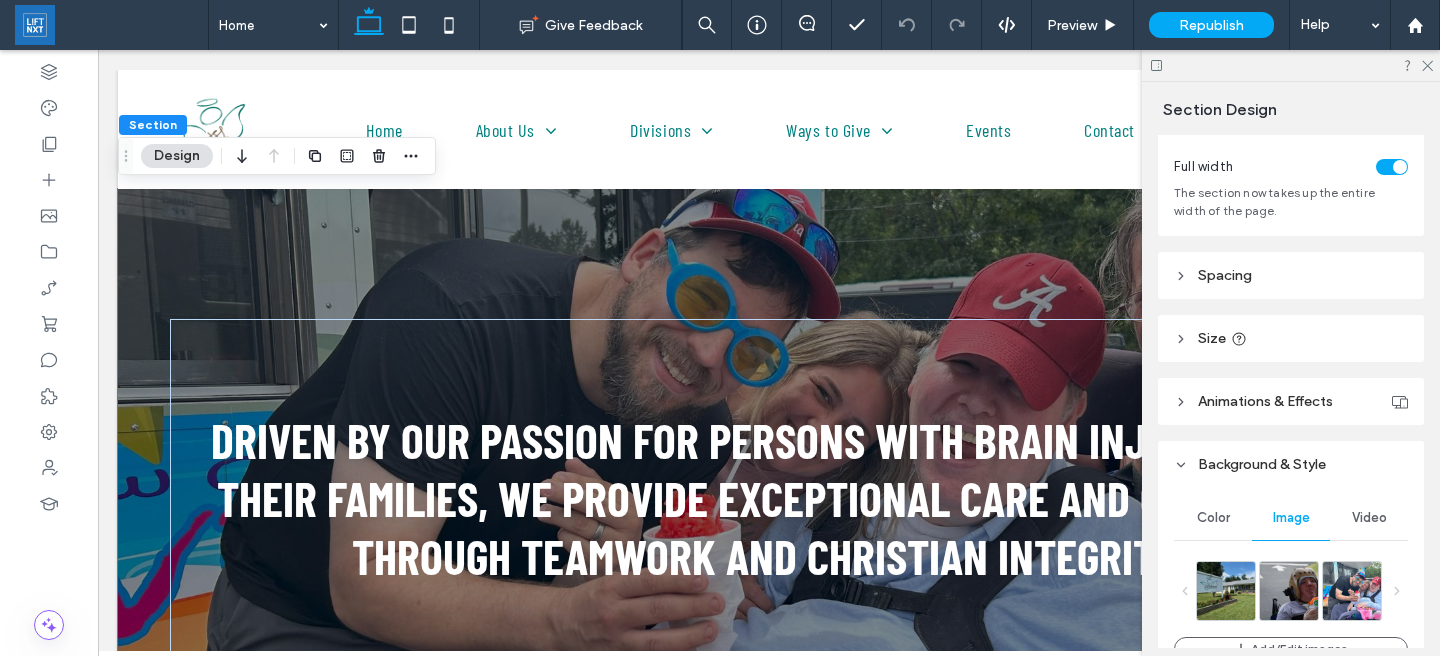 scroll, scrollTop: 0, scrollLeft: 0, axis: both 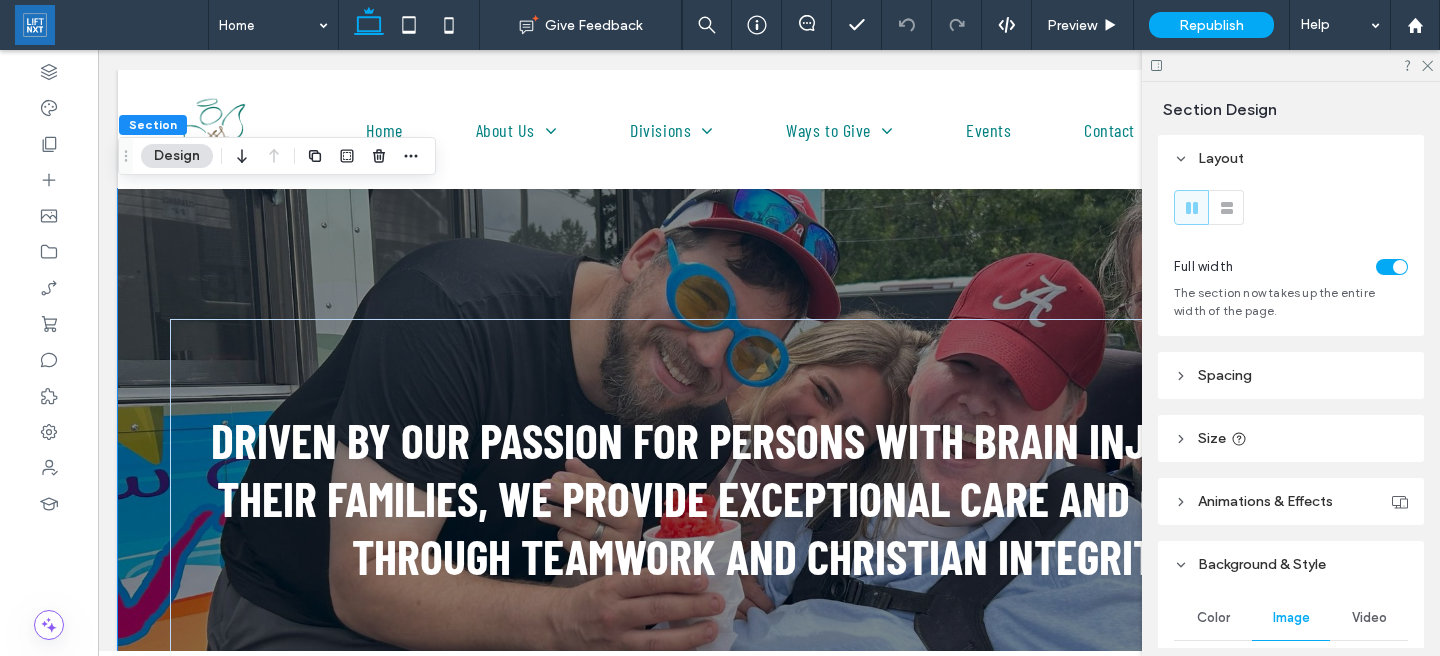 click on "Spacing" at bounding box center [1291, 375] 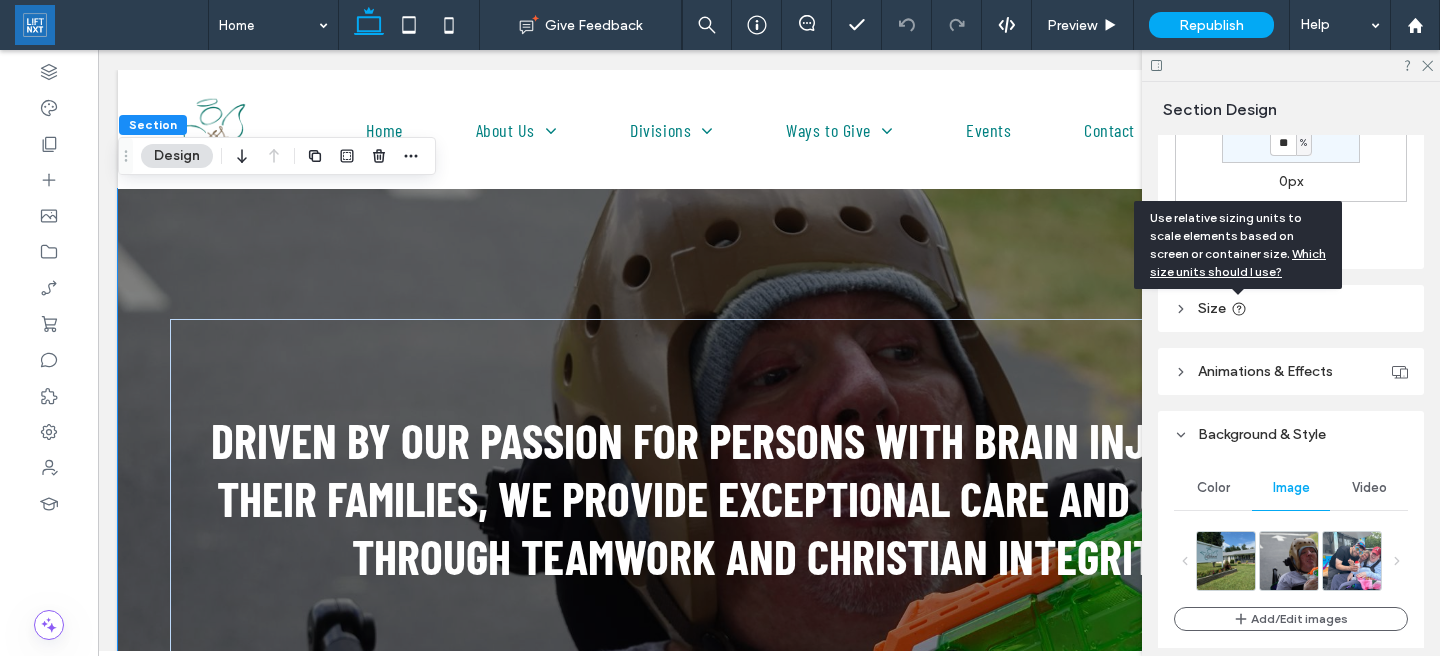 scroll, scrollTop: 515, scrollLeft: 0, axis: vertical 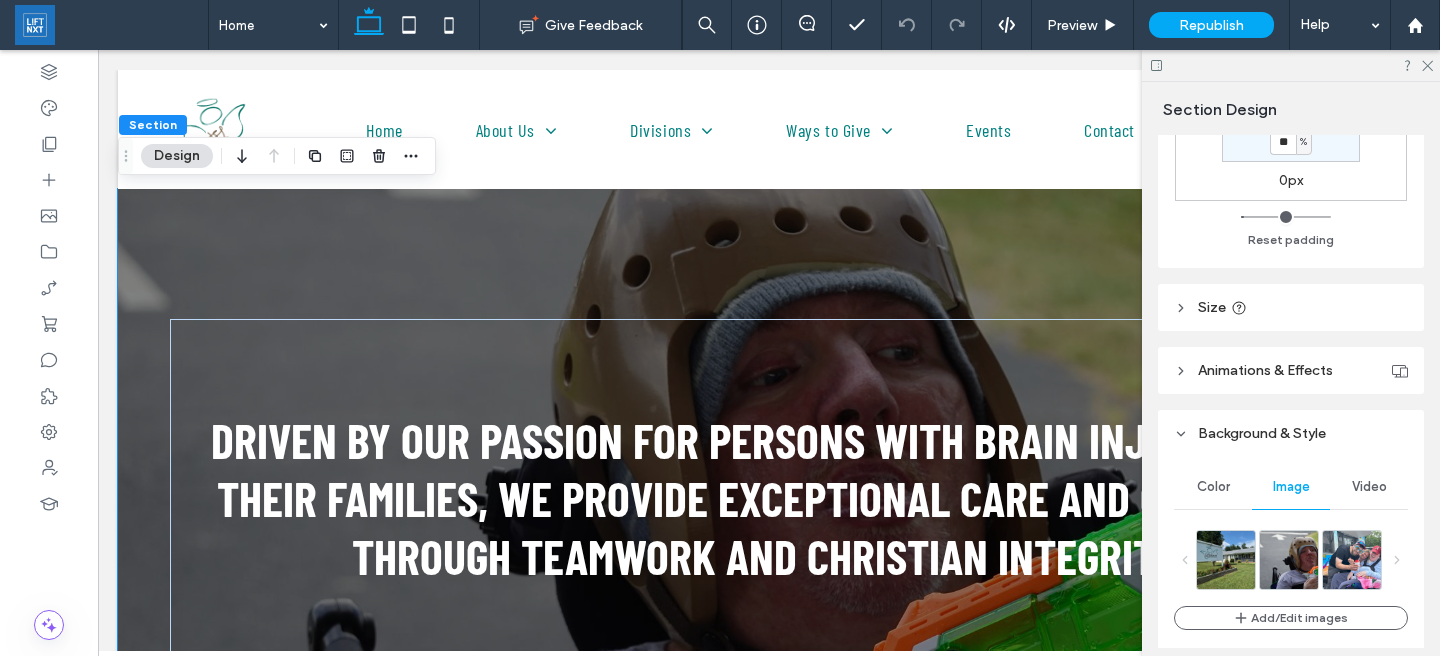 click on "Size" at bounding box center [1291, 307] 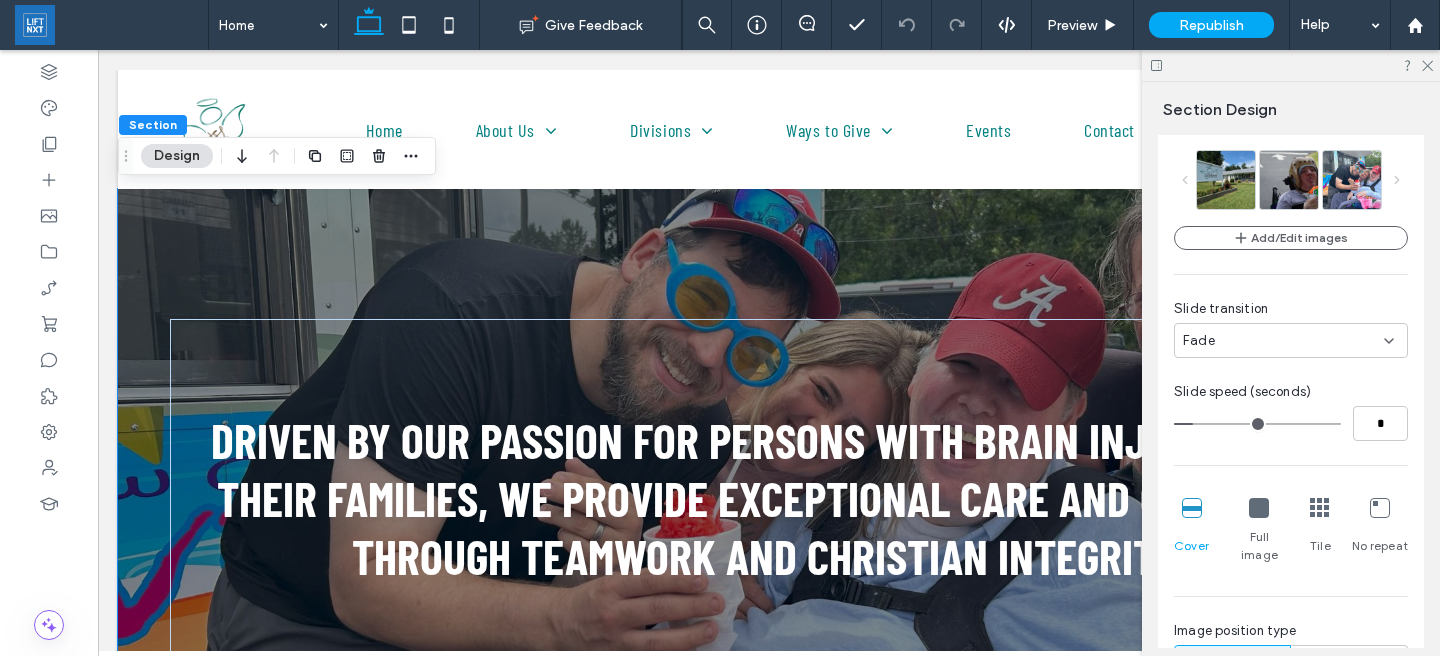 scroll, scrollTop: 958, scrollLeft: 0, axis: vertical 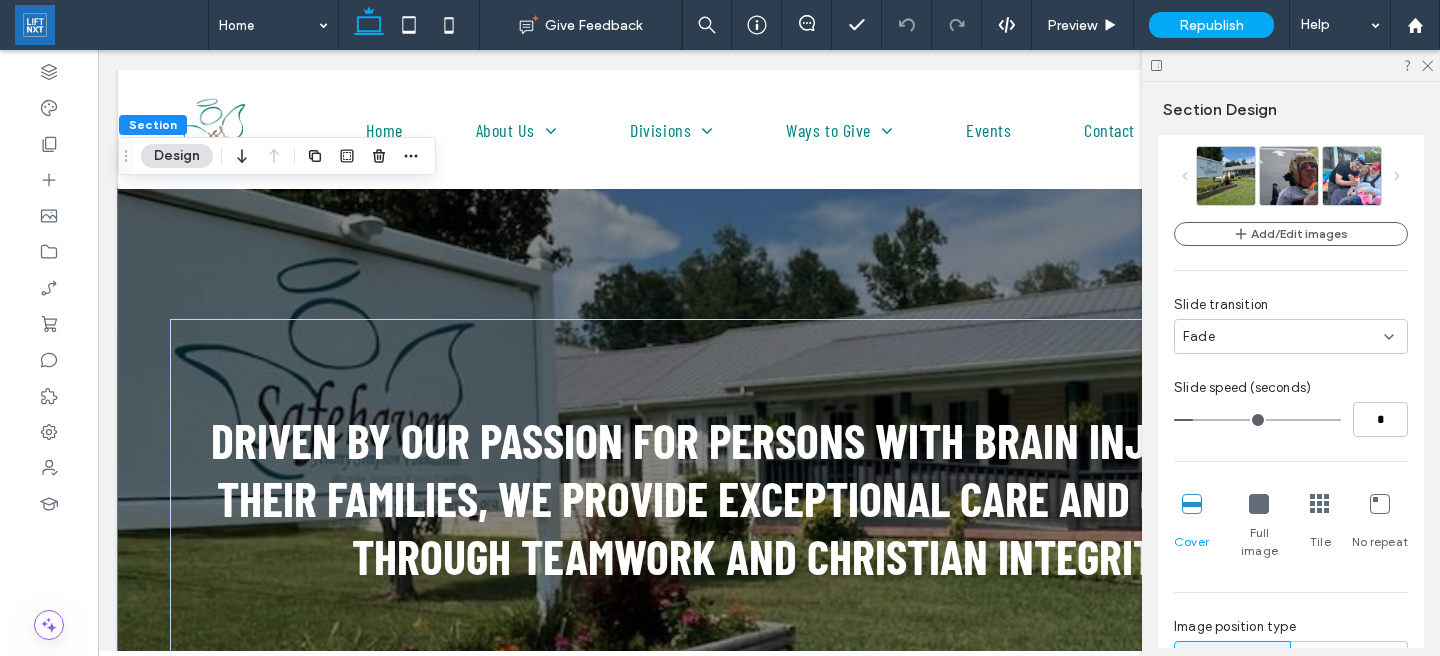 click on "Fade" at bounding box center [1291, 336] 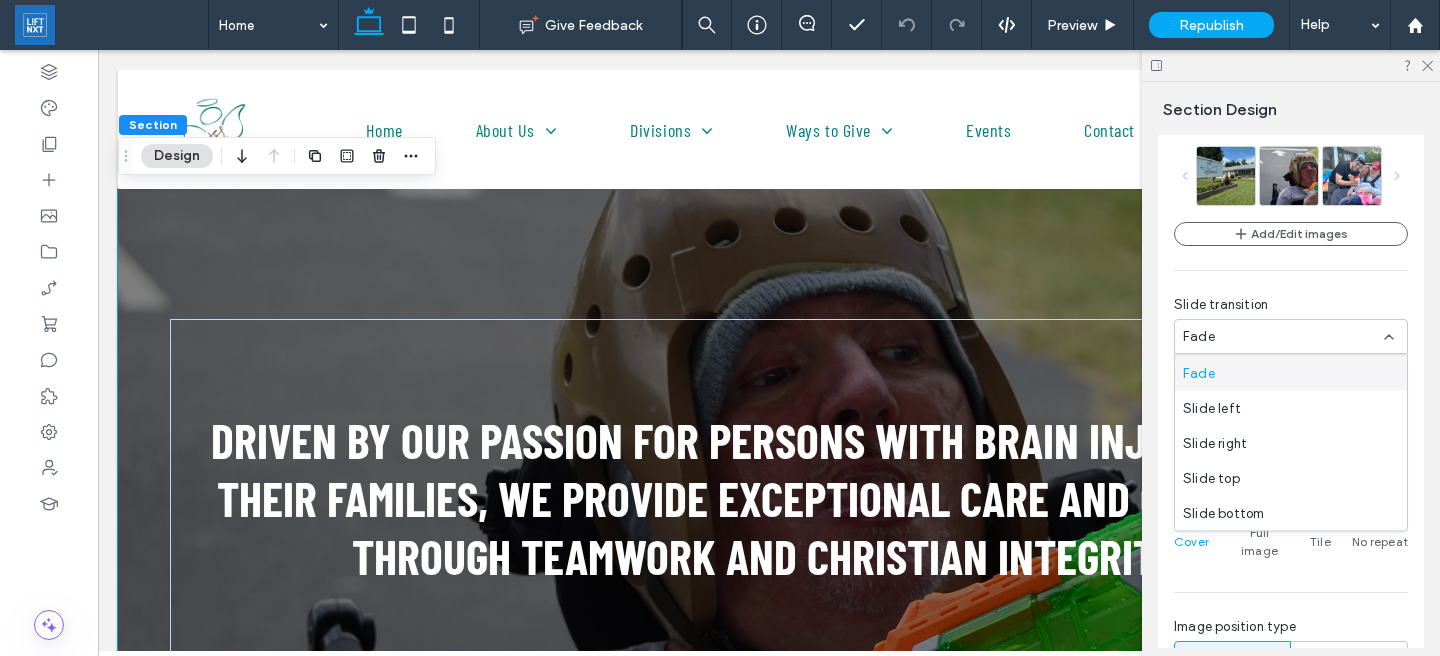 click on "Slide transition" at bounding box center (1291, 305) 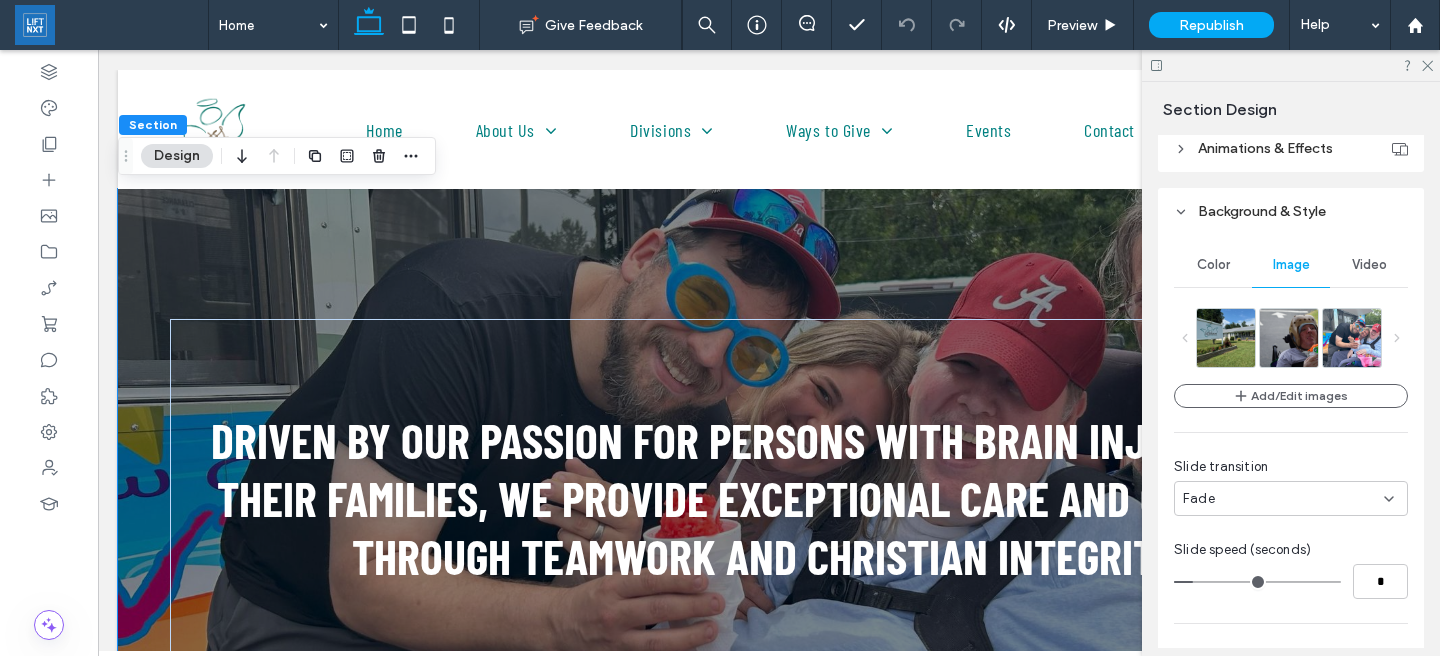 scroll, scrollTop: 794, scrollLeft: 0, axis: vertical 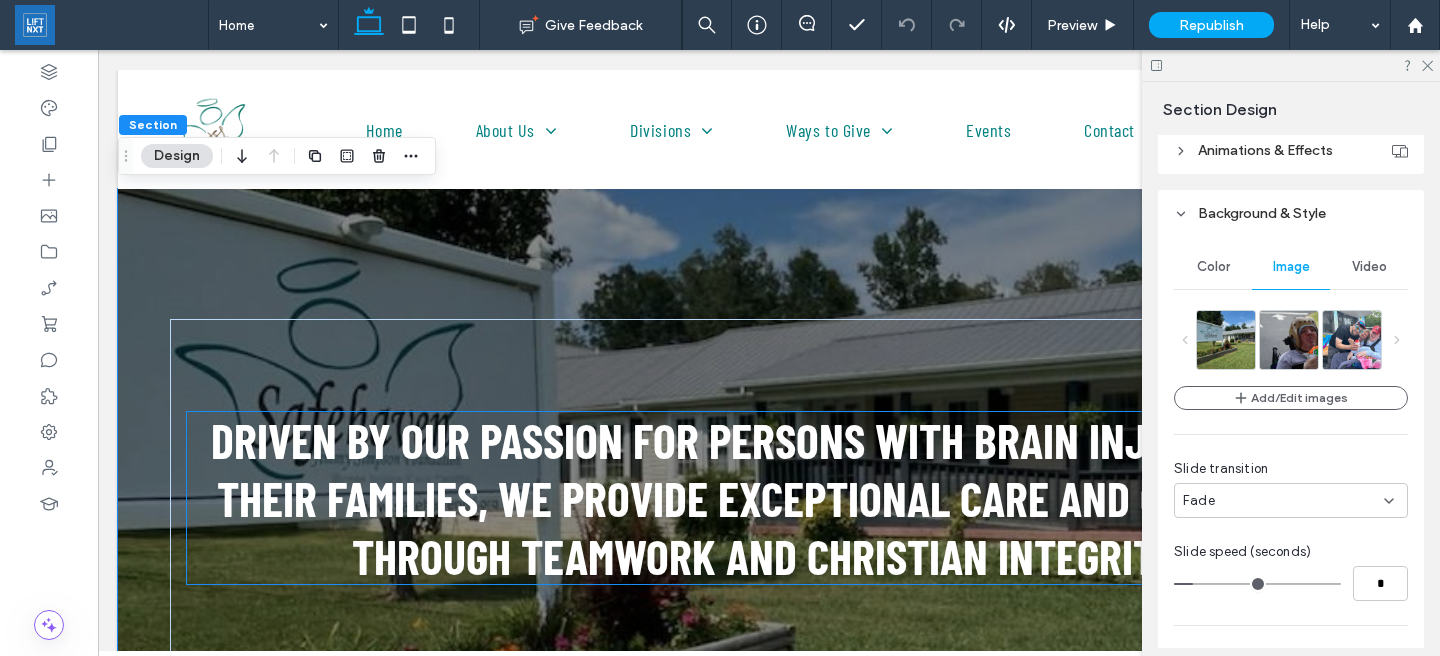 click on "Driven by our passion for persons with brain injuries and their families, we provide exceptional care and outreach through teamwork and Christian integrity." at bounding box center (769, 498) 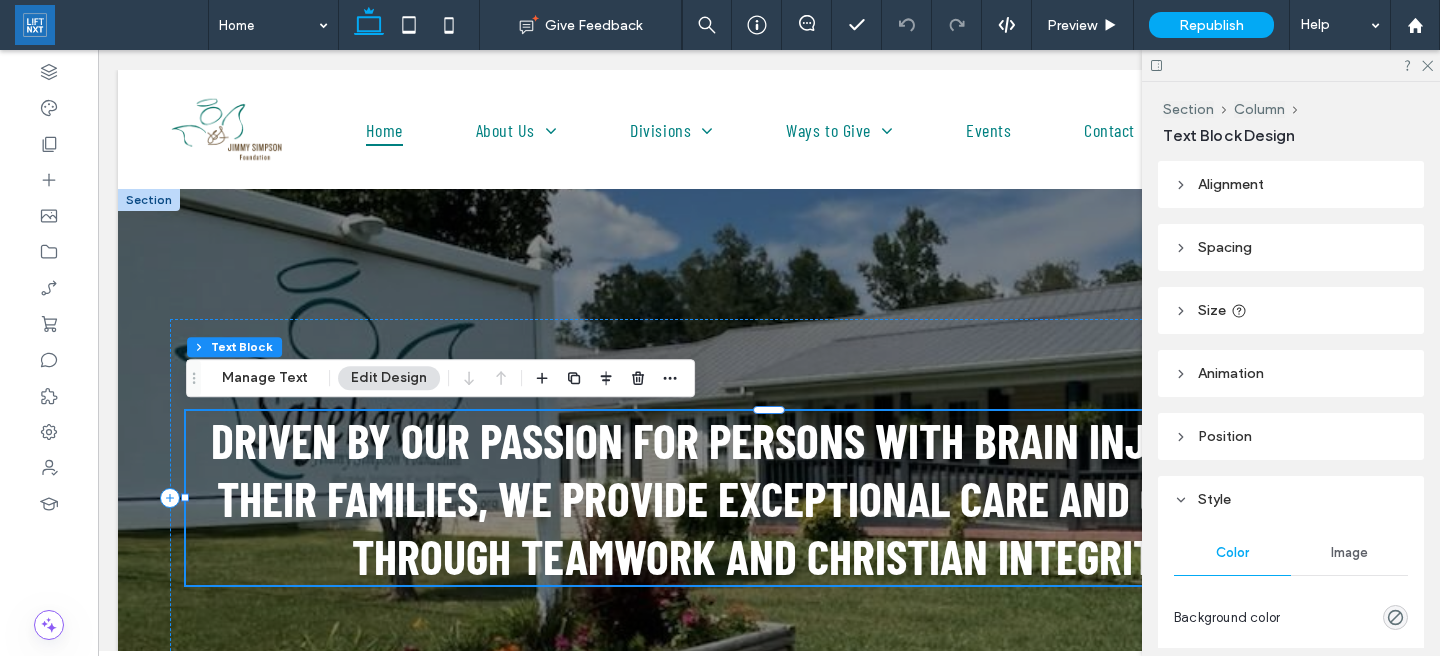 click on "Driven by our passion for persons with brain injuries and their families, we provide exceptional care and outreach through teamwork and Christian integrity." at bounding box center (769, 498) 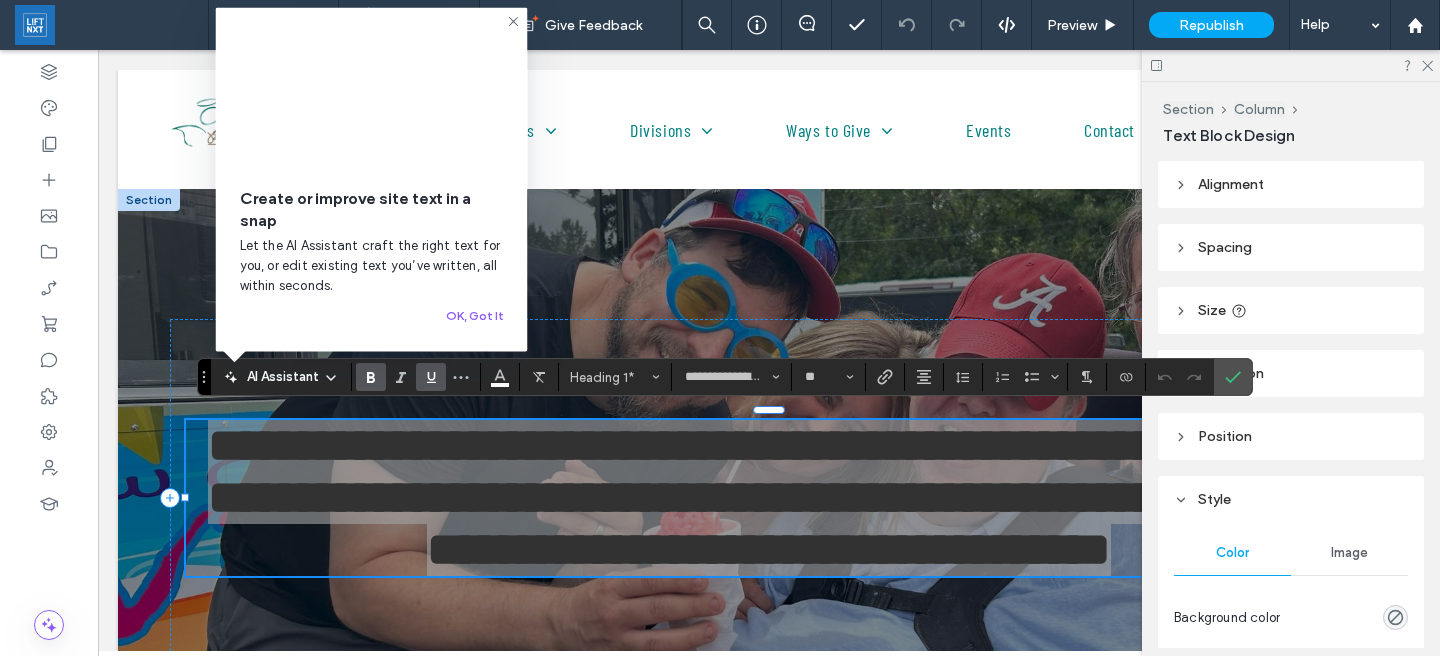 click at bounding box center [431, 377] 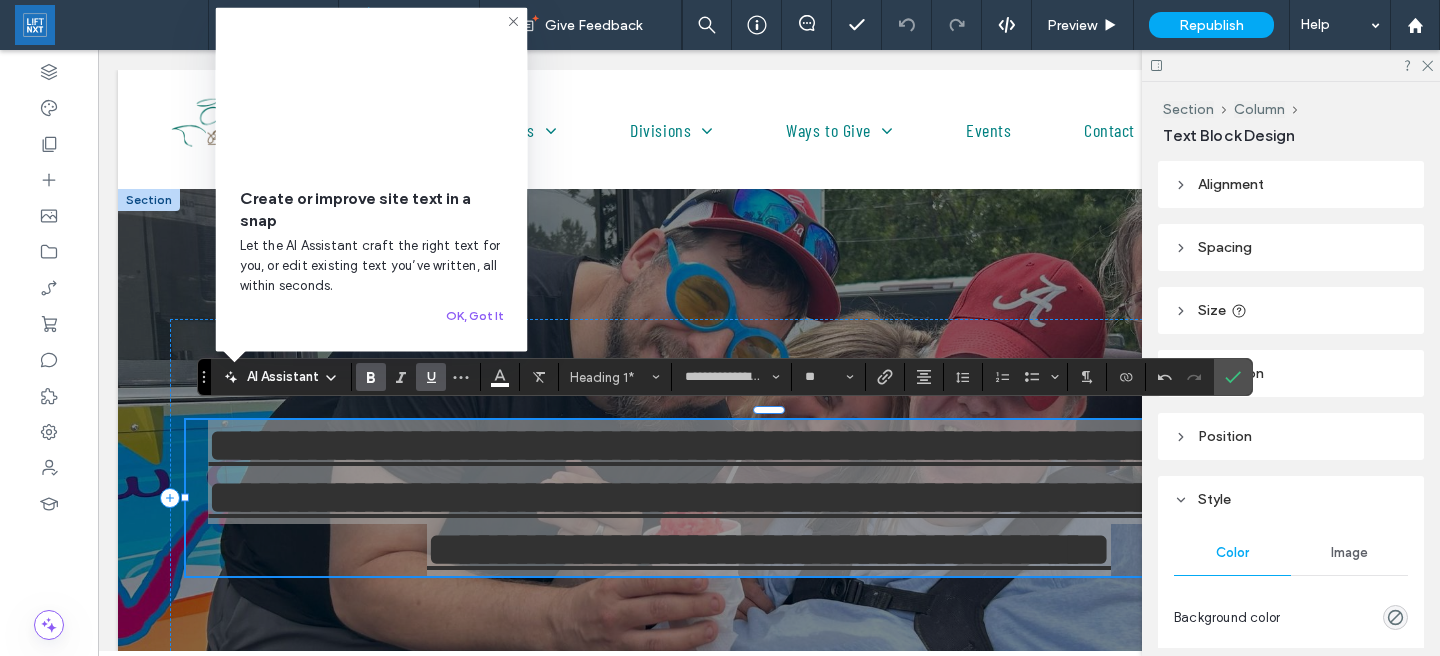 click 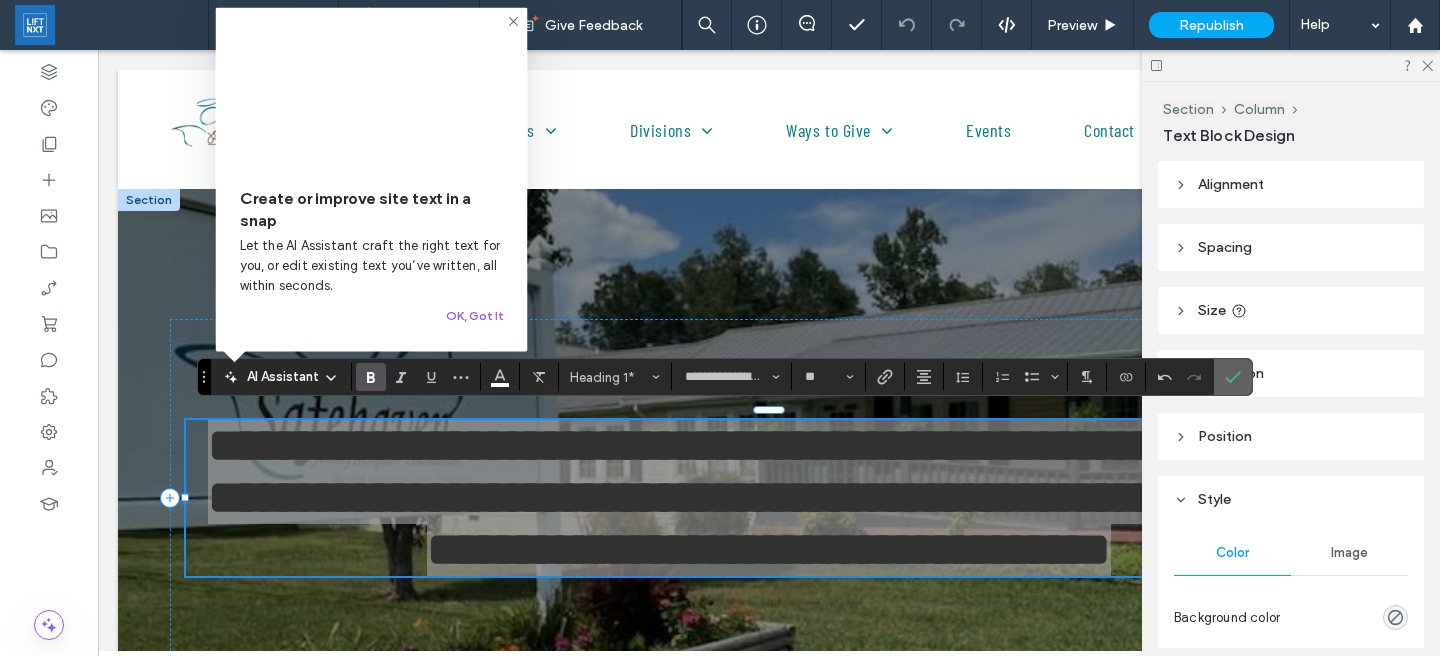 click 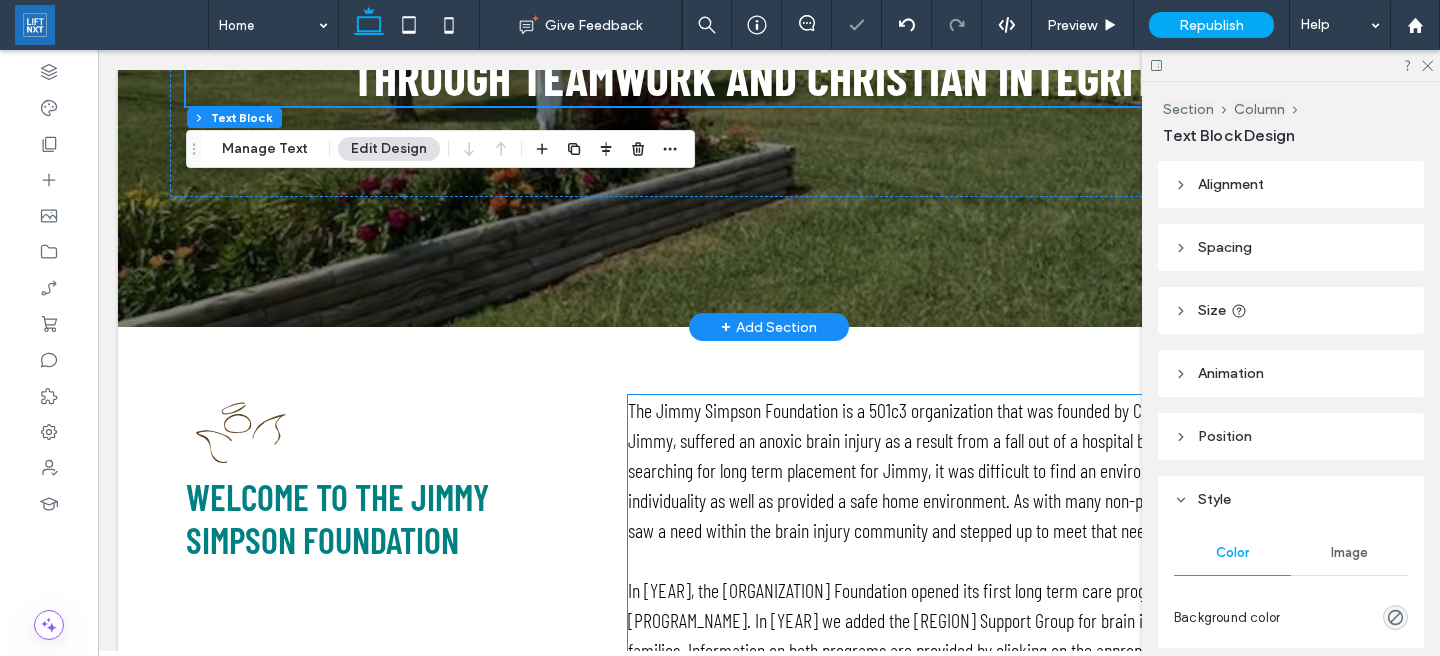 scroll, scrollTop: 516, scrollLeft: 0, axis: vertical 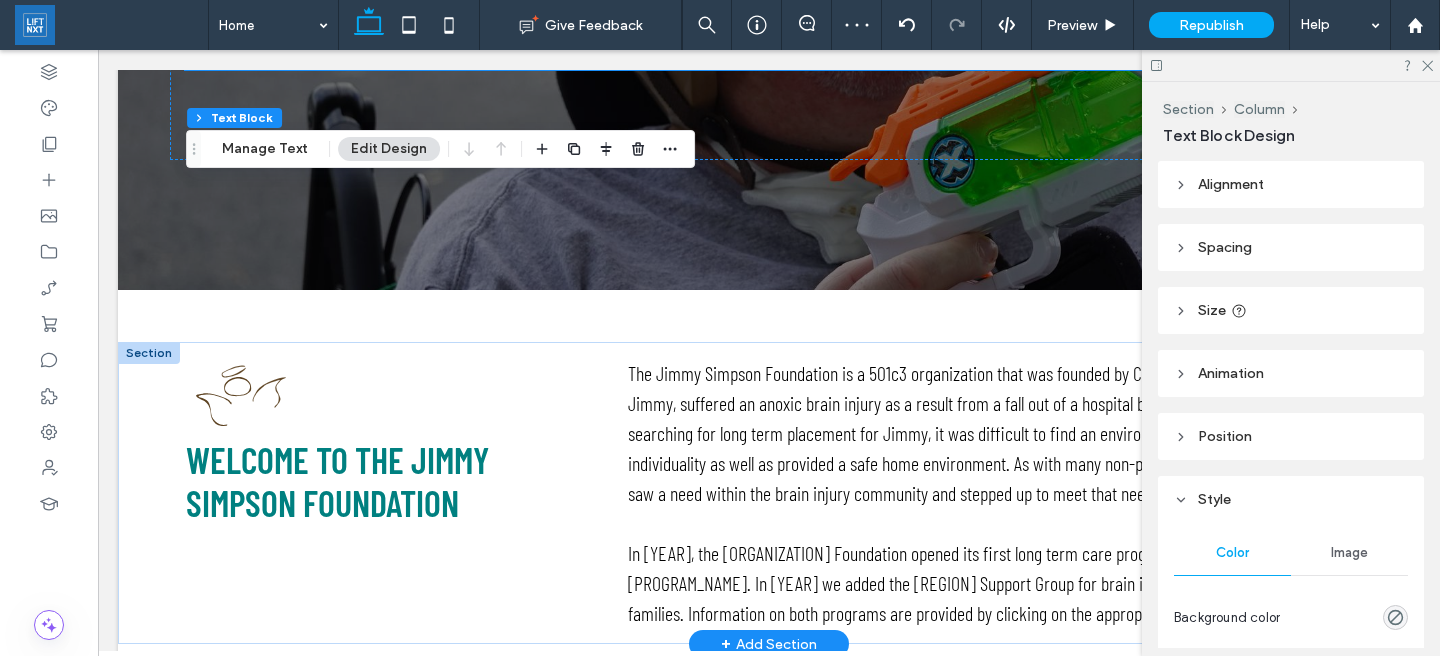 click at bounding box center [149, 353] 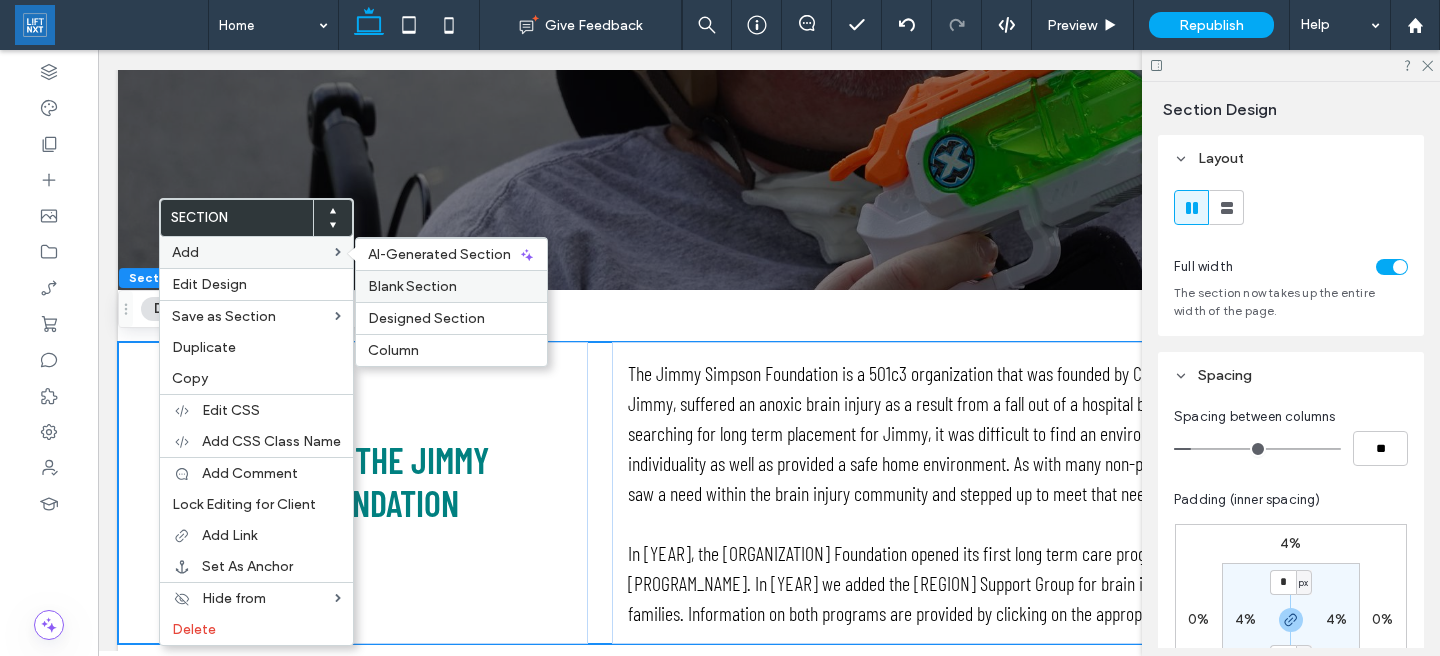 click on "Blank Section" at bounding box center [412, 286] 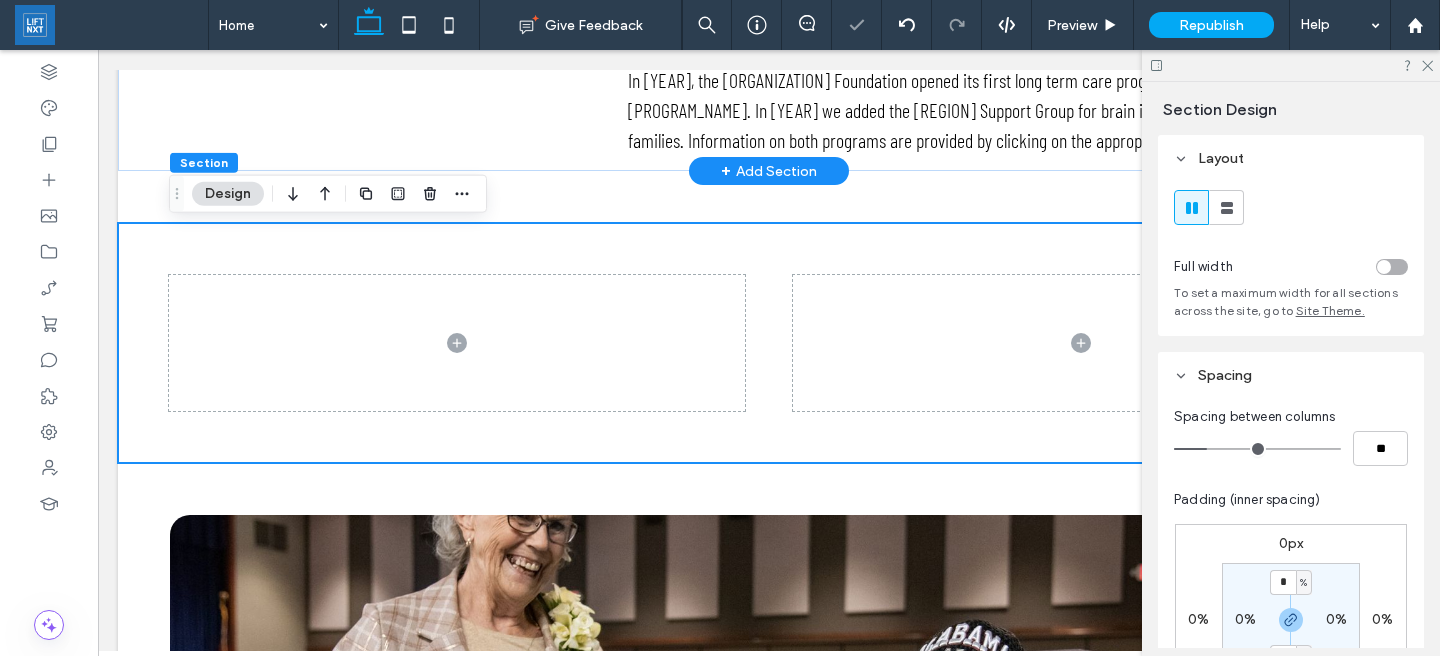 scroll, scrollTop: 1012, scrollLeft: 0, axis: vertical 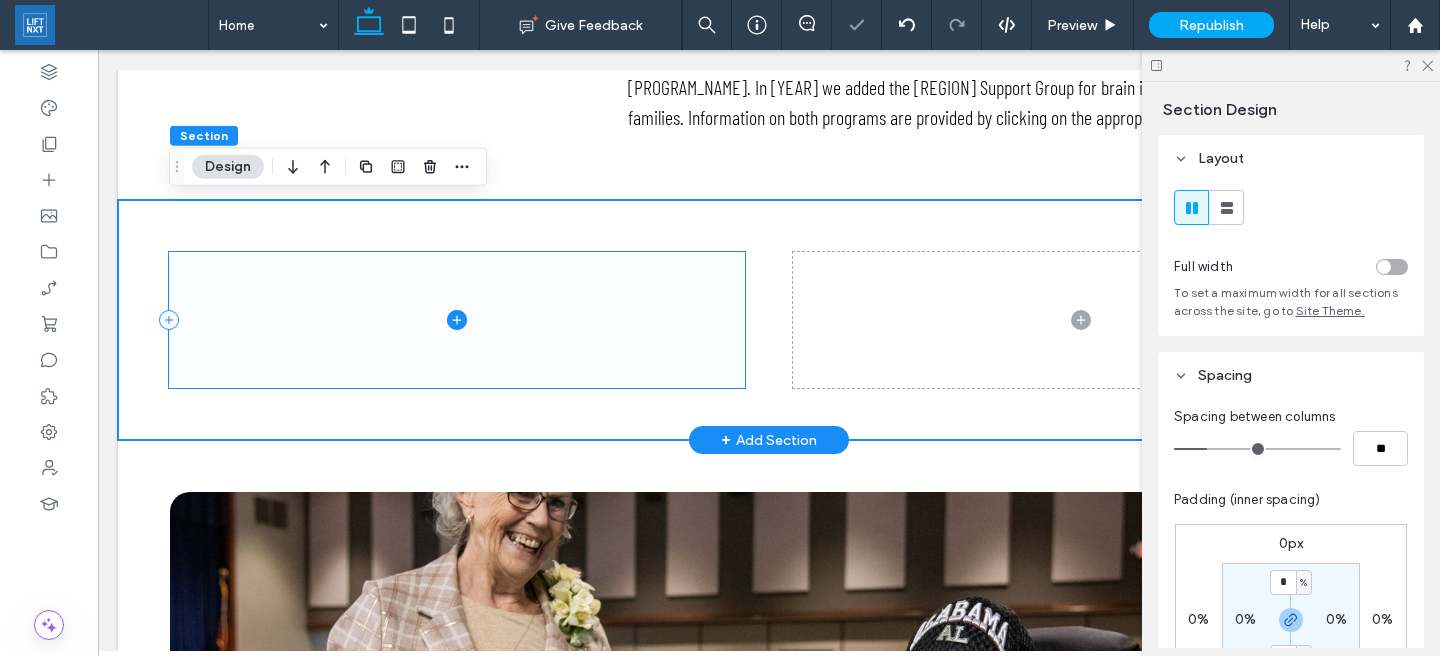 click at bounding box center (457, 320) 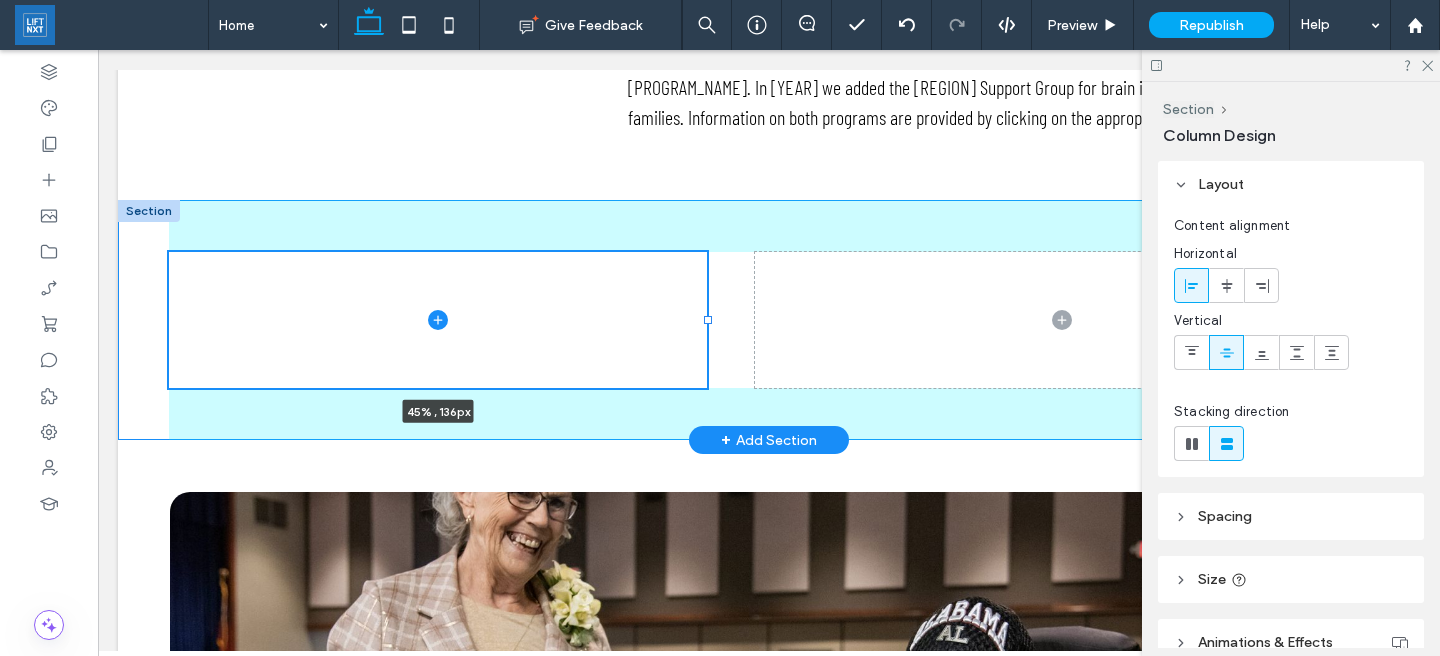 drag, startPoint x: 746, startPoint y: 320, endPoint x: 707, endPoint y: 396, distance: 85.42248 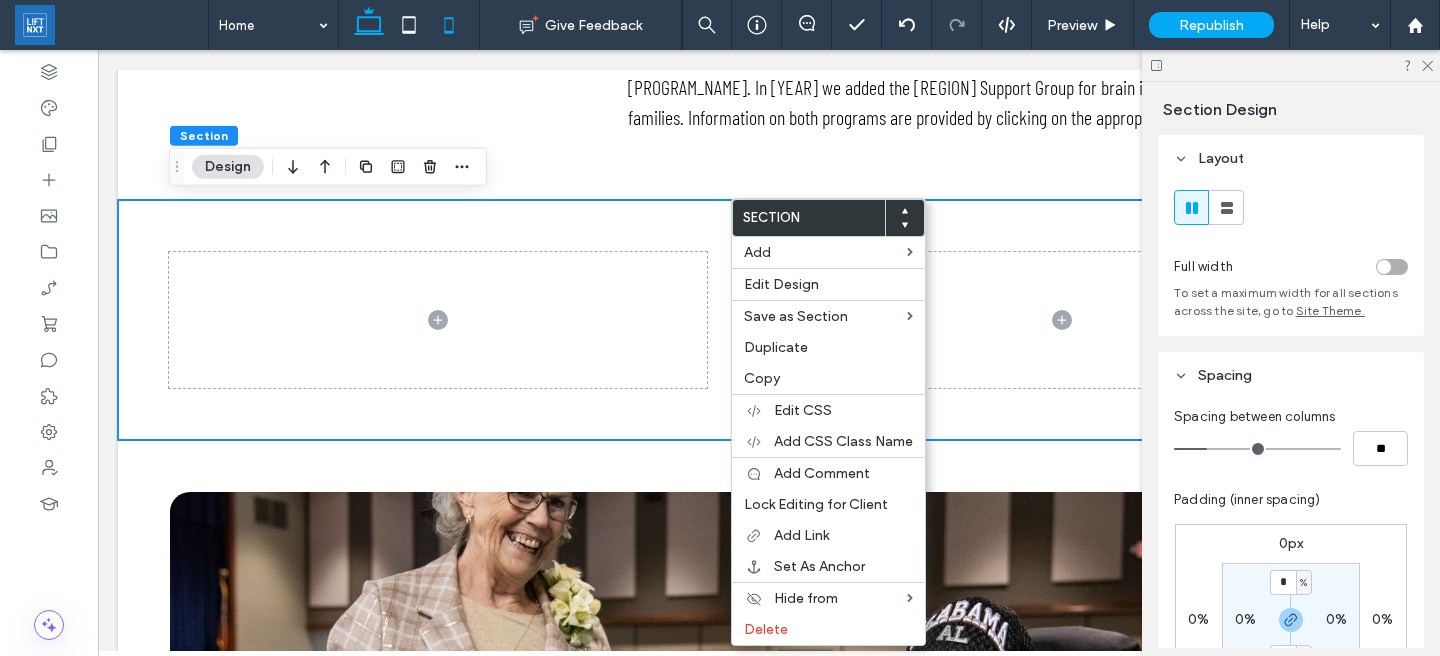 click 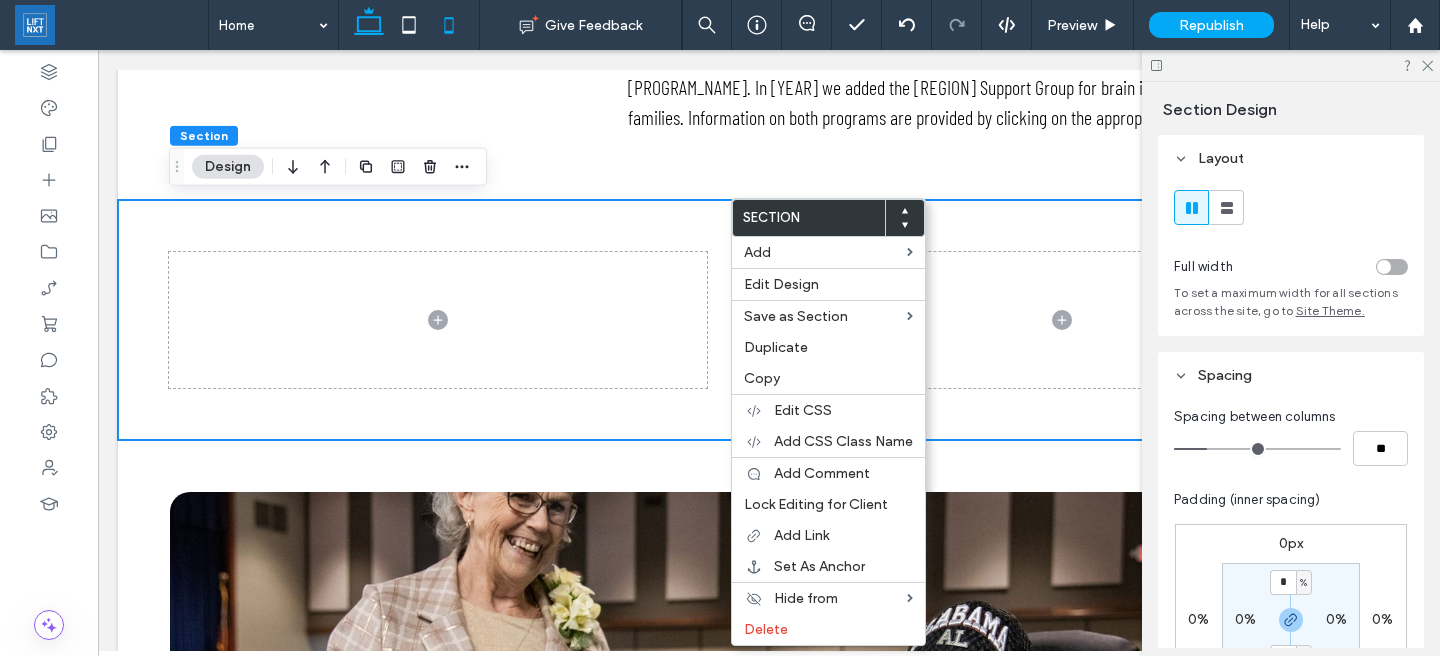 scroll, scrollTop: 1173, scrollLeft: 0, axis: vertical 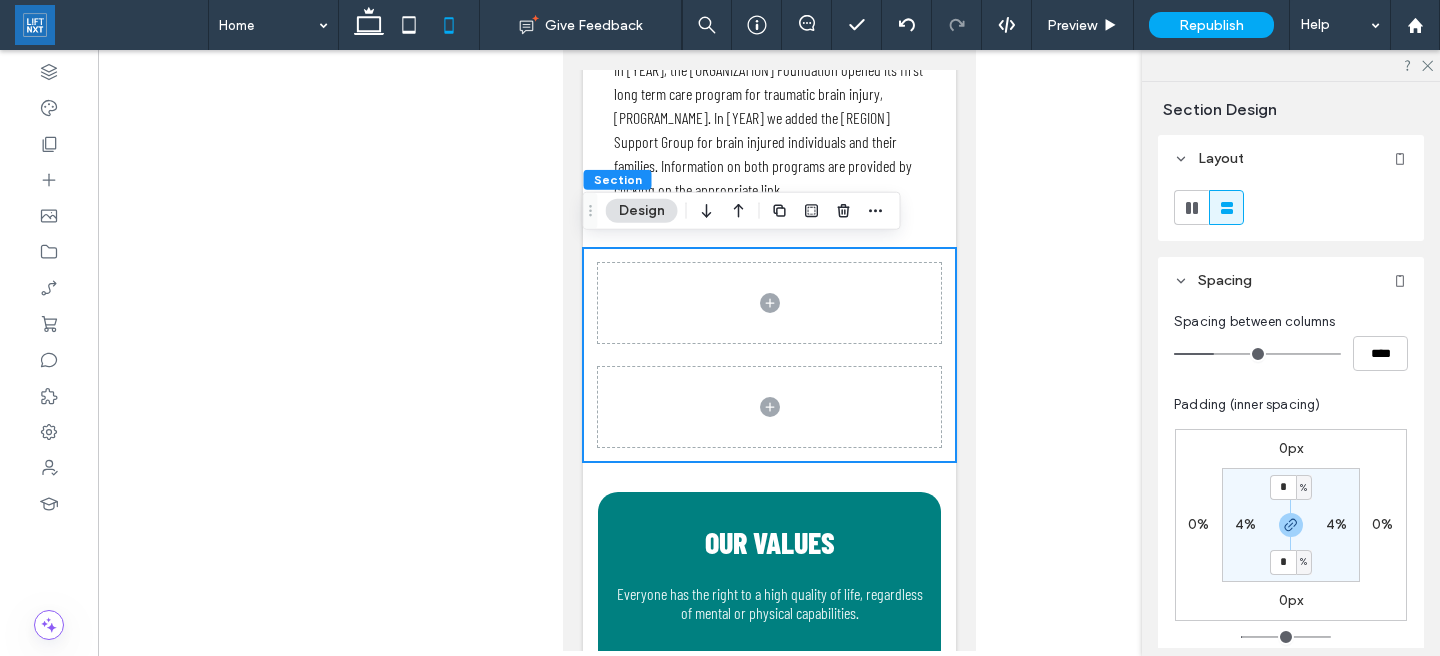 click 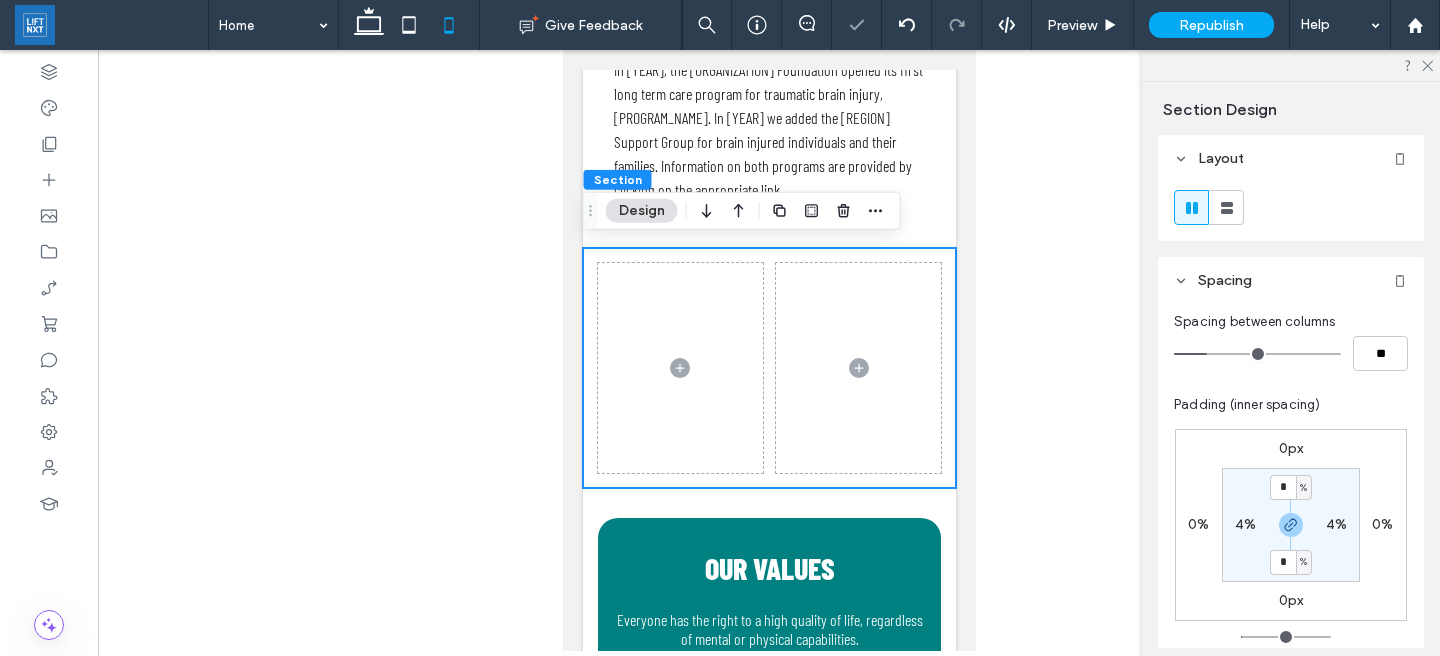 click 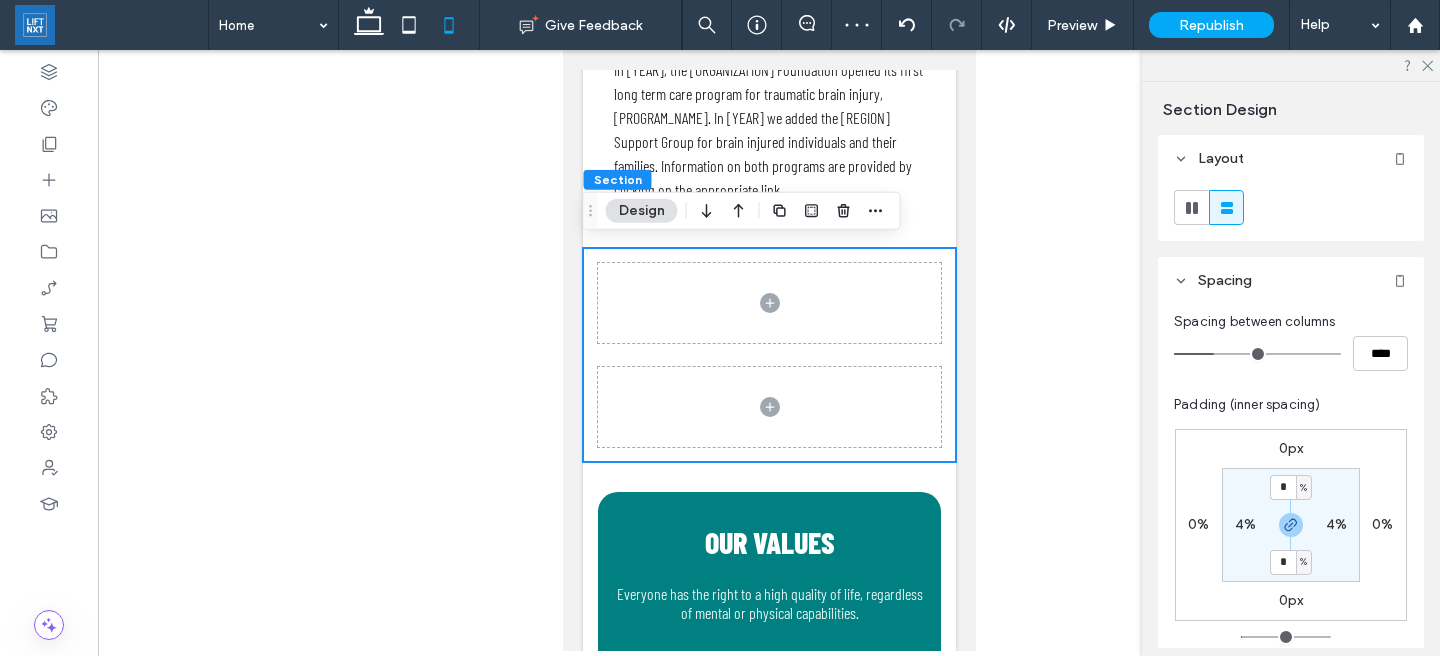 click at bounding box center [1191, 207] 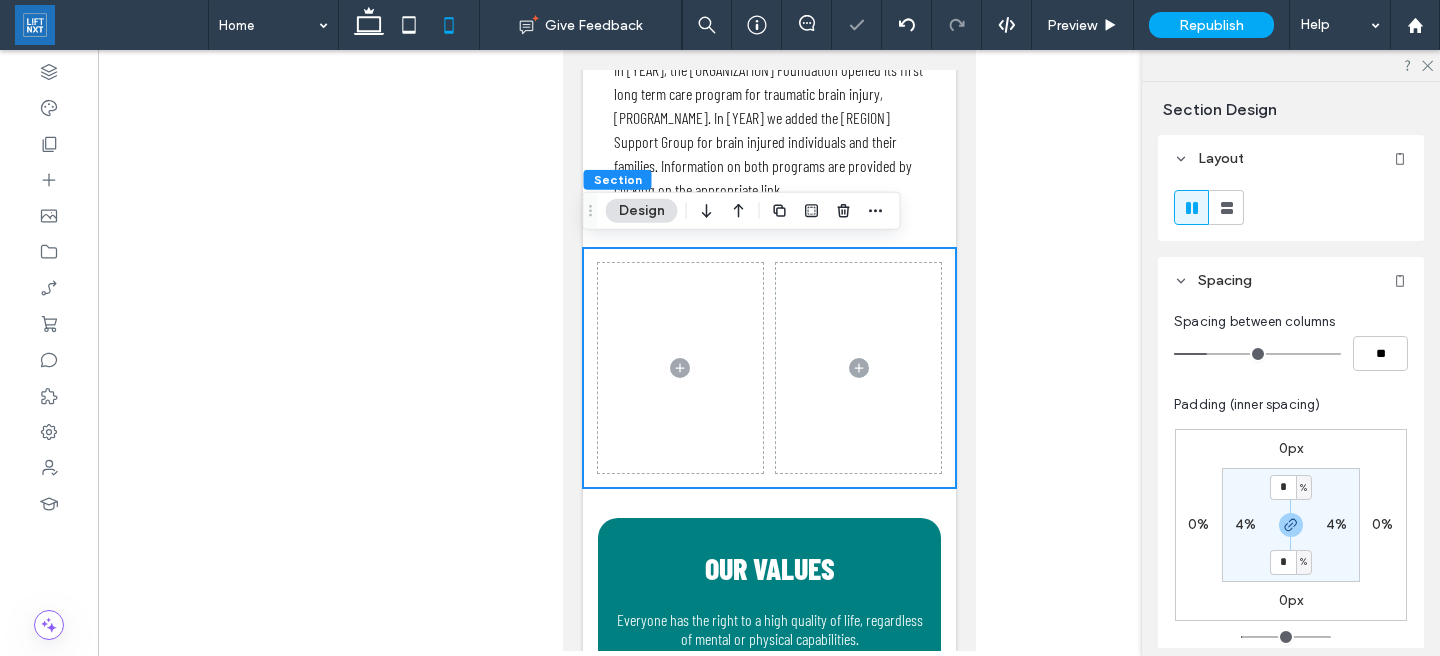 click at bounding box center [1226, 207] 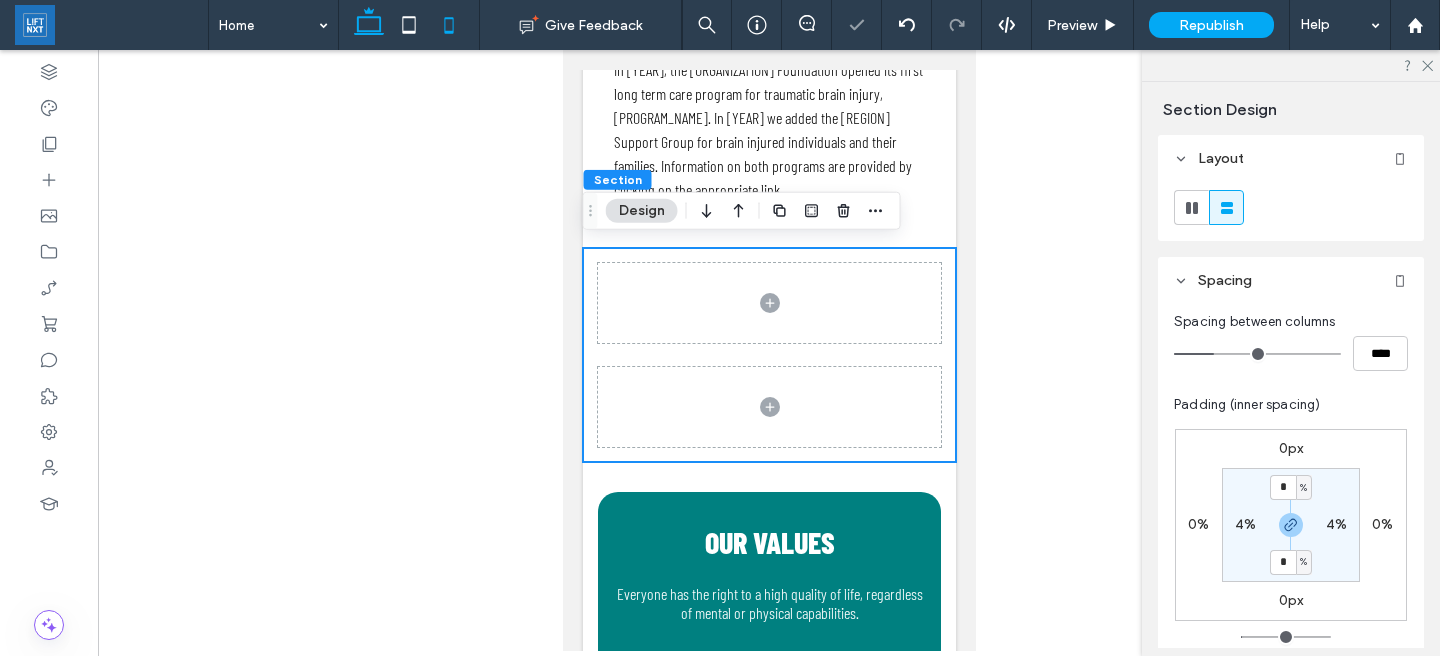 click 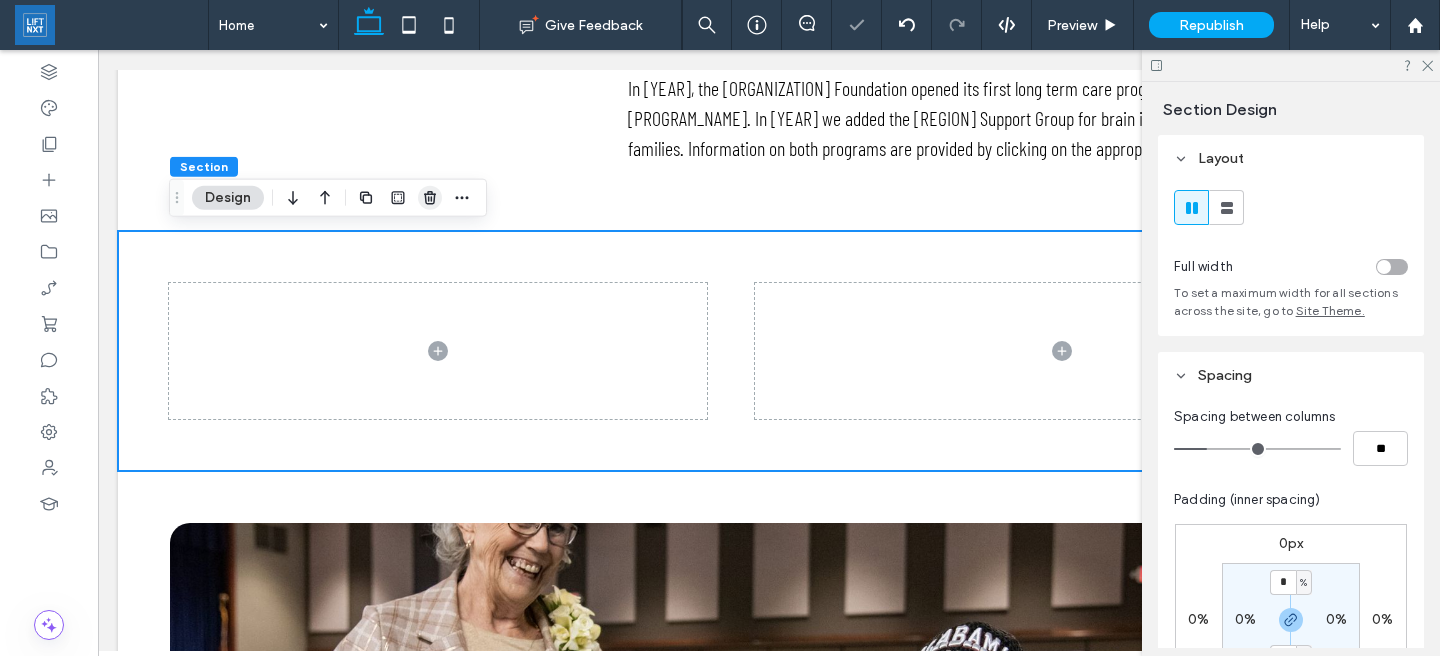 click 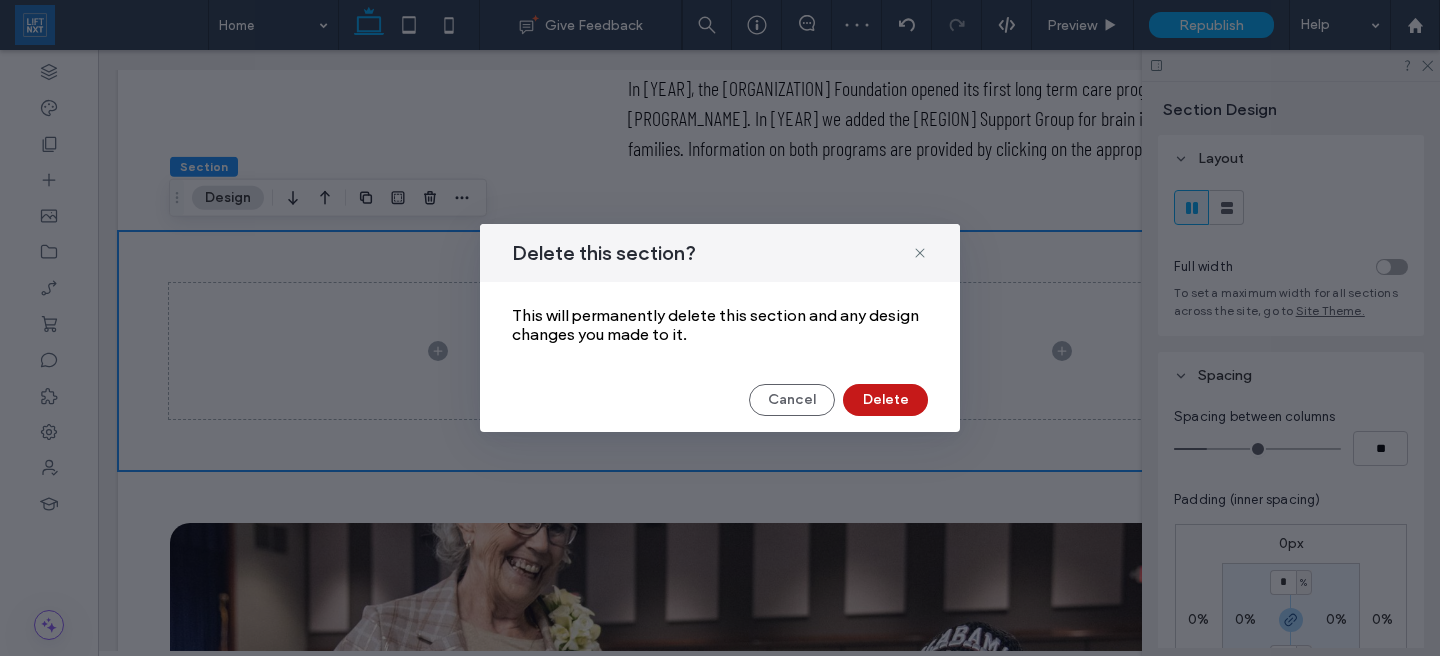 click on "Delete" at bounding box center [885, 400] 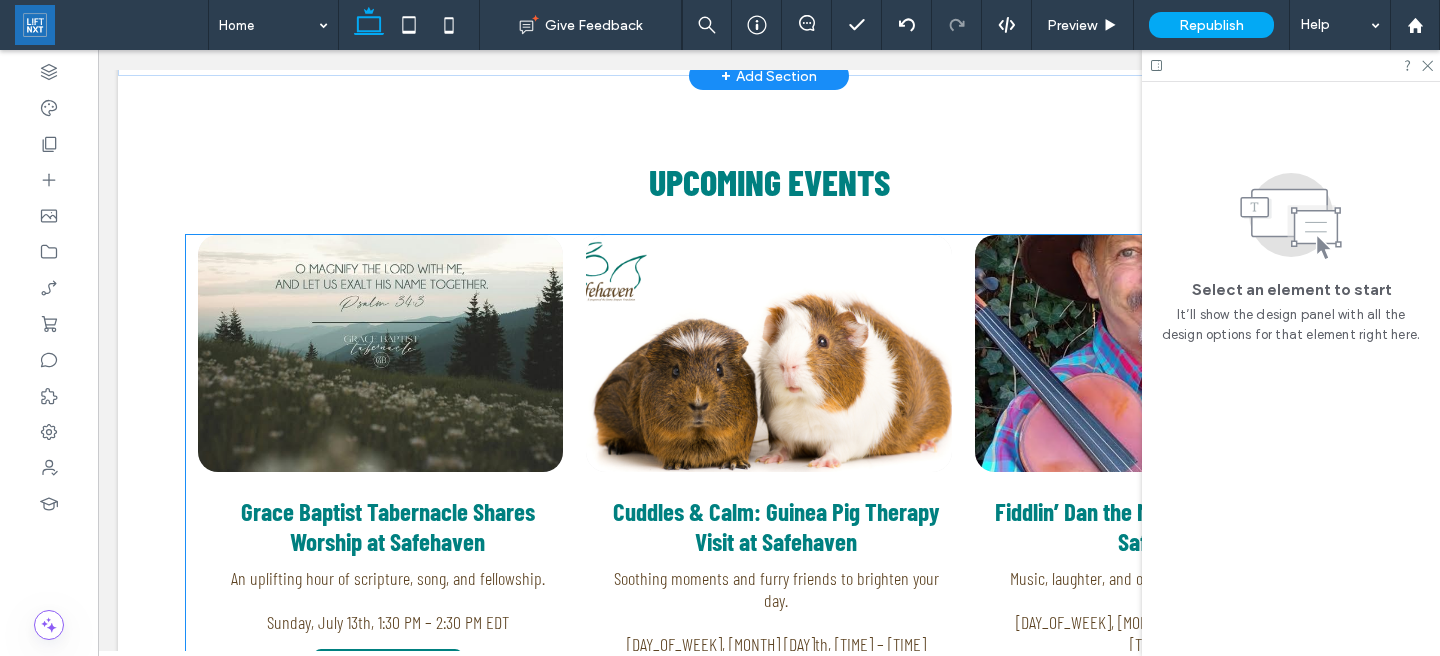 scroll, scrollTop: 2810, scrollLeft: 0, axis: vertical 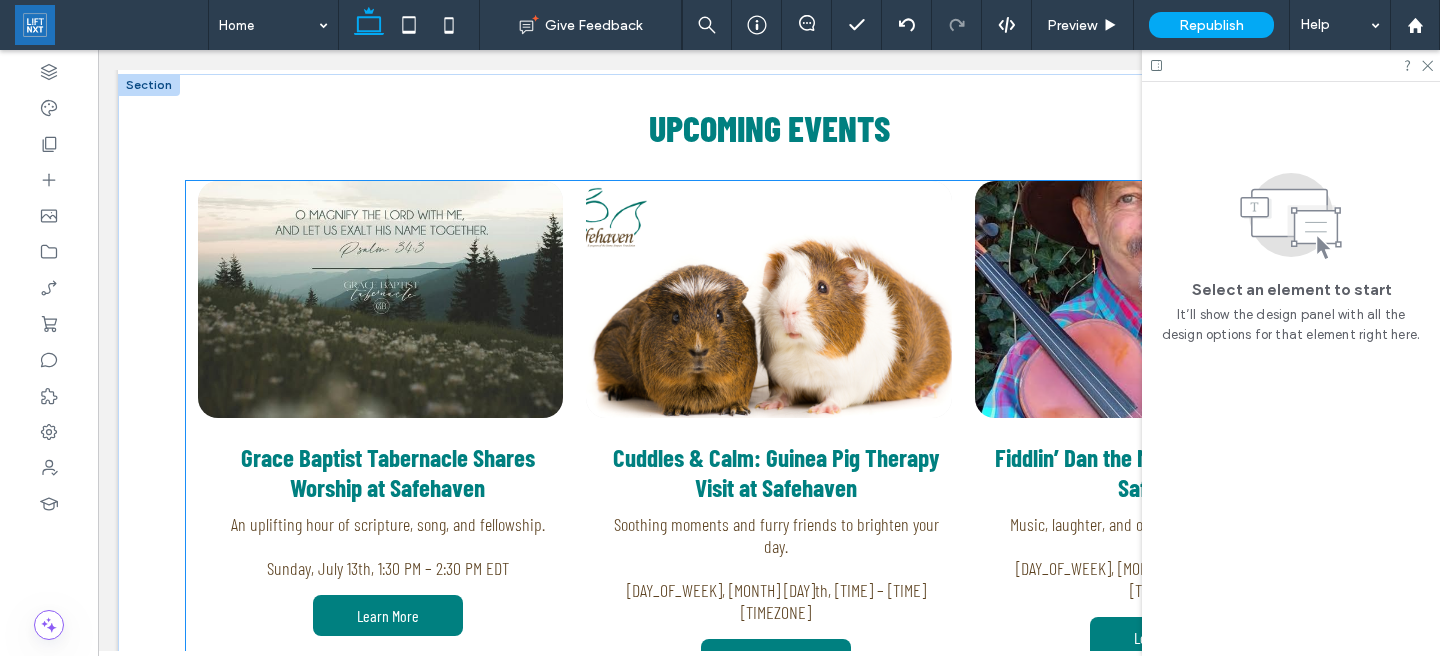 click at bounding box center (380, 299) 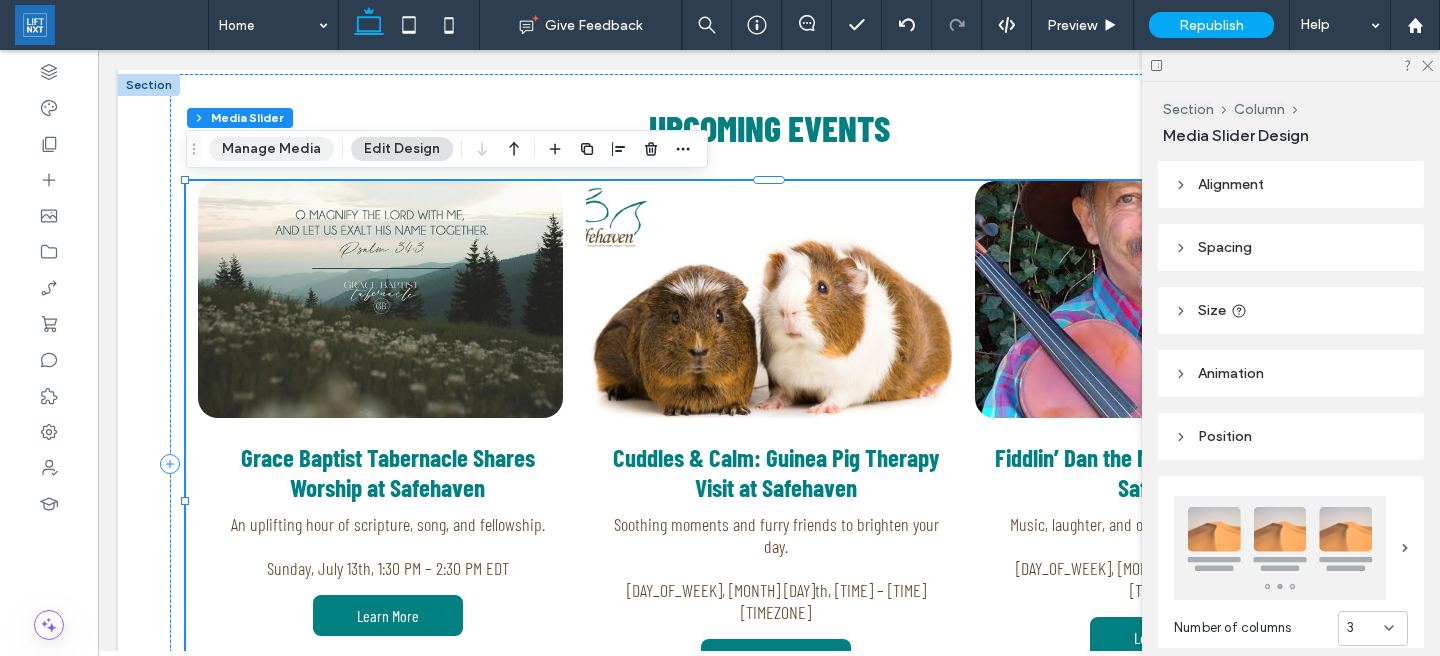 click on "Manage Media" at bounding box center (271, 149) 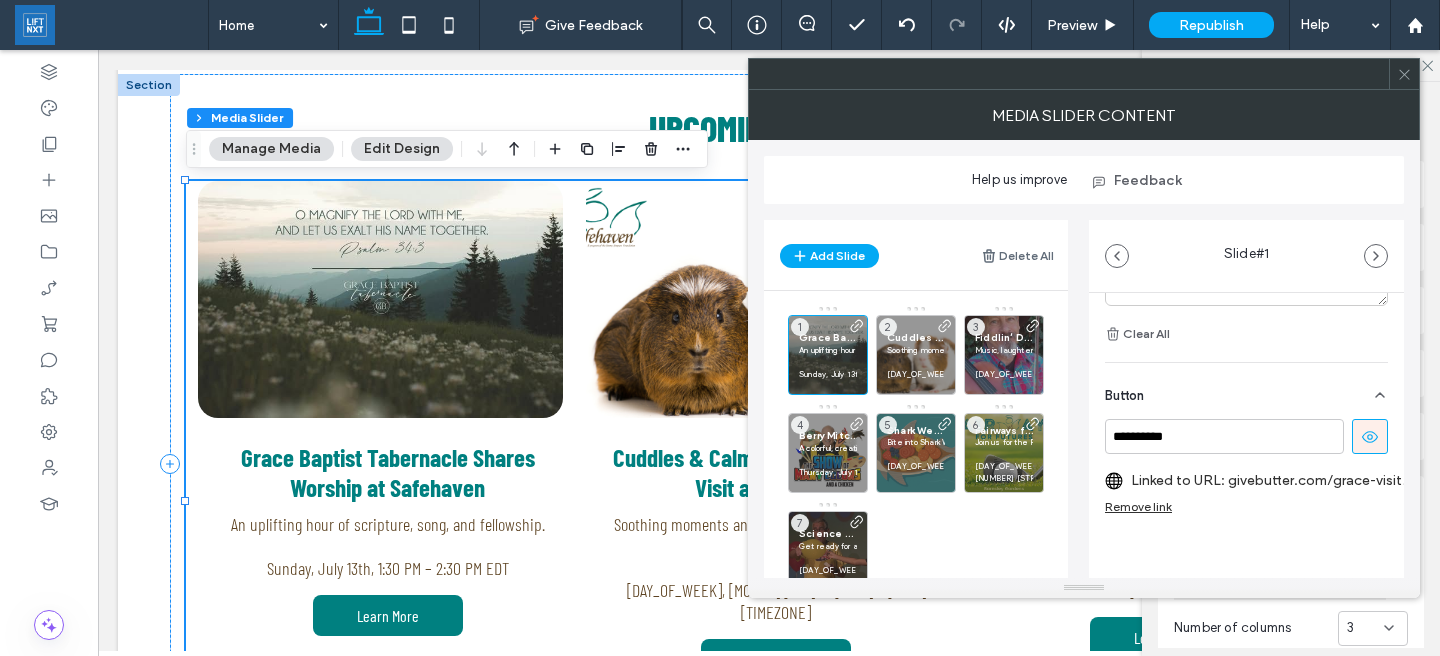 scroll, scrollTop: 728, scrollLeft: 0, axis: vertical 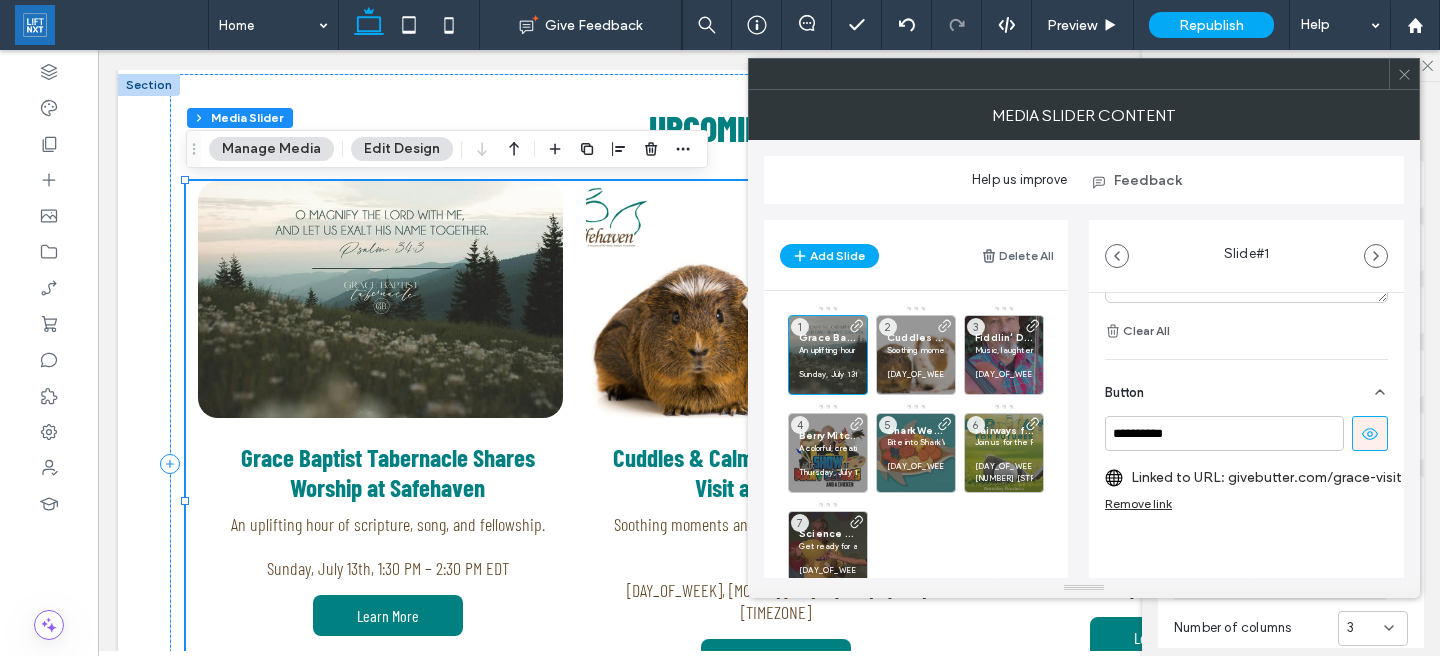 click 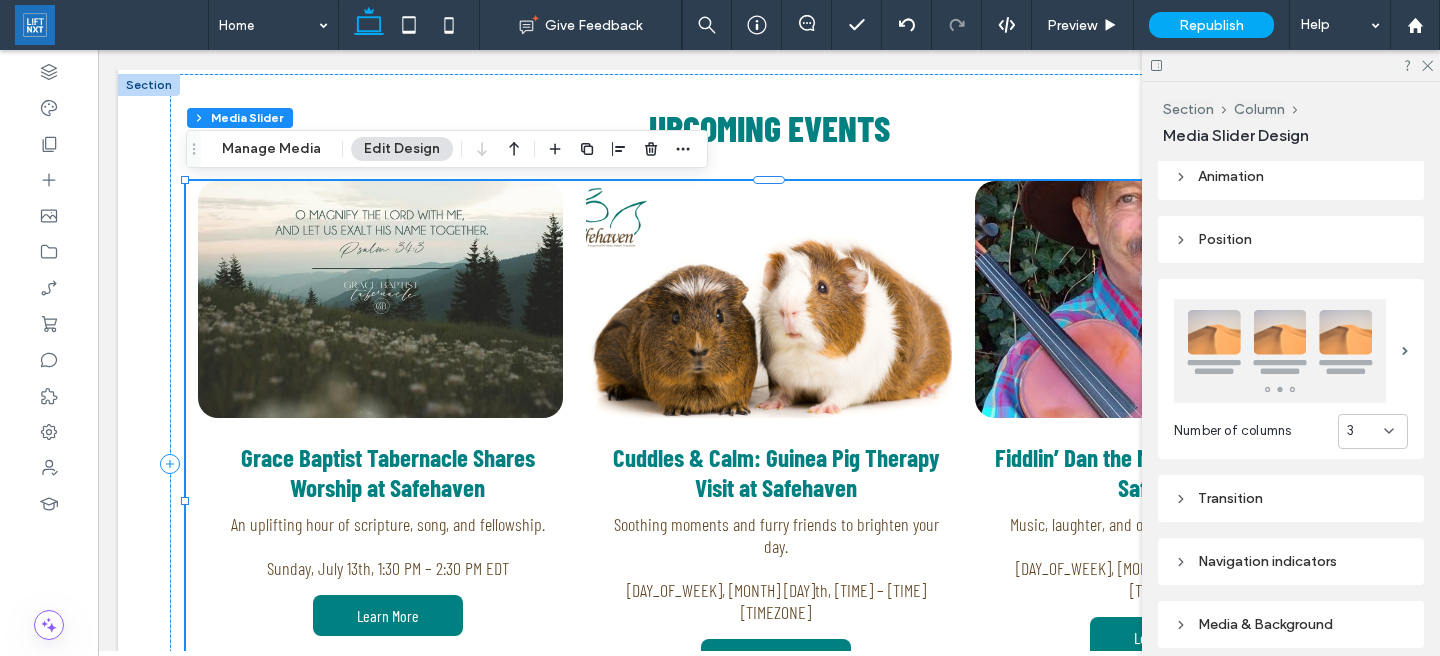 scroll, scrollTop: 199, scrollLeft: 0, axis: vertical 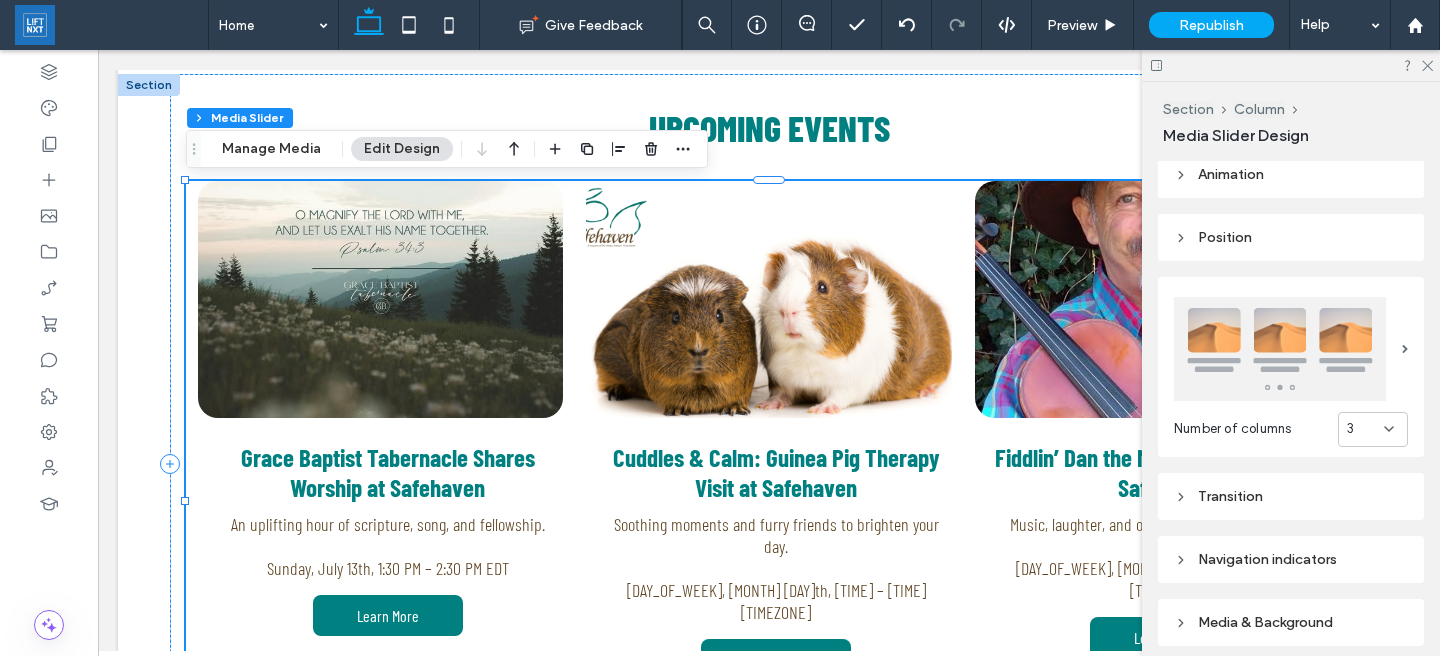 click at bounding box center [1280, 349] 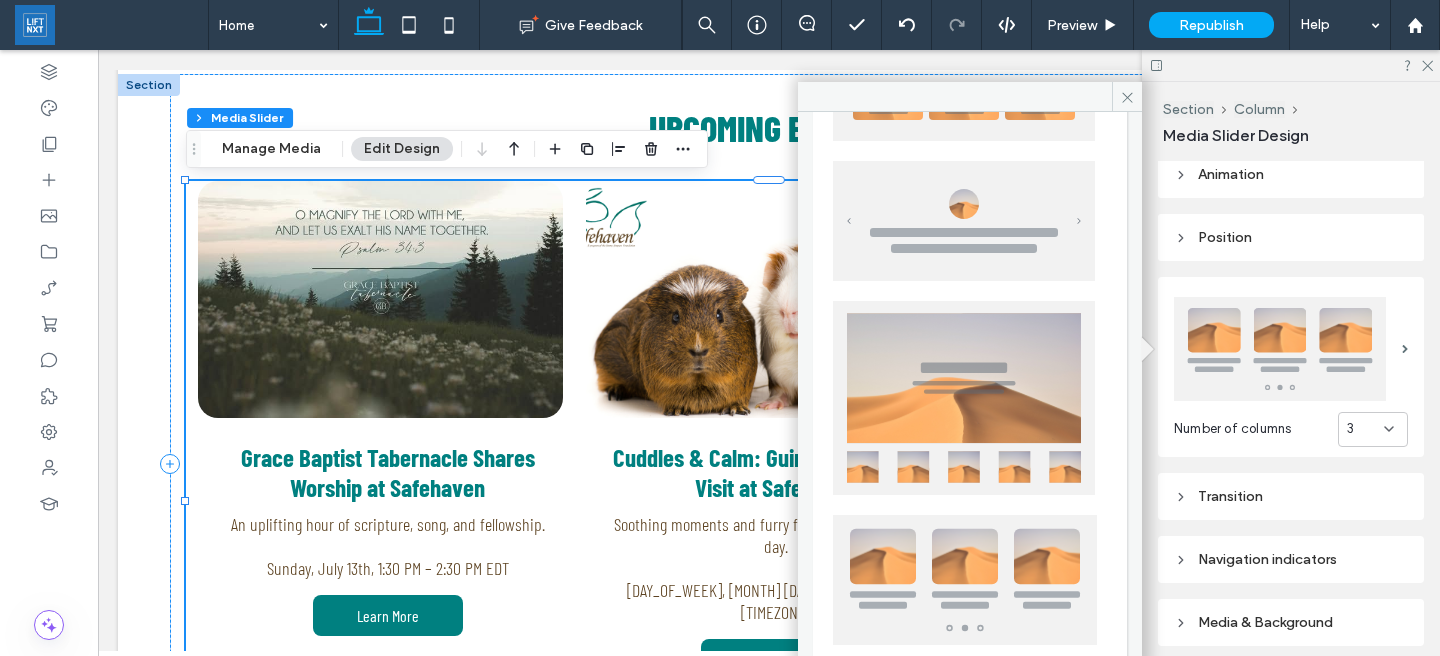 scroll, scrollTop: 493, scrollLeft: 0, axis: vertical 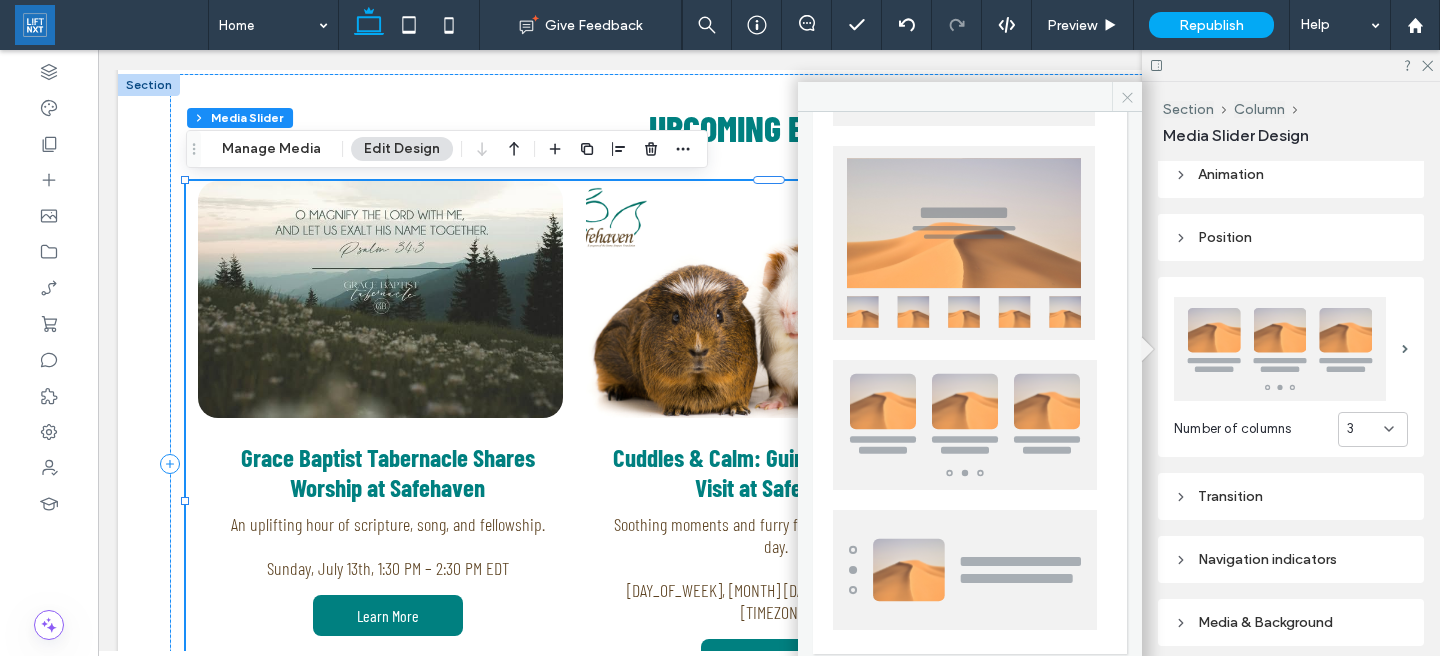 click 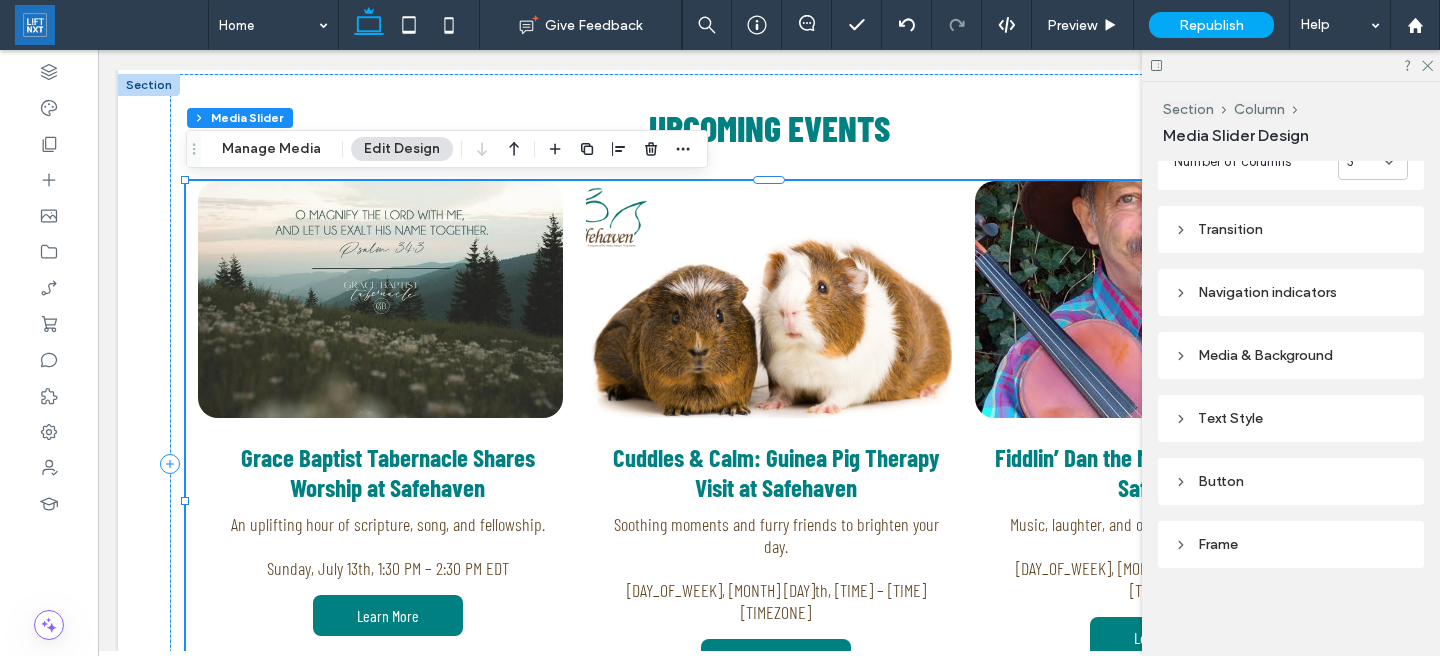 scroll, scrollTop: 463, scrollLeft: 0, axis: vertical 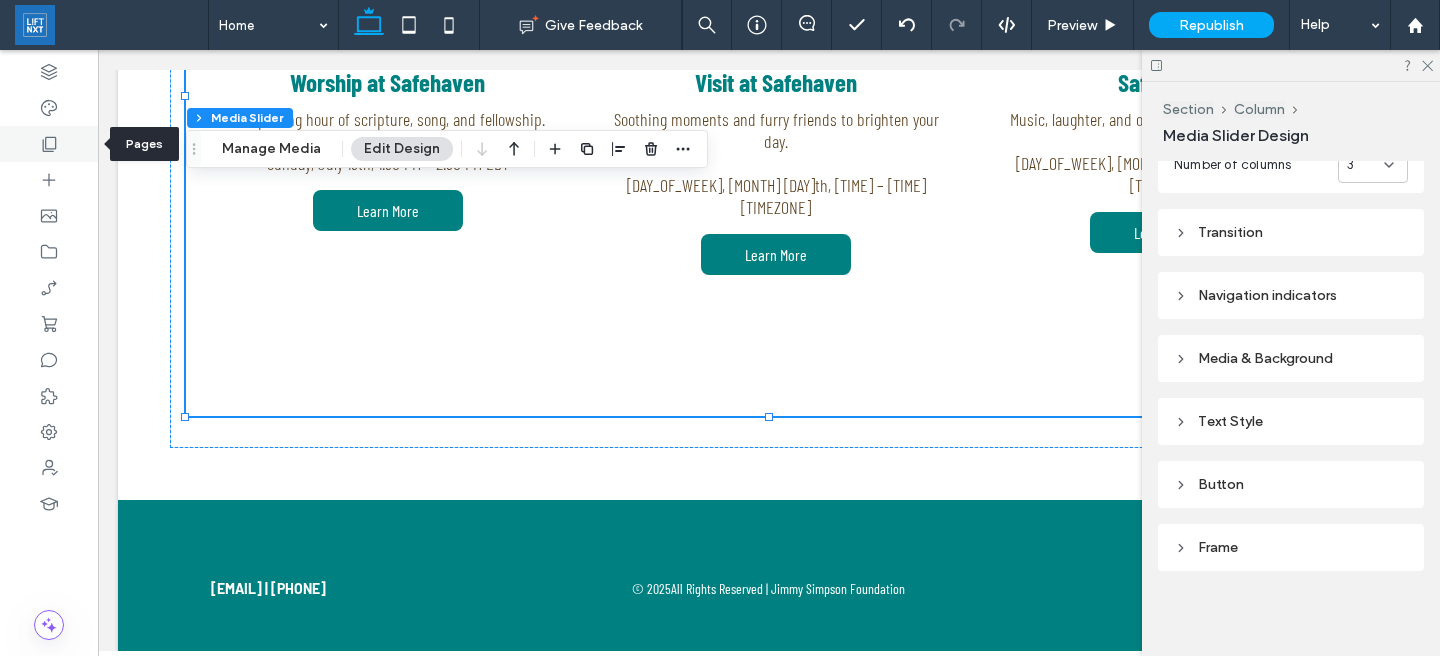 click 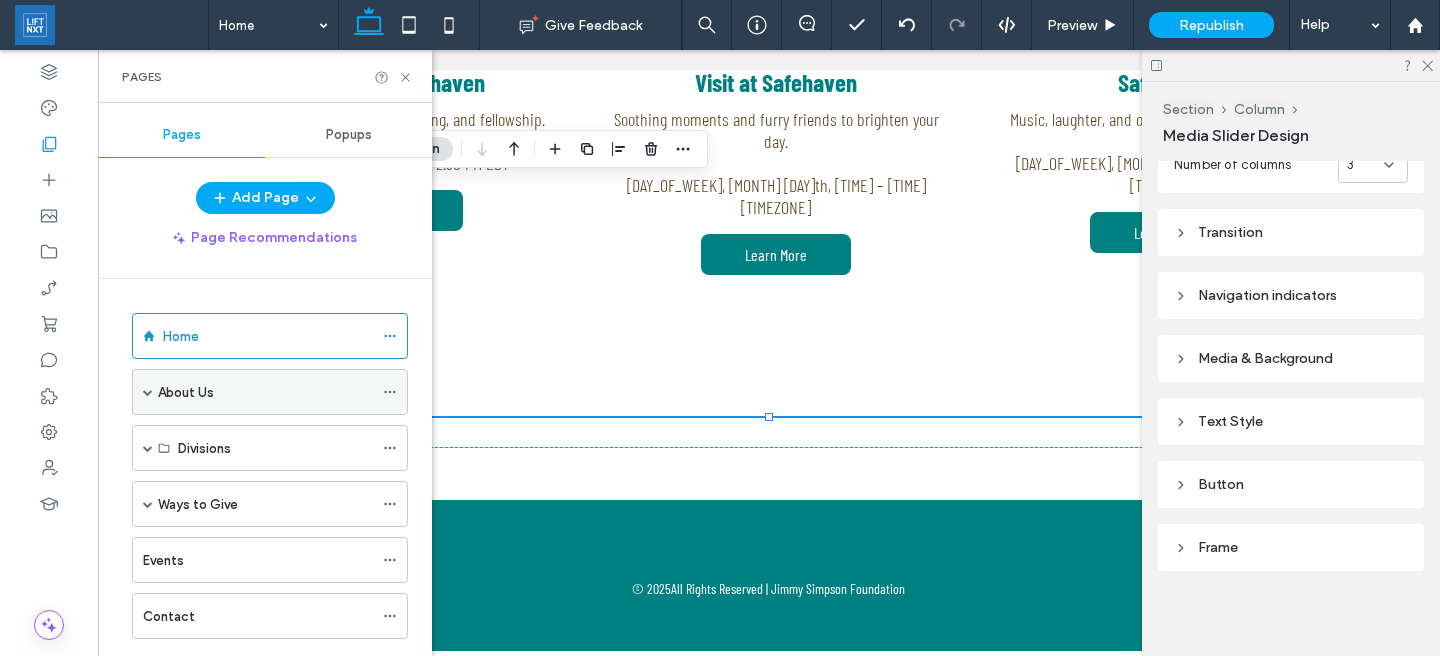 click on "About Us" at bounding box center [265, 392] 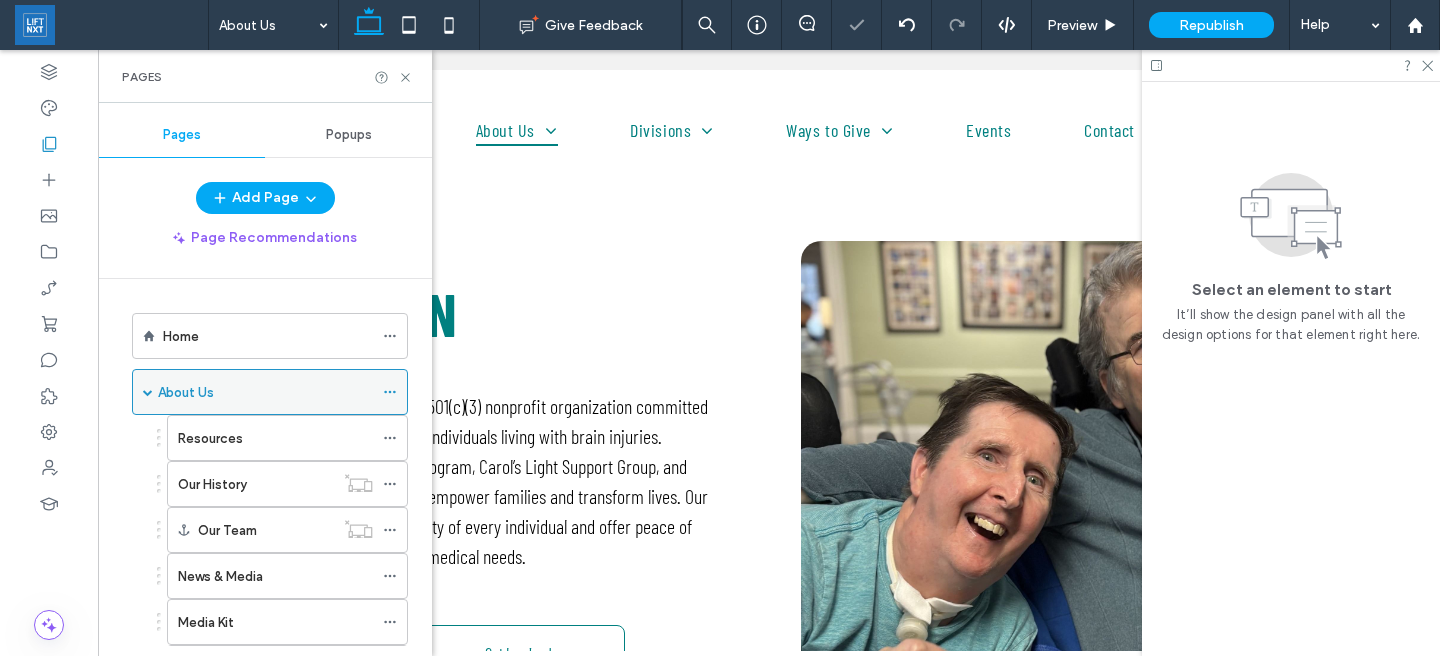 scroll, scrollTop: 0, scrollLeft: 0, axis: both 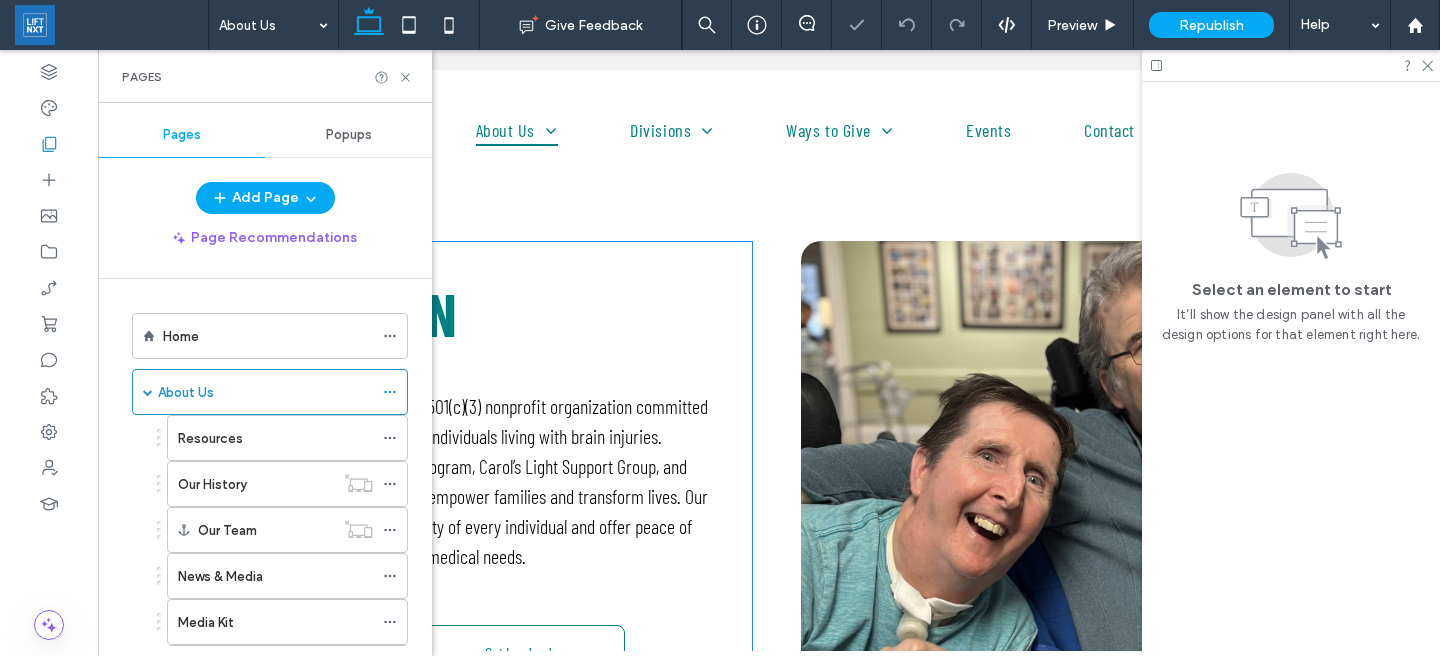 click on "About Us   Our Mission
The Jimmy Simpson Foundation is a 501(c)(3) nonprofit organization committed to providing compassionate care for individuals living with brain injuries. Through our Safehaven residential program, Carol’s Light Support Group, and brain injury education initiatives, we empower families and transform lives. Our faith-based programs honor the dignity of every individual and offer peace of mind to families navigating complex medical needs.
Ways to Give
Get Involved" at bounding box center (461, 479) 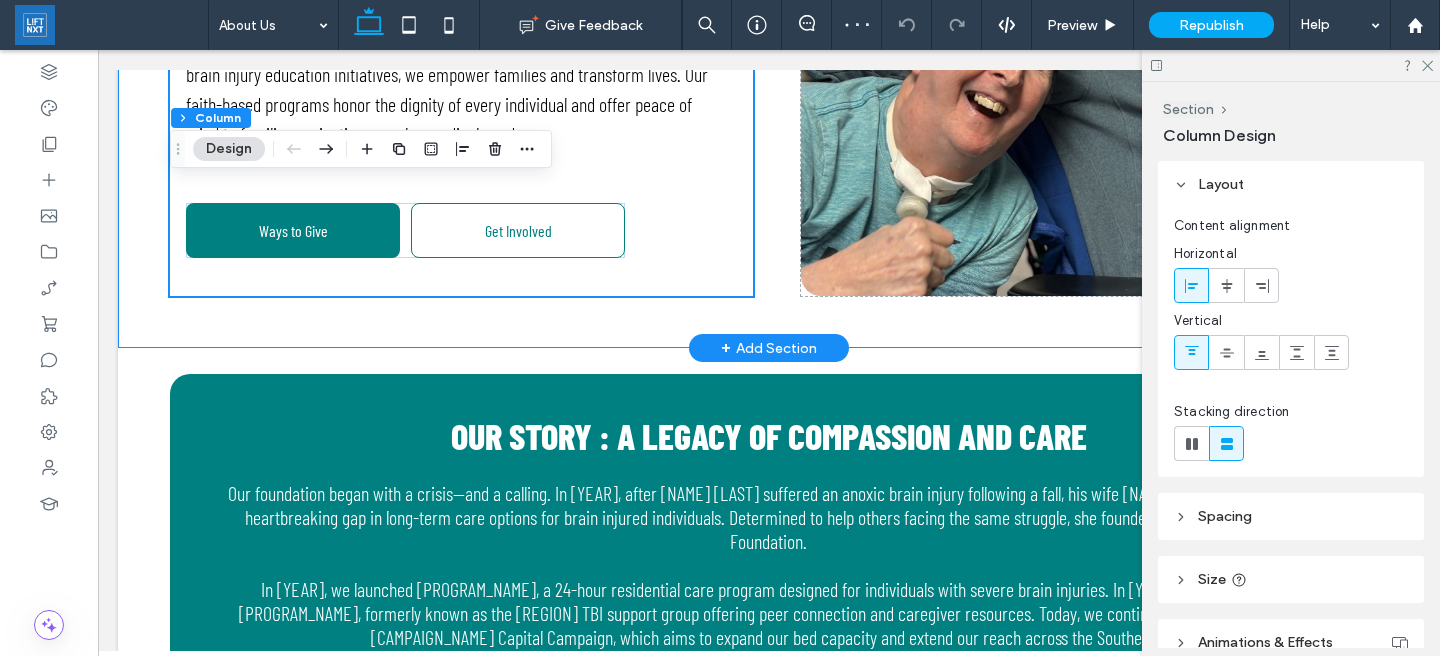 scroll, scrollTop: 462, scrollLeft: 0, axis: vertical 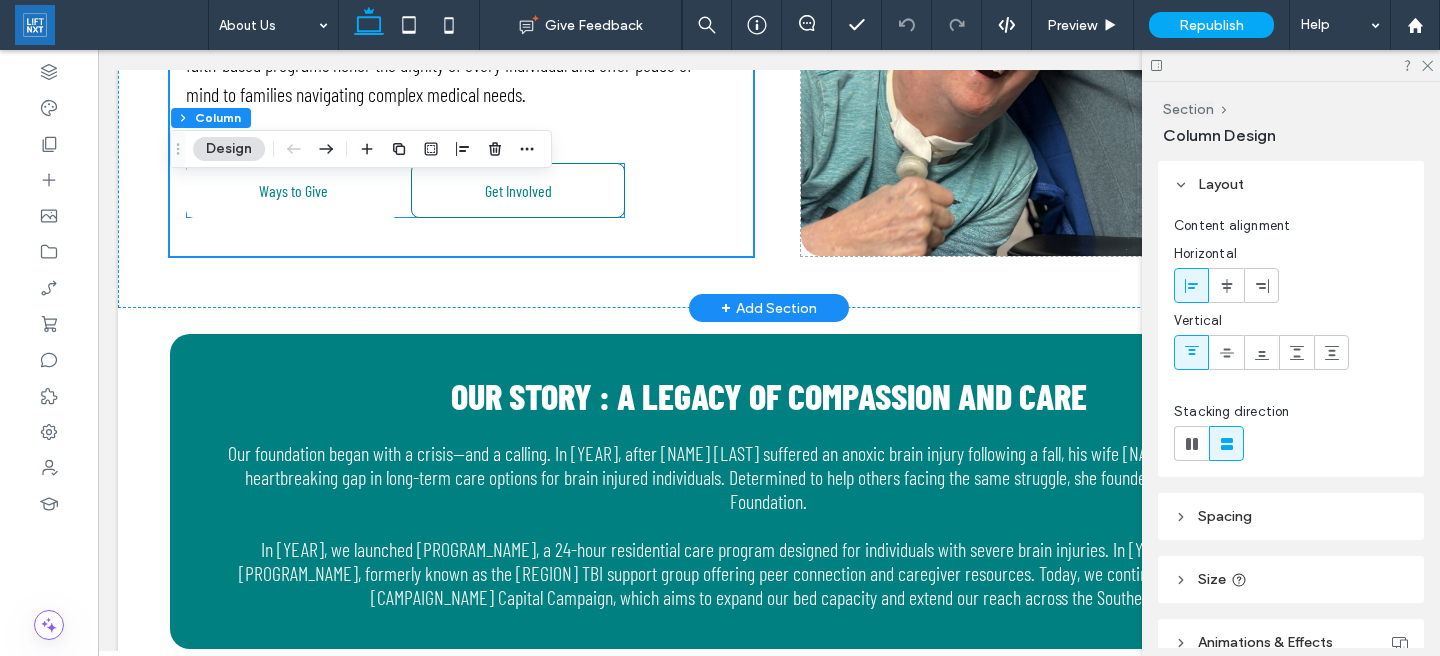 click on "Ways to Give" at bounding box center [293, 190] 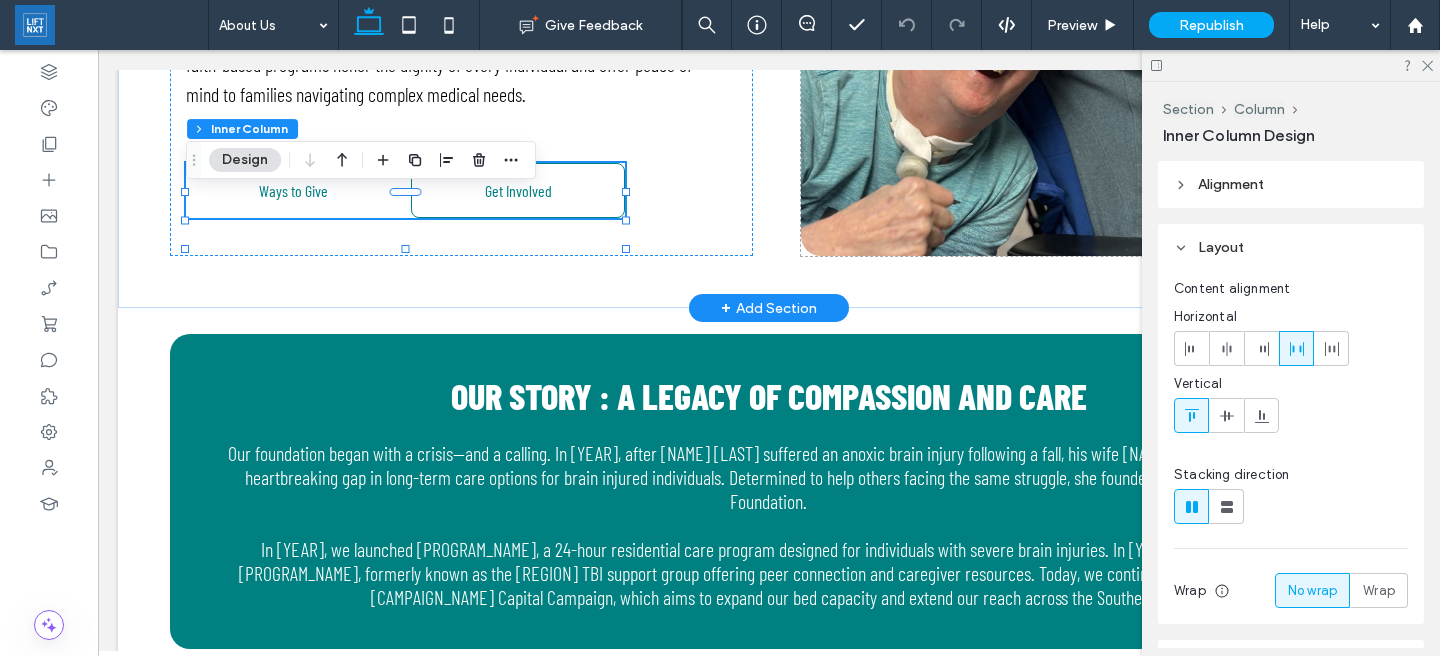 click on "Ways to Give" at bounding box center [293, 190] 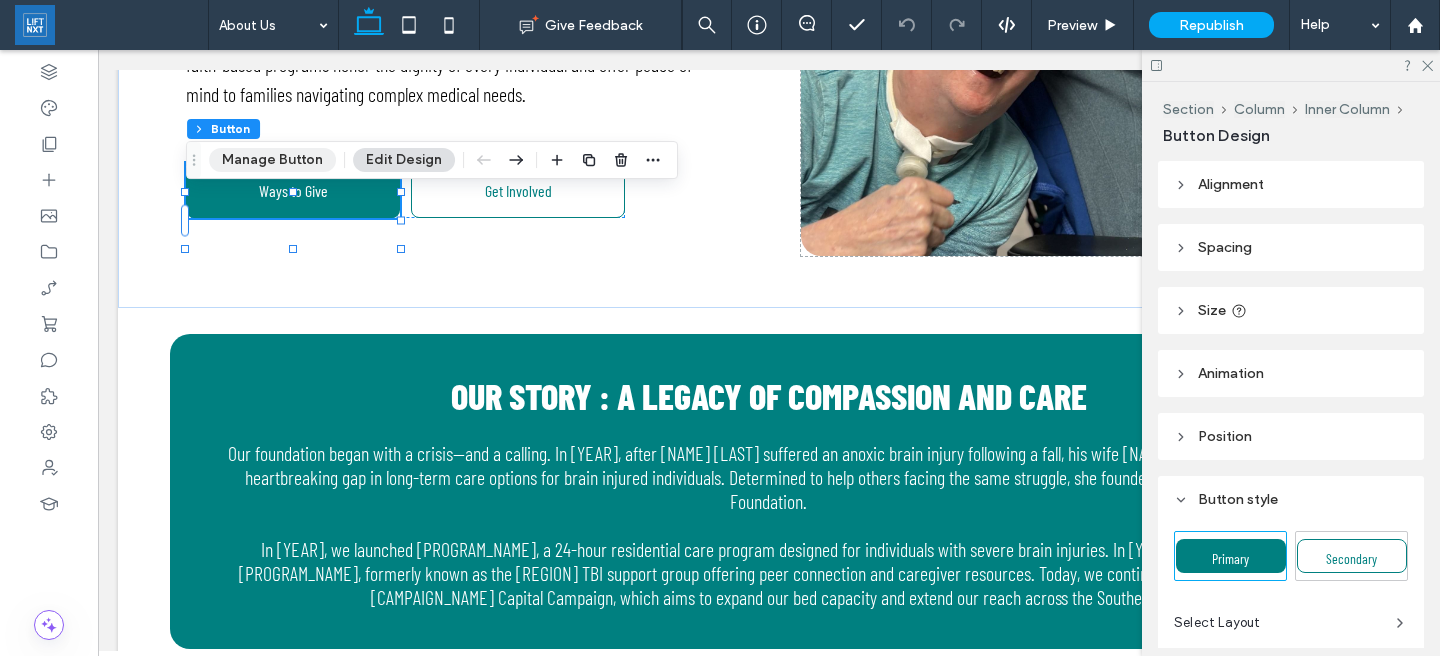 click on "Manage Button" at bounding box center [272, 160] 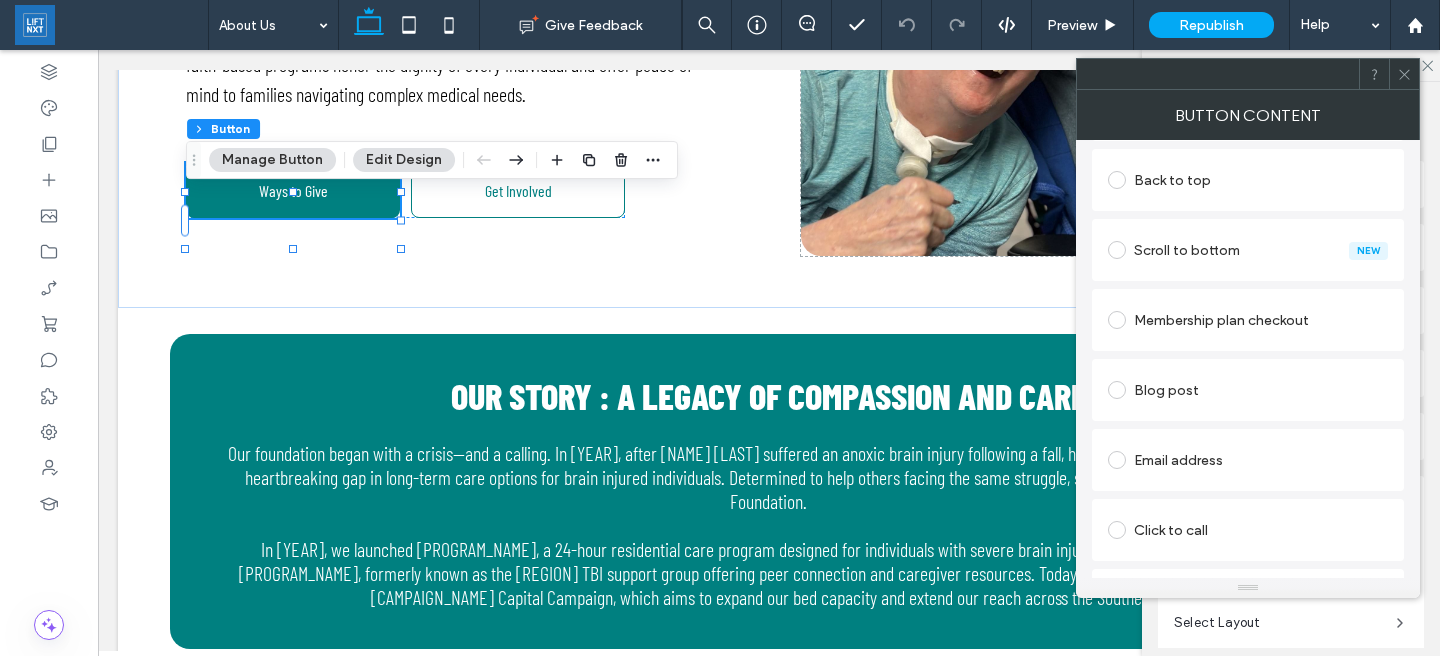 scroll, scrollTop: 591, scrollLeft: 0, axis: vertical 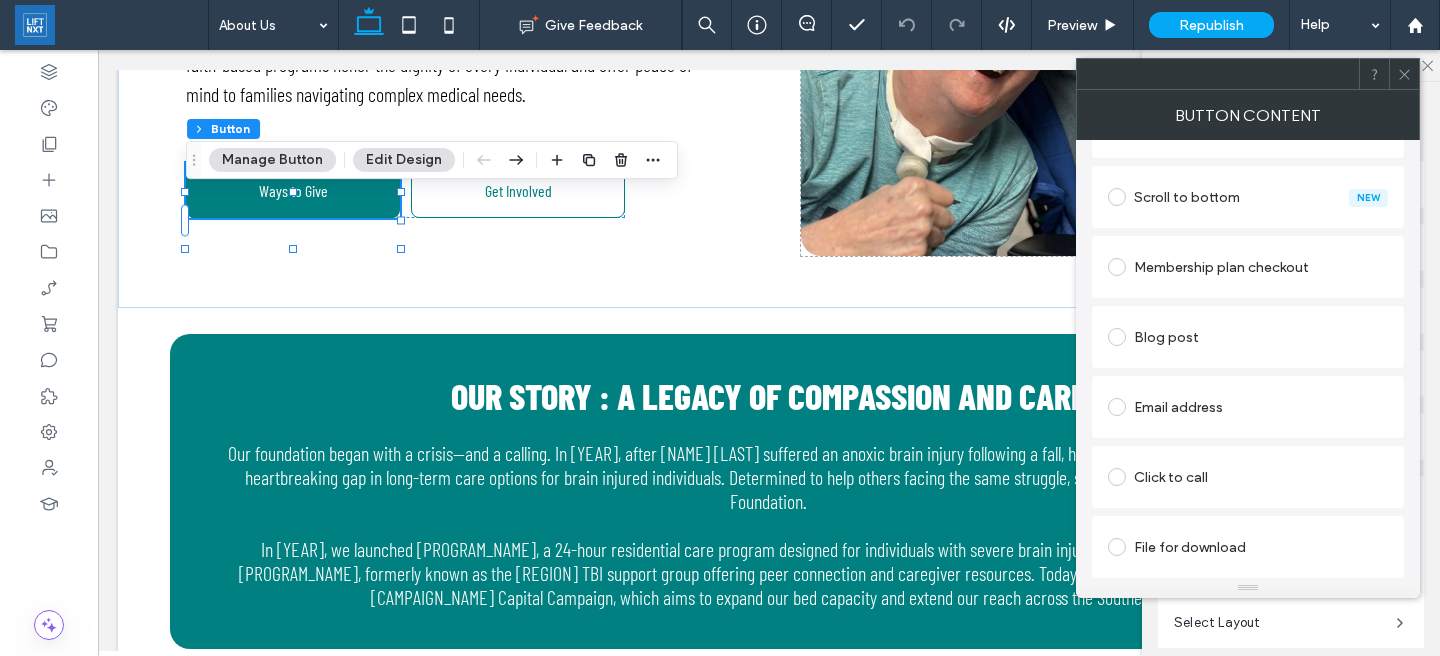 click 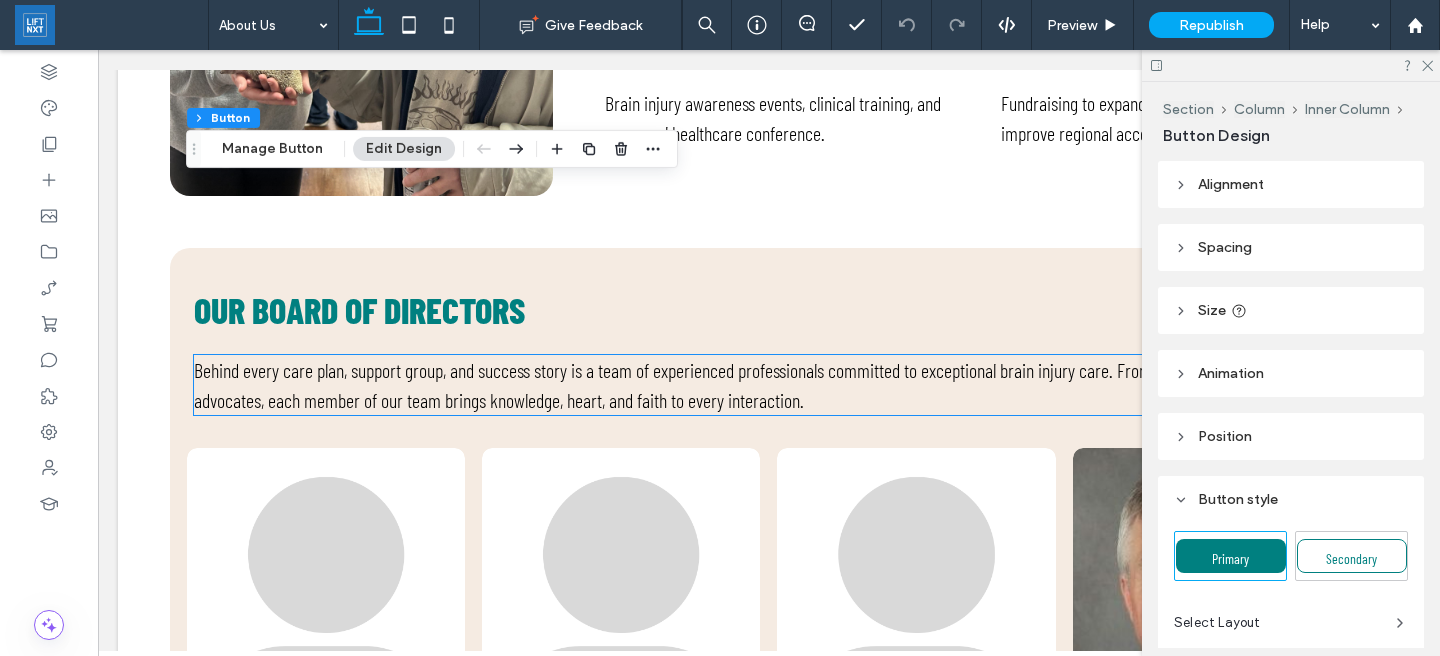 scroll, scrollTop: 1823, scrollLeft: 0, axis: vertical 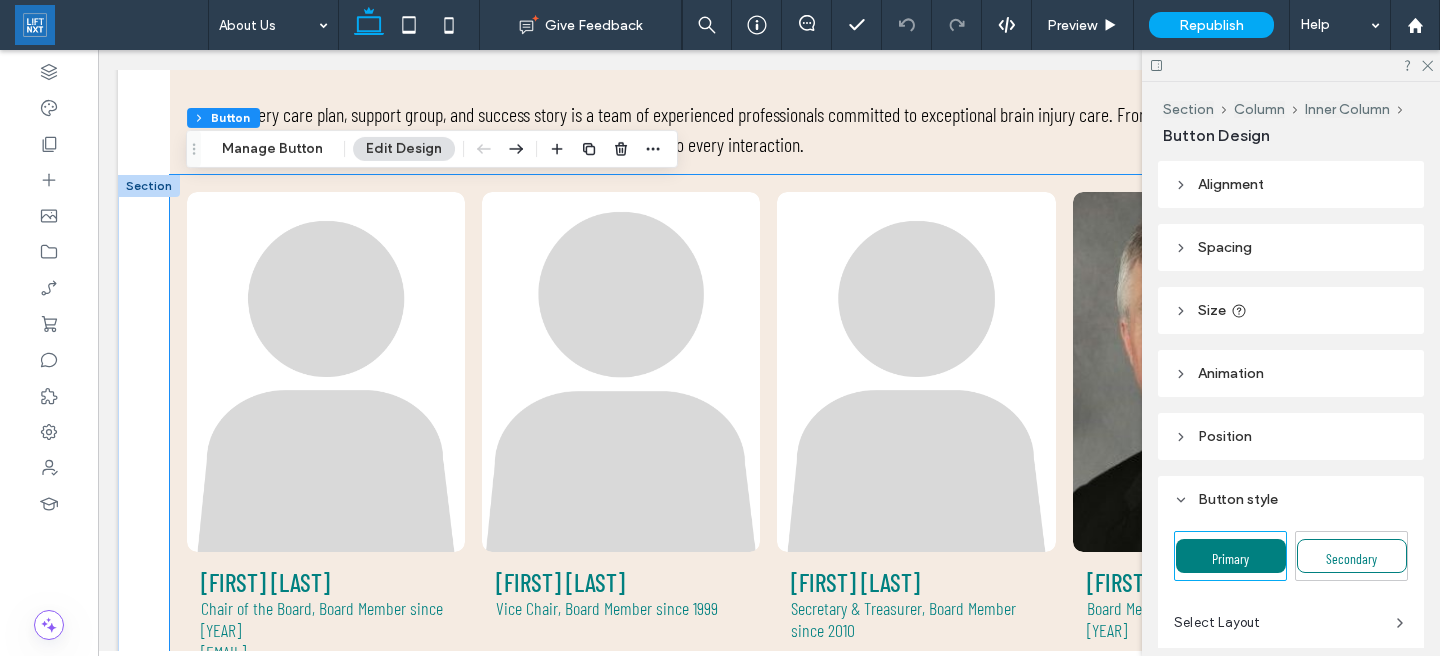 click at bounding box center (621, 372) 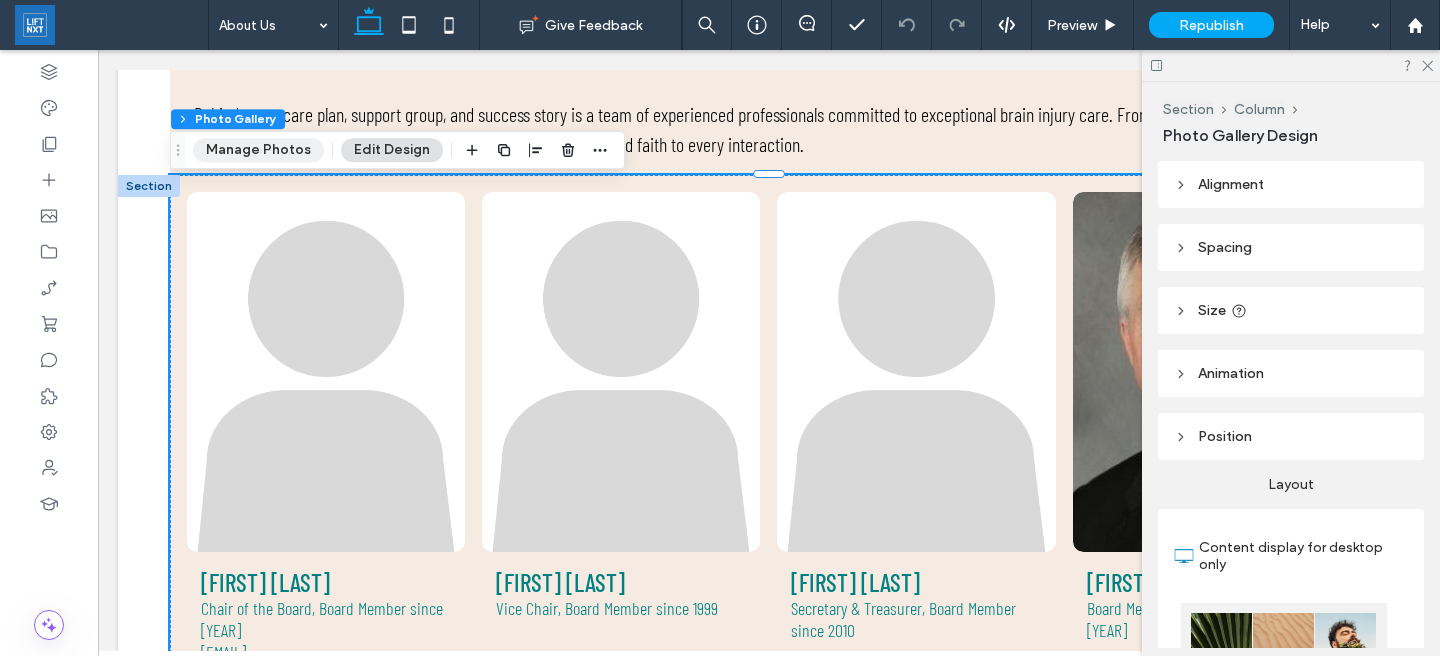 click on "Manage Photos" at bounding box center [258, 150] 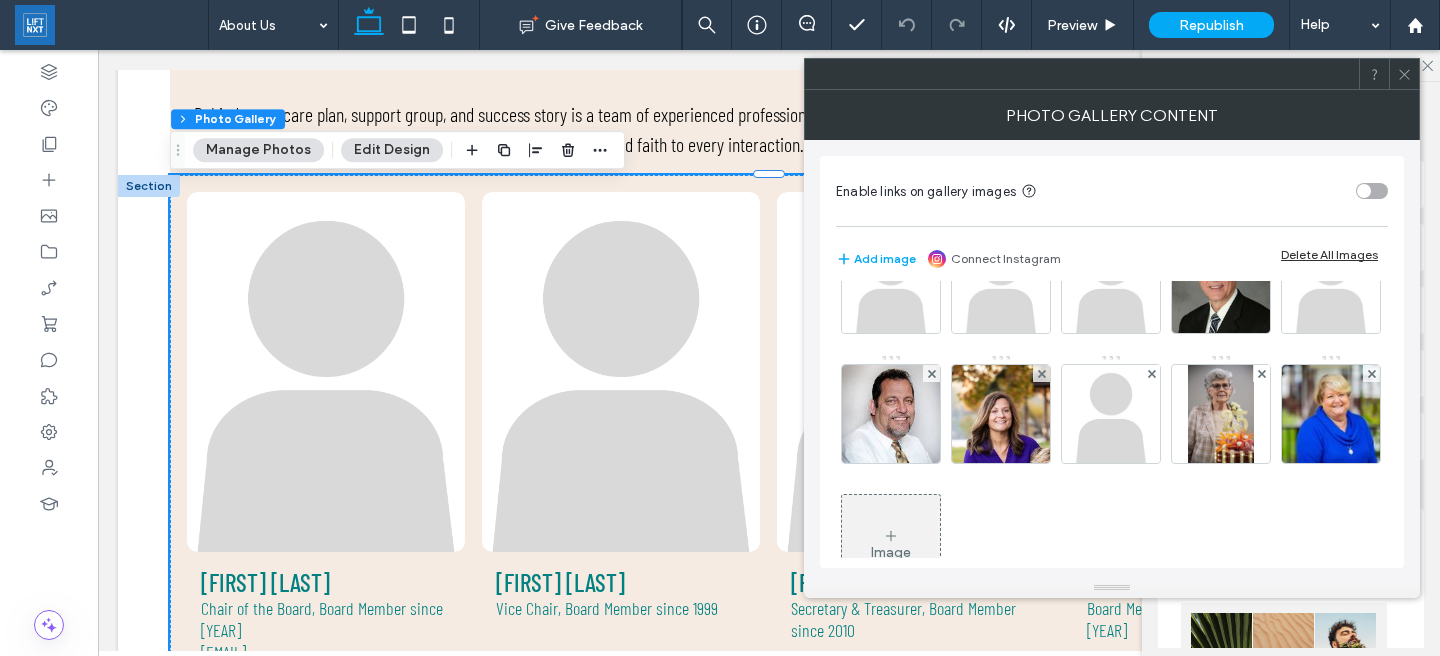 scroll, scrollTop: 135, scrollLeft: 0, axis: vertical 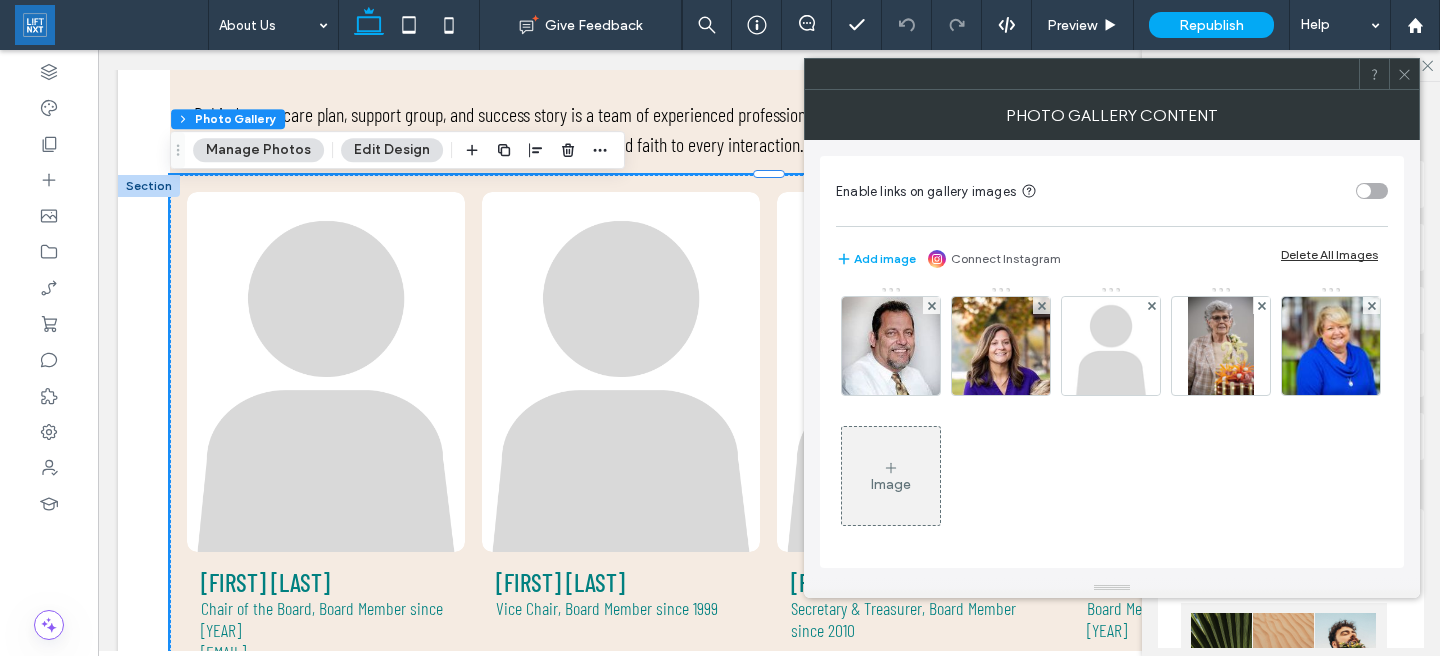 click 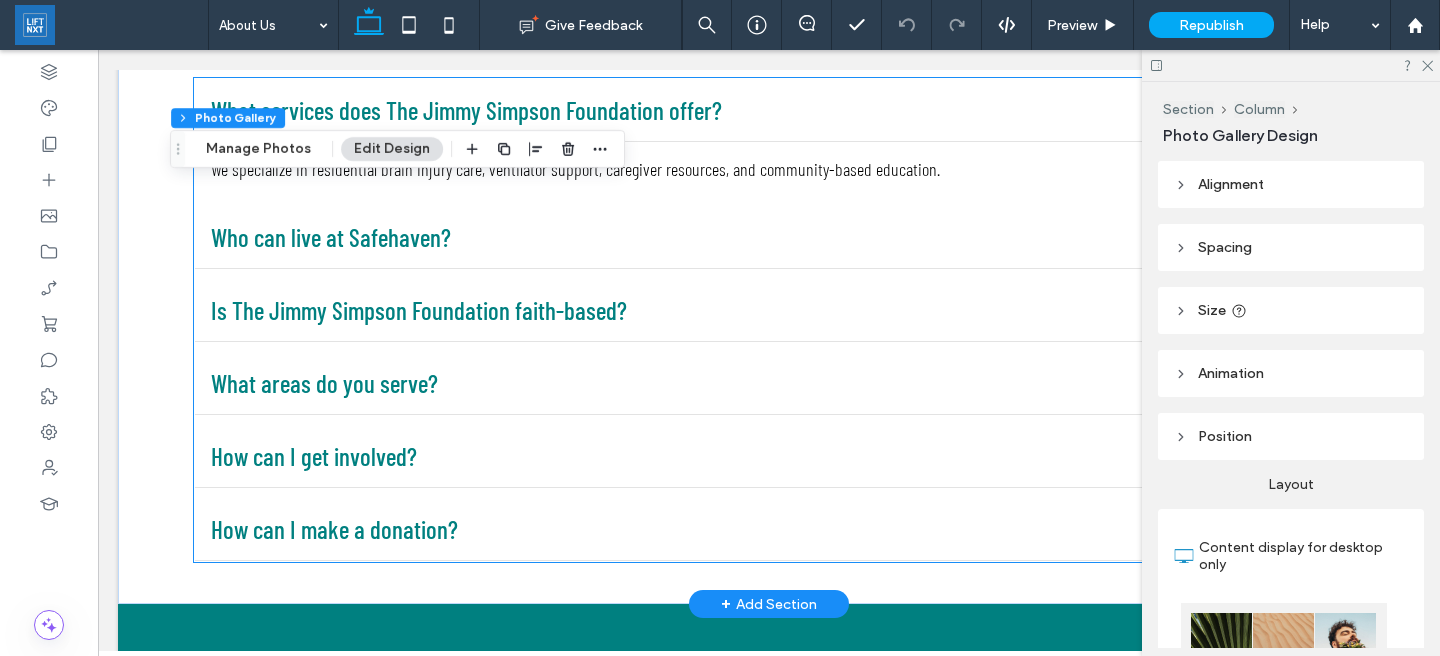 scroll, scrollTop: 5403, scrollLeft: 0, axis: vertical 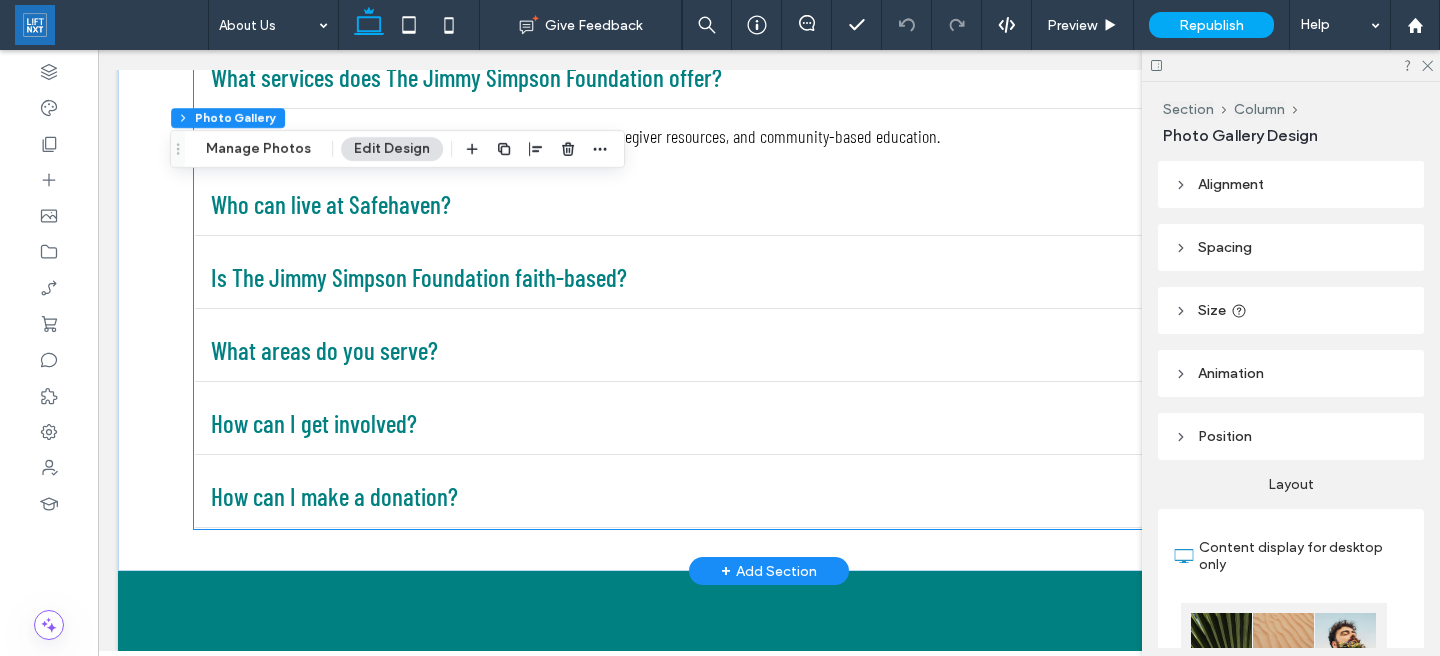 click on "How can I get involved?" at bounding box center [769, 423] 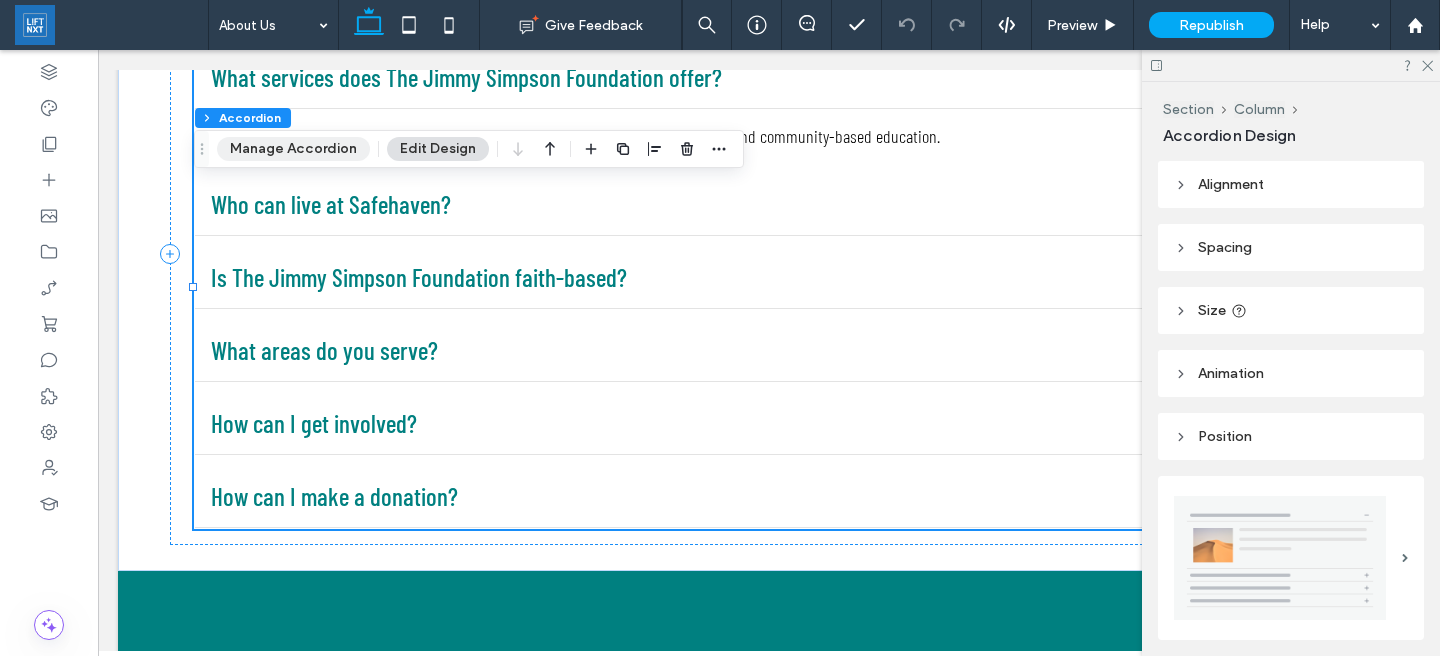 click on "Manage Accordion" at bounding box center (293, 149) 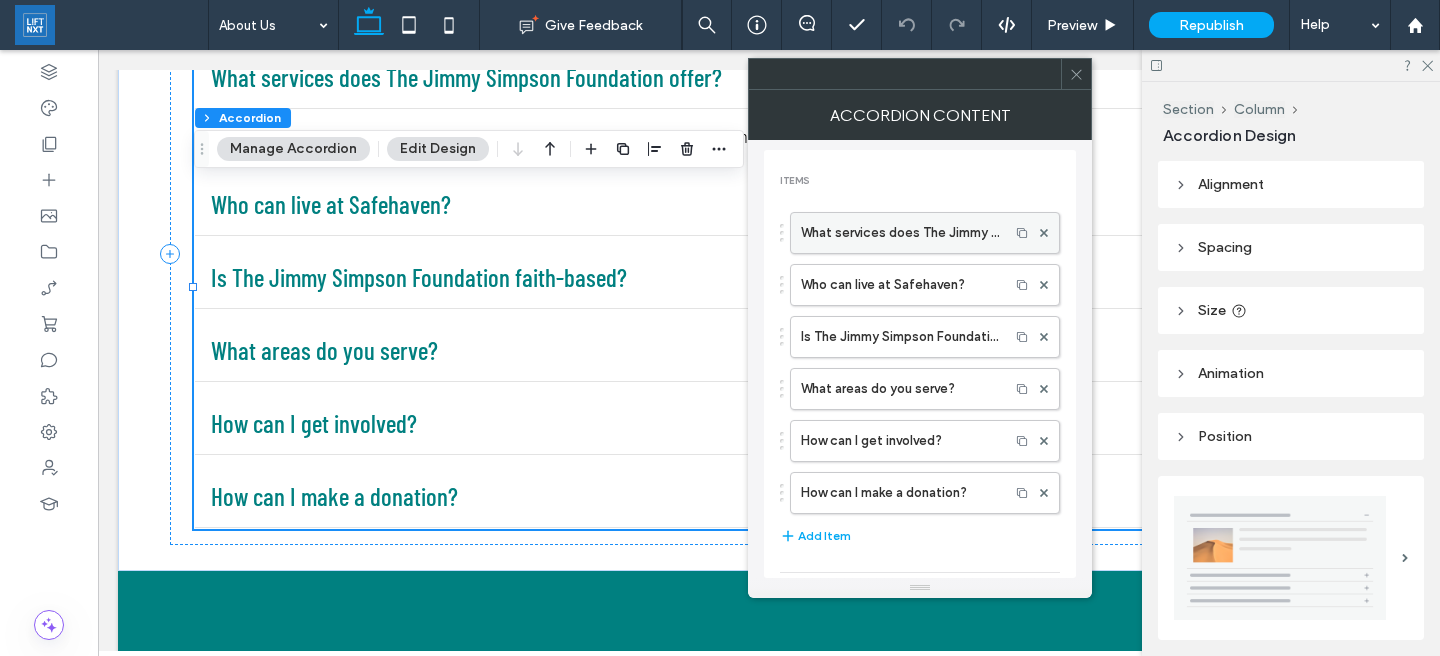 click on "What services does The Jimmy Simpson Foundation offer?" at bounding box center (900, 233) 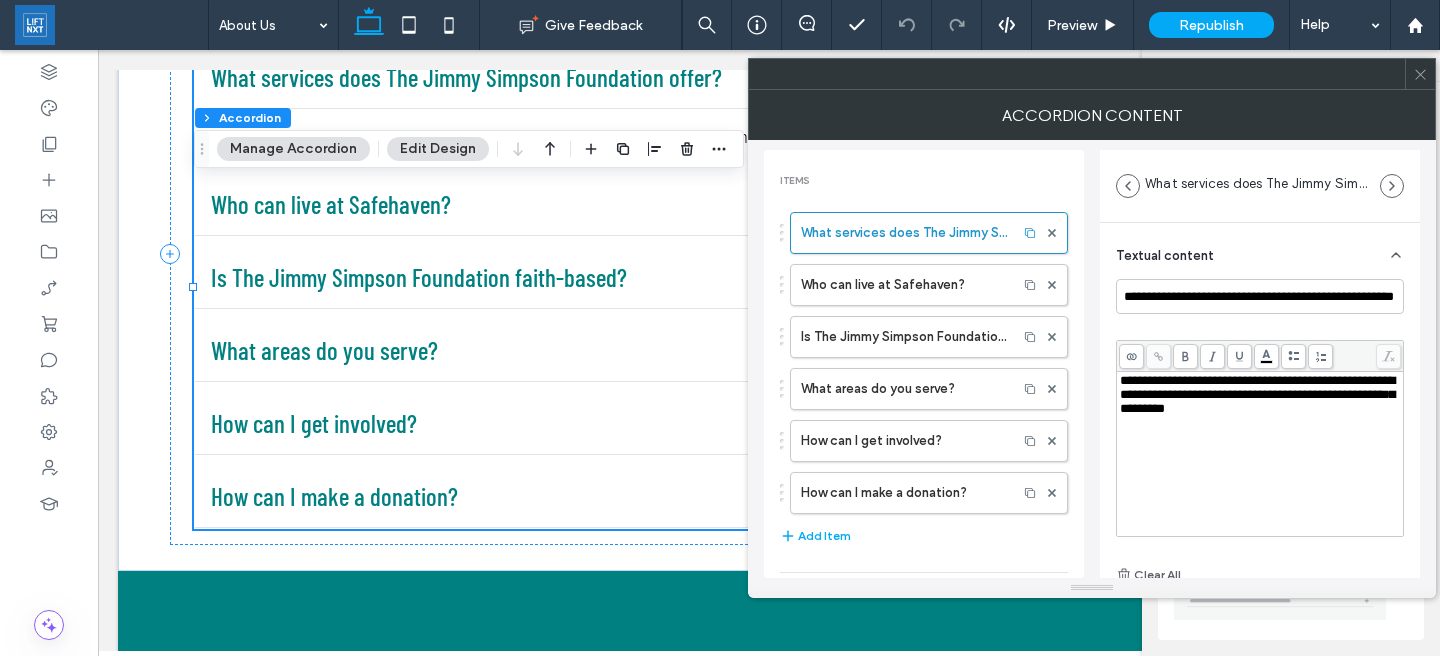 click 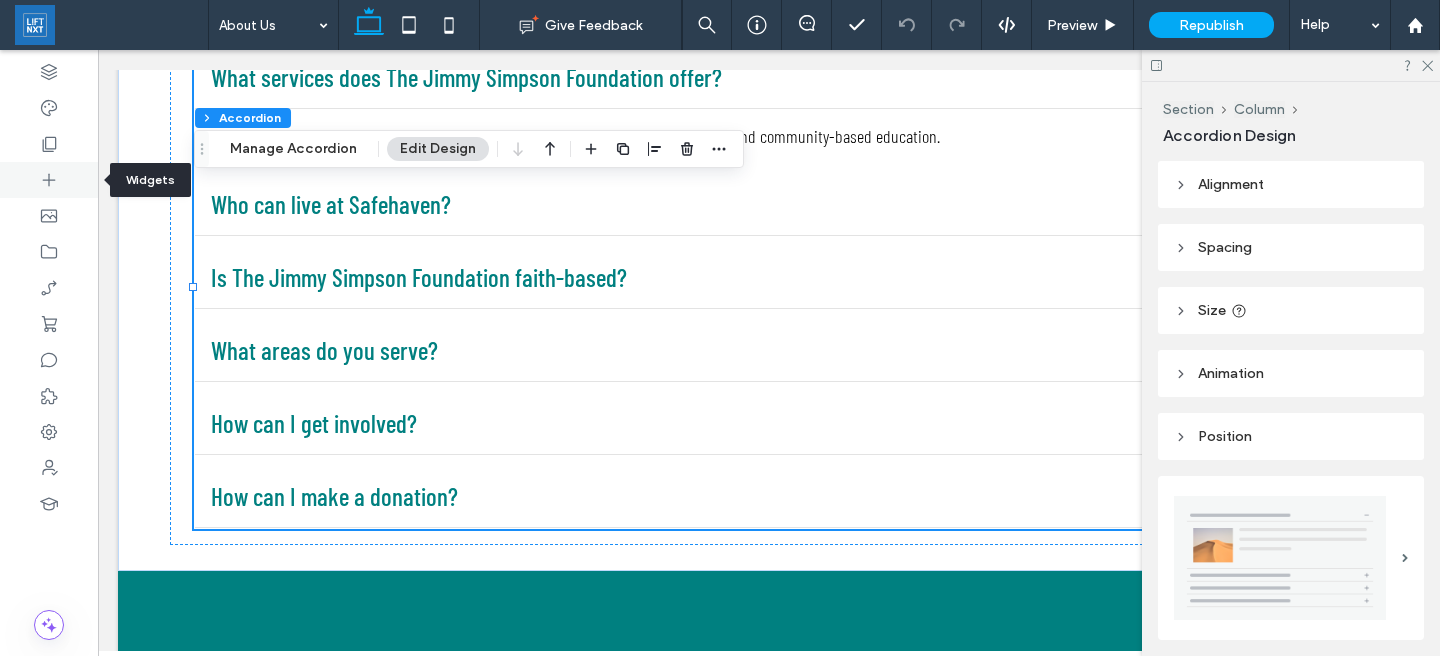 click 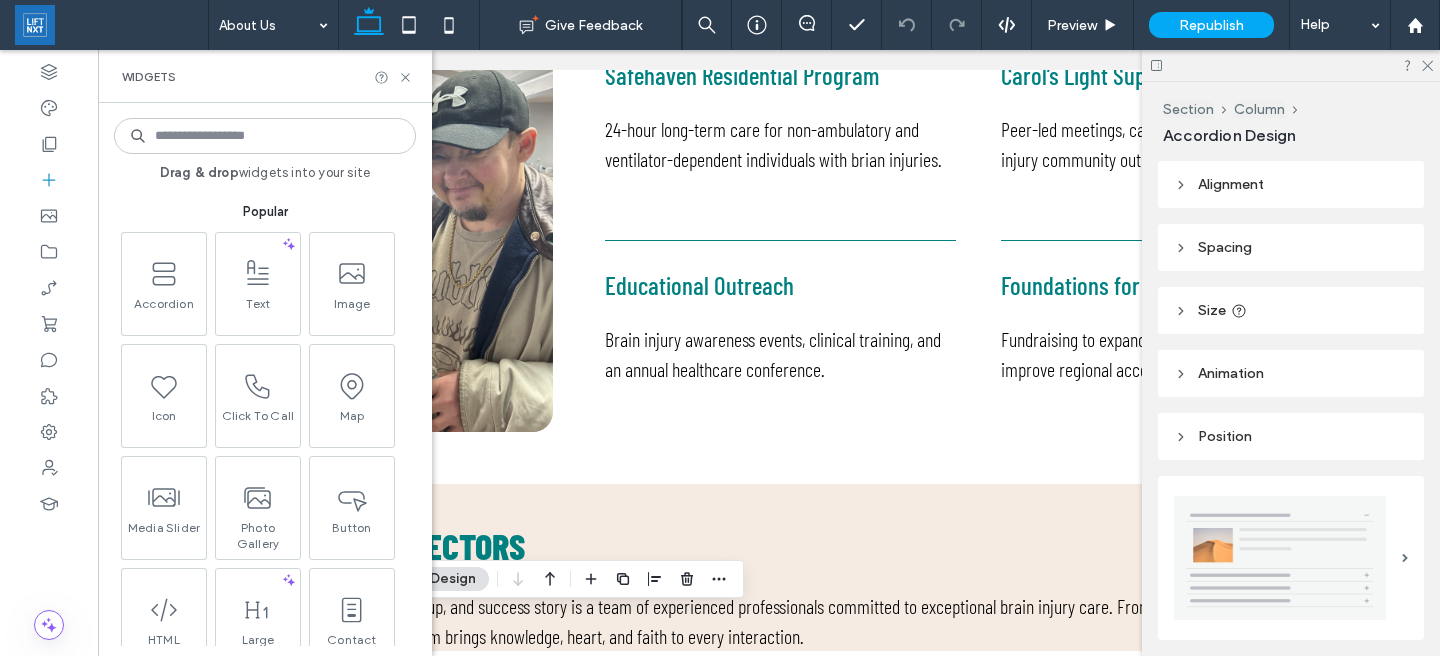 scroll, scrollTop: 1327, scrollLeft: 0, axis: vertical 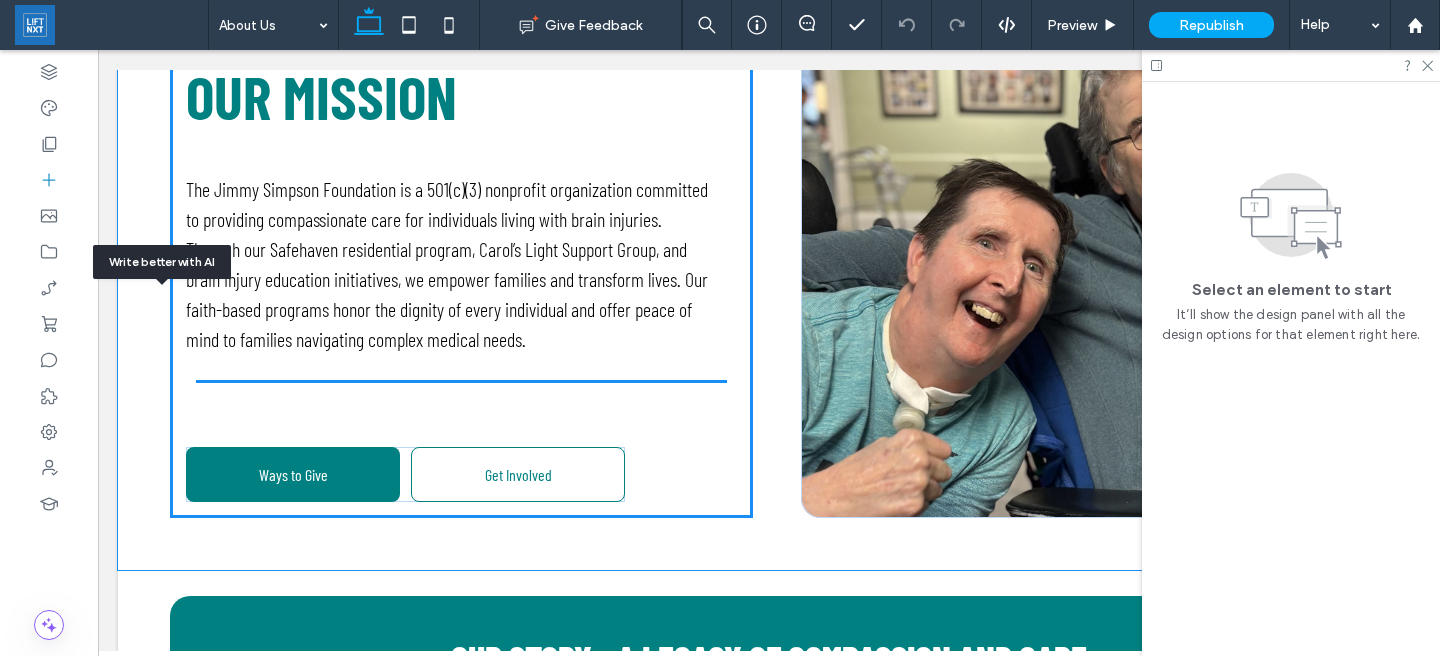 drag, startPoint x: 227, startPoint y: 378, endPoint x: 239, endPoint y: 378, distance: 12 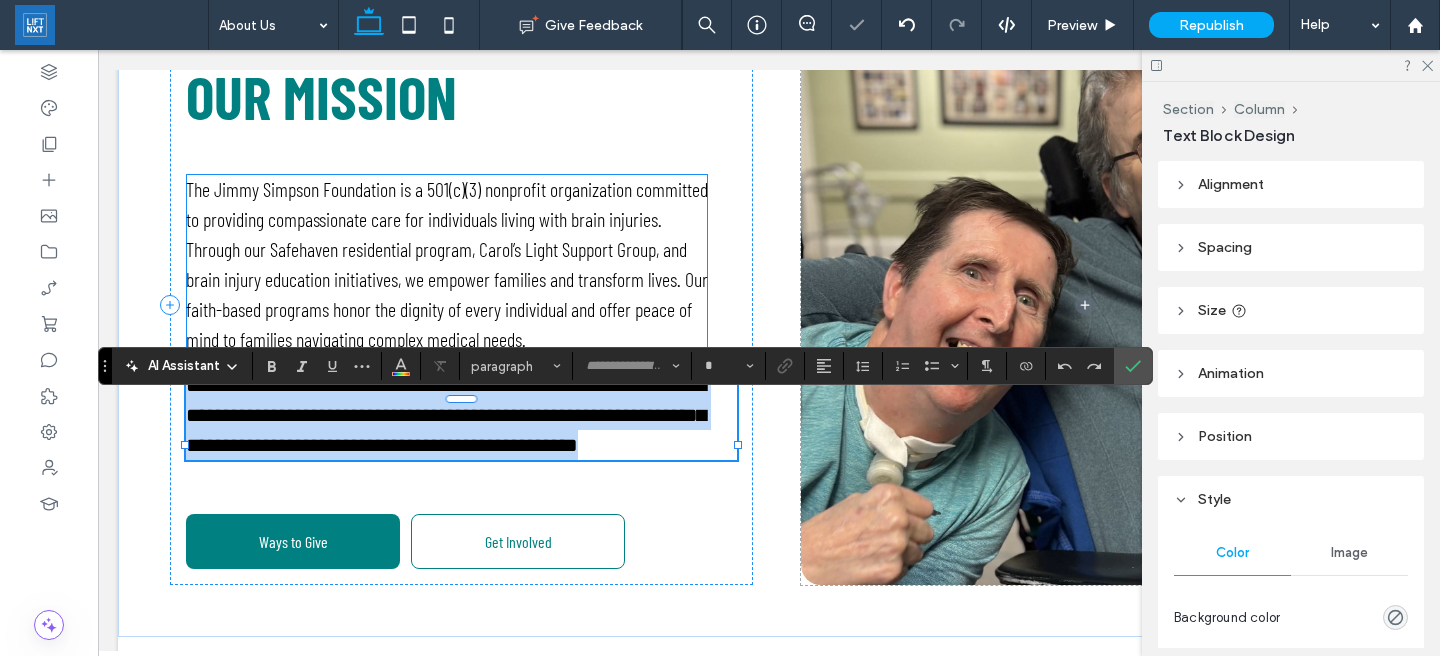 type on "**********" 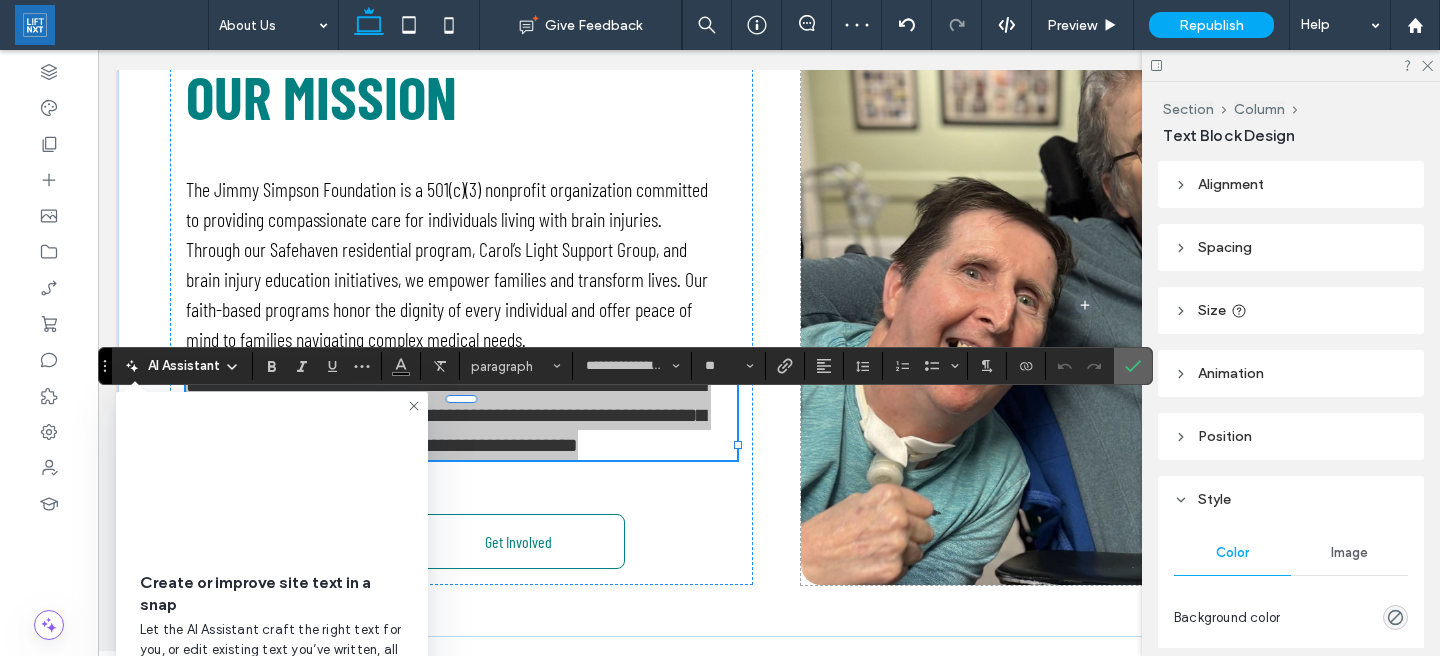 click at bounding box center [1133, 366] 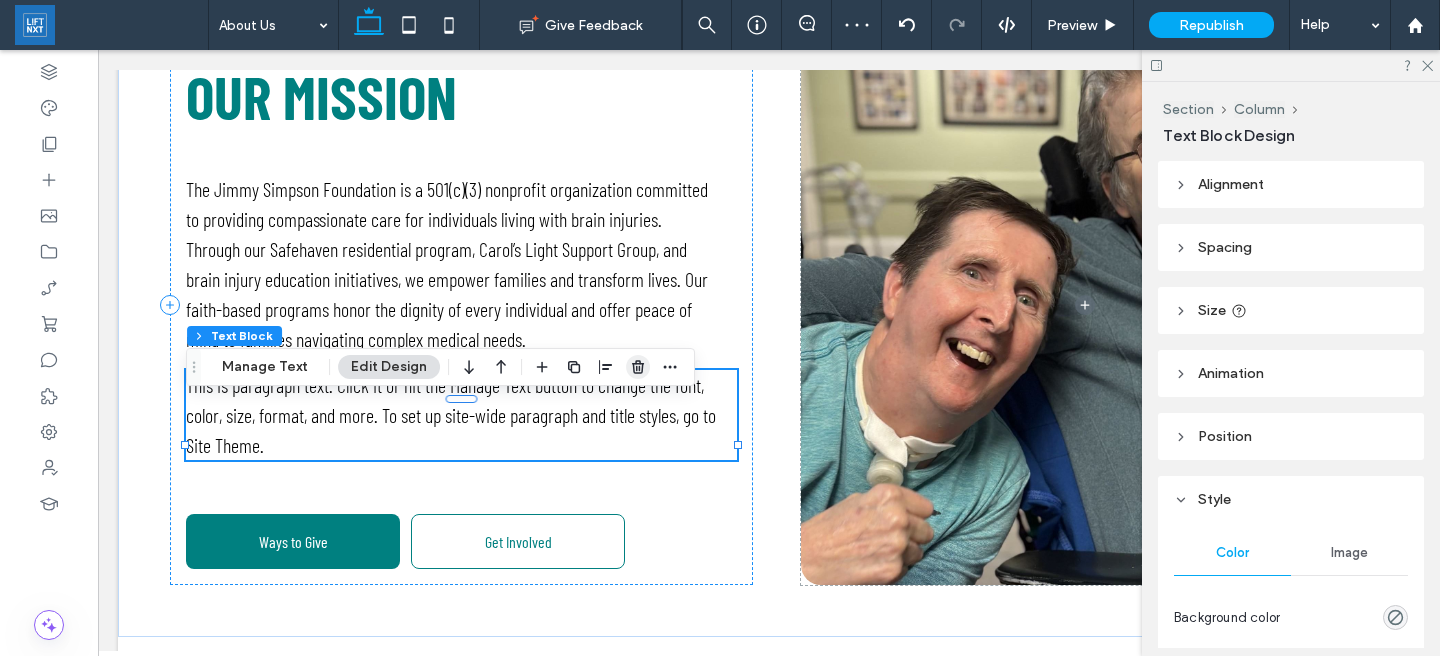 click 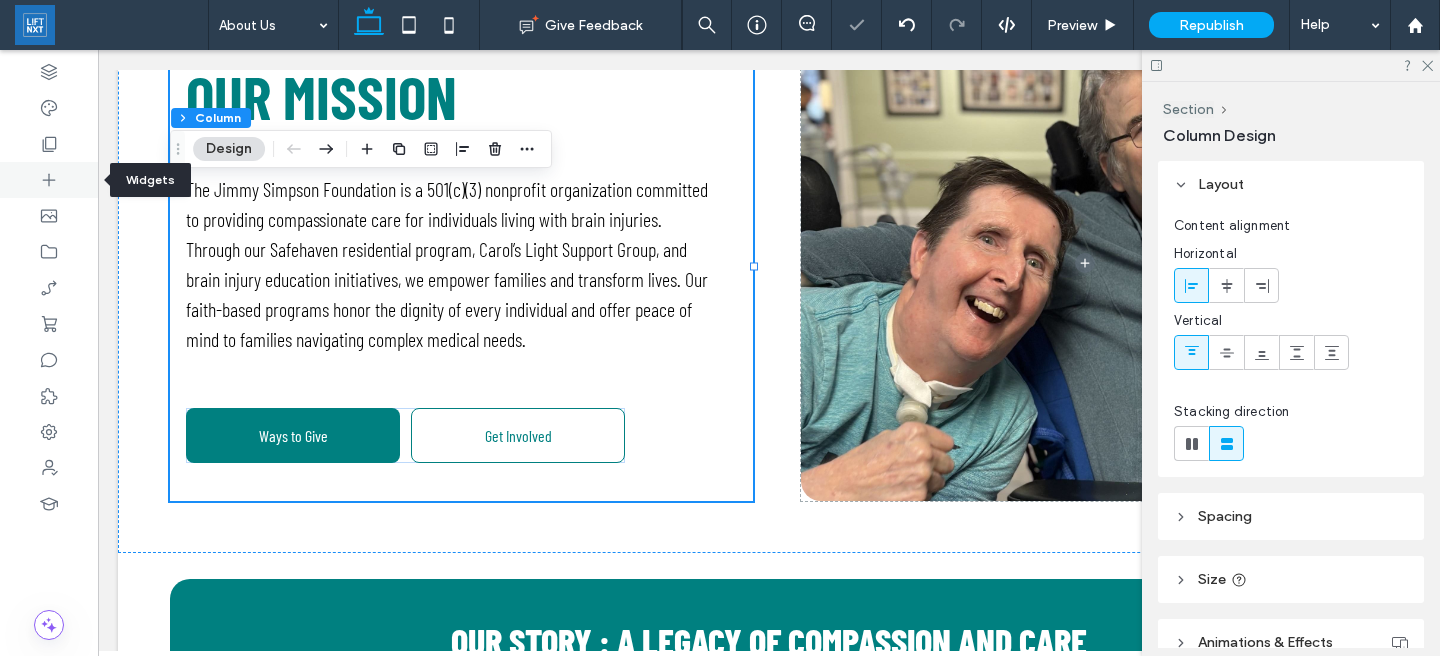 click 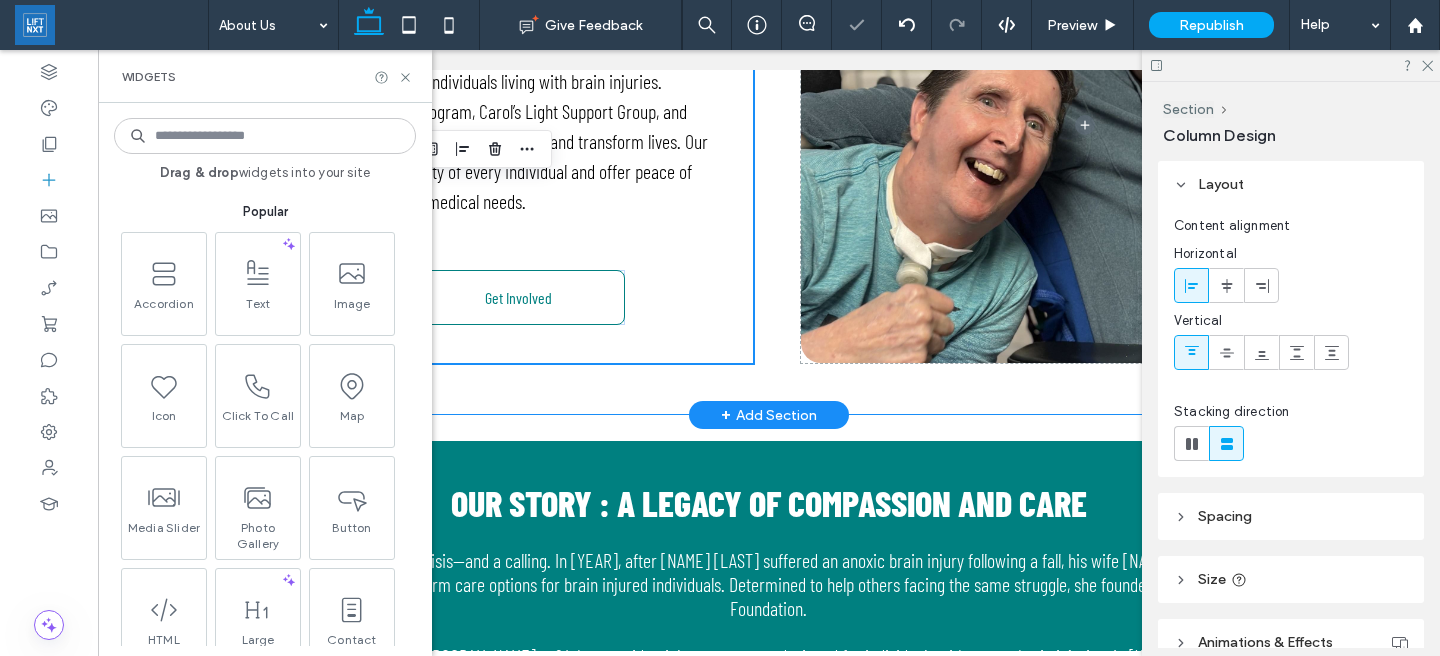 scroll, scrollTop: 511, scrollLeft: 0, axis: vertical 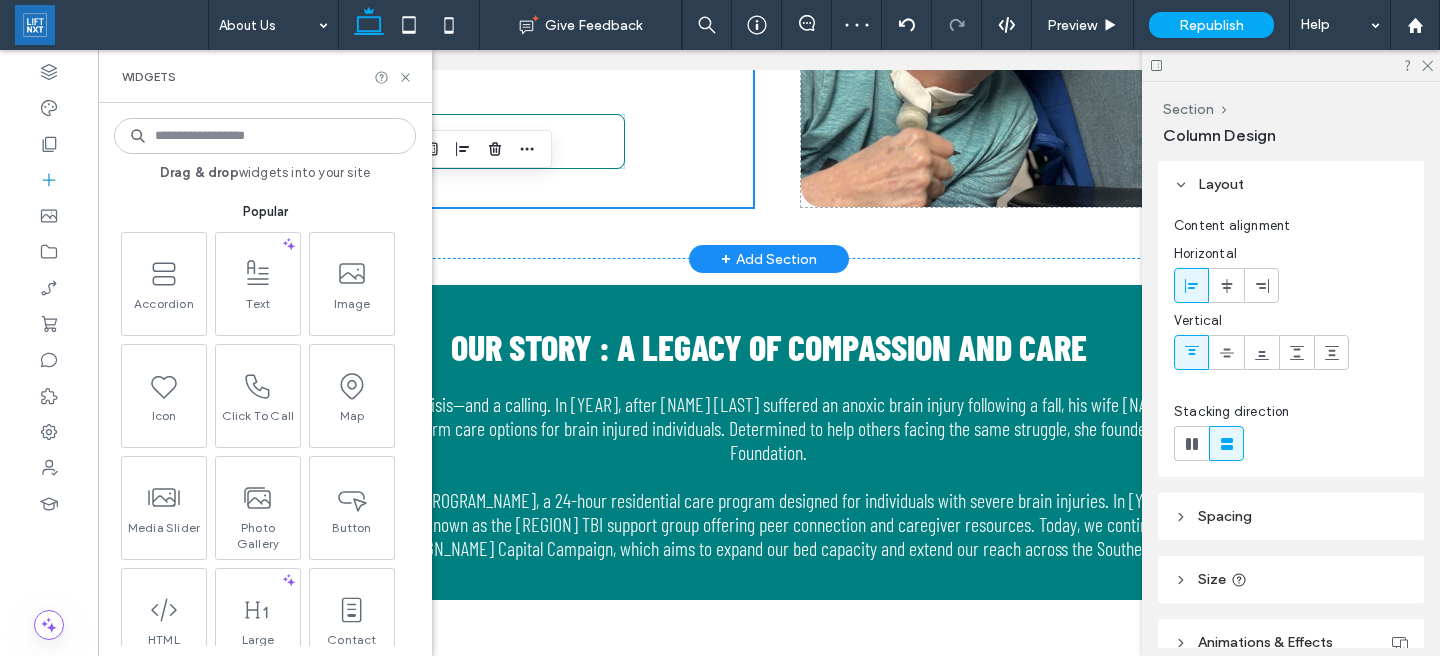 click on "+ Add Section" at bounding box center [769, 259] 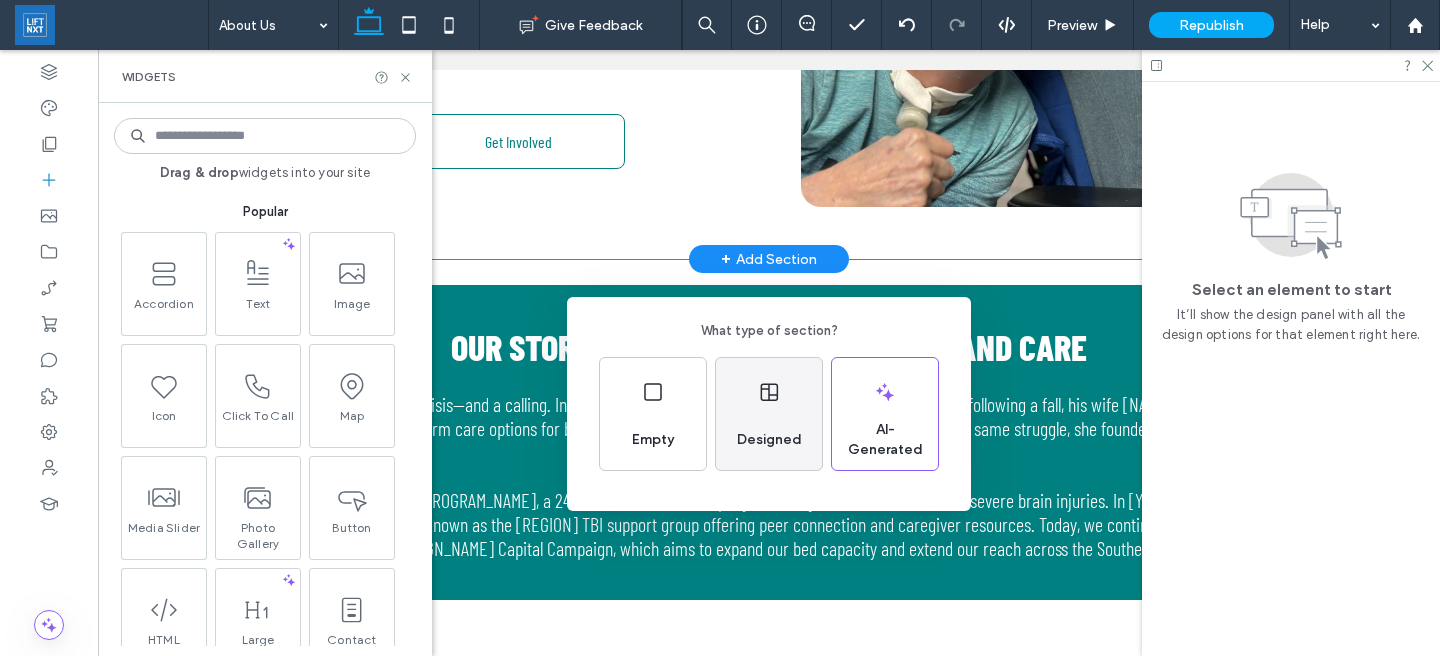 click on "Designed" at bounding box center (769, 414) 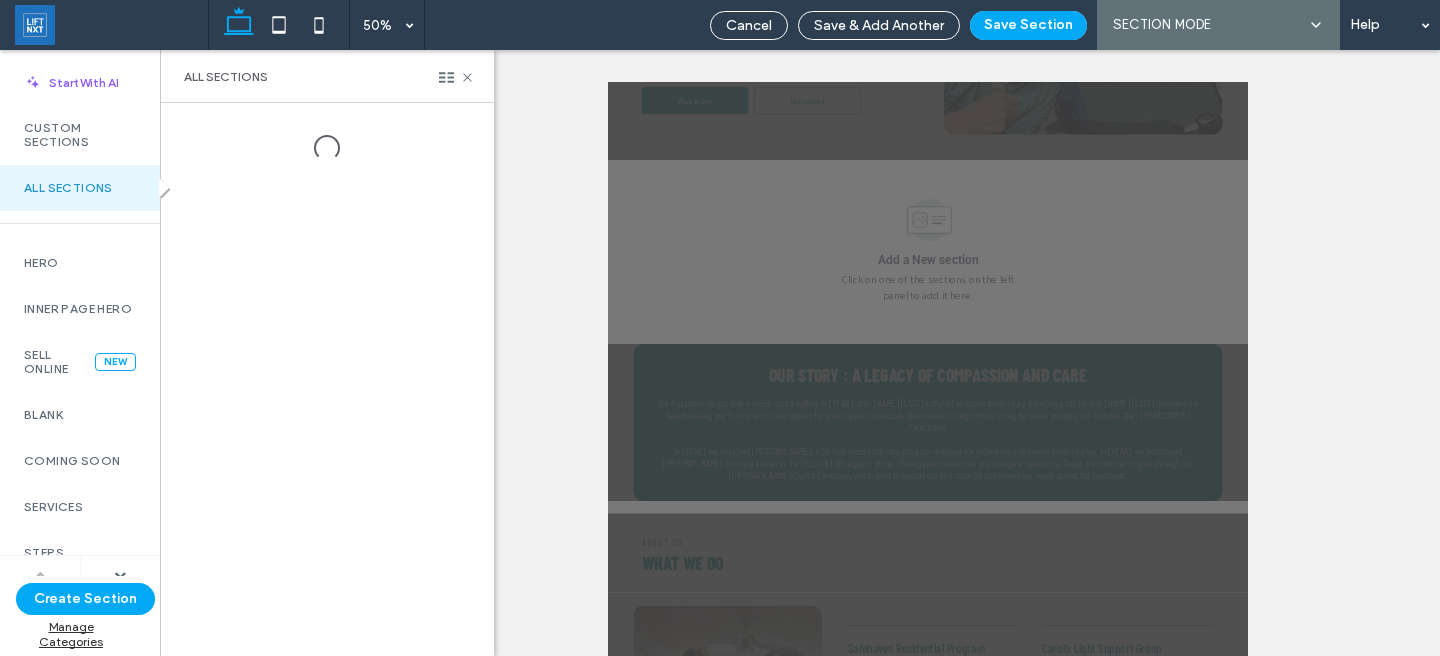 scroll, scrollTop: 546, scrollLeft: 0, axis: vertical 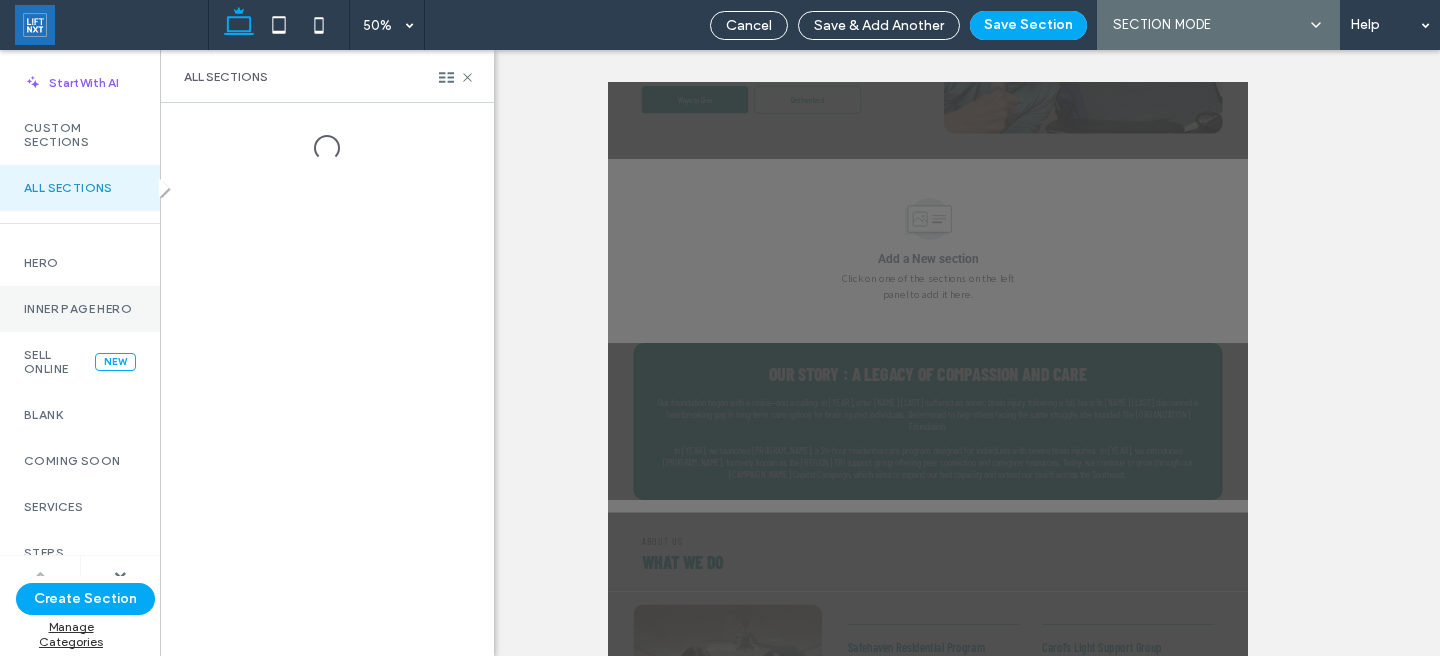 click on "Inner Page Hero" at bounding box center [80, 309] 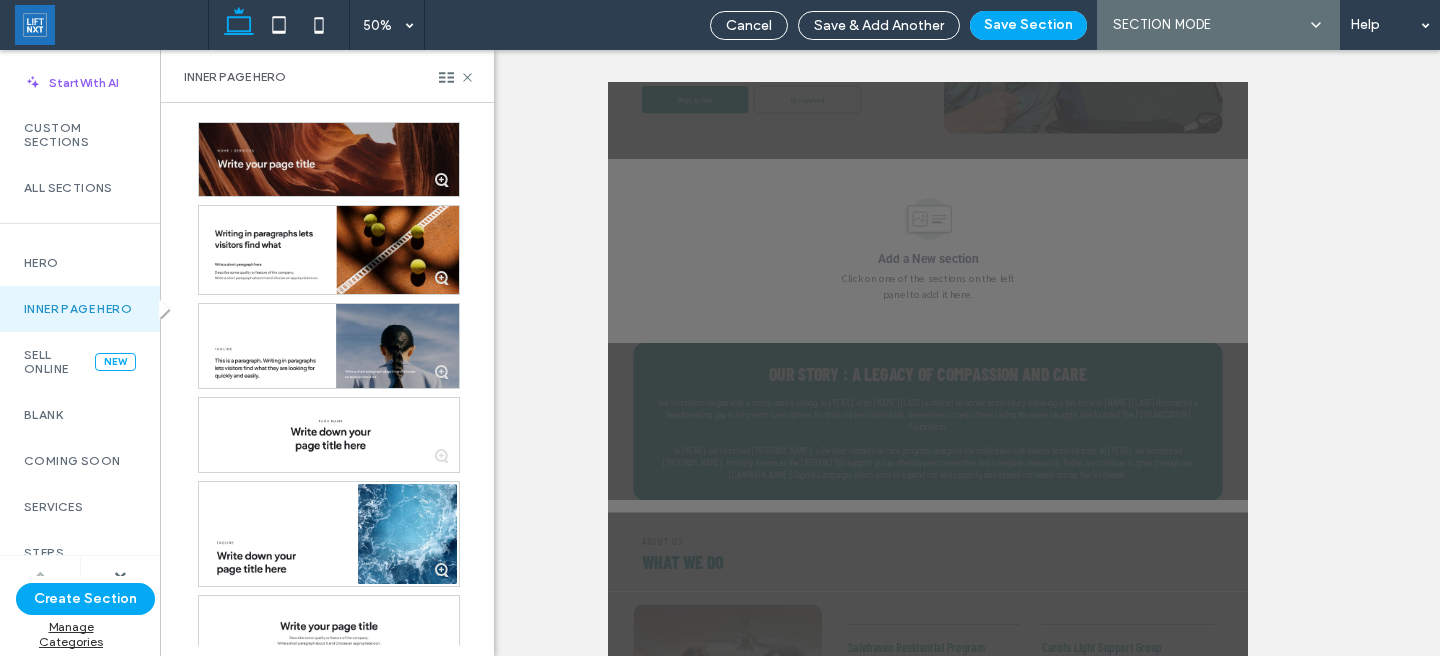 click at bounding box center (329, 159) 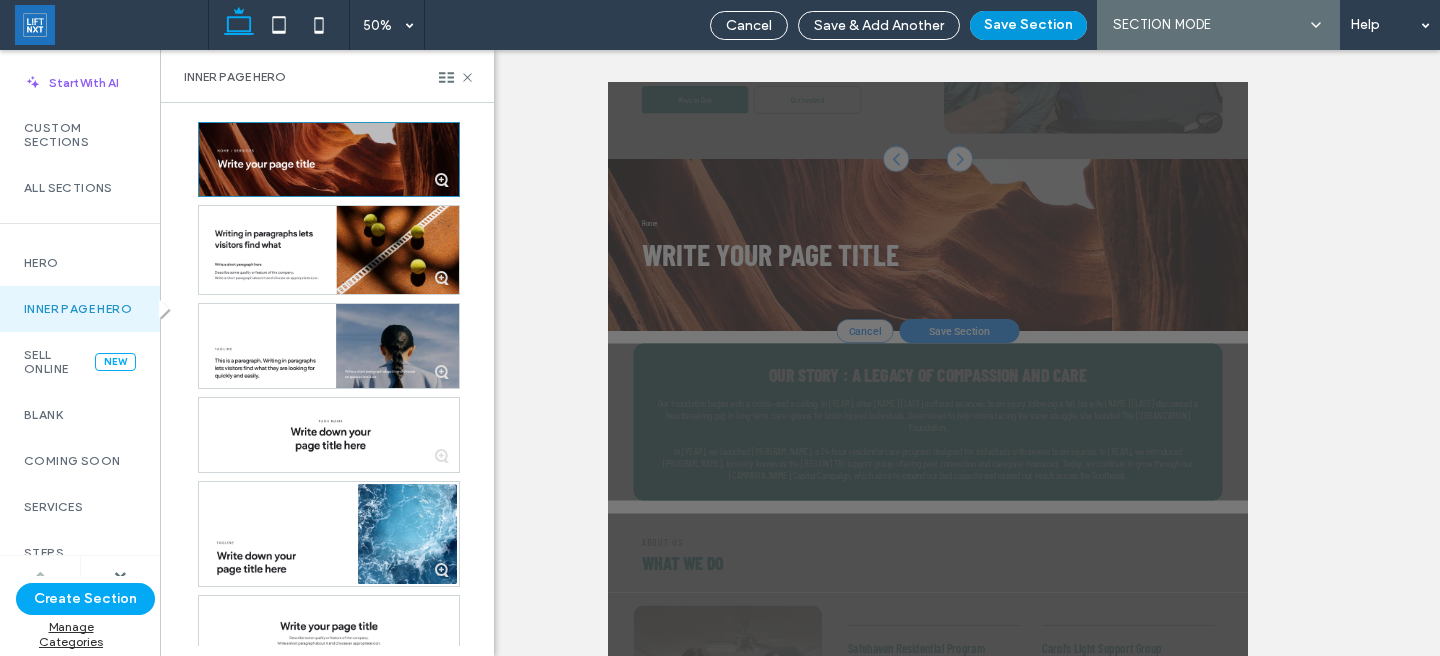 click on "Save Section" at bounding box center [1028, 25] 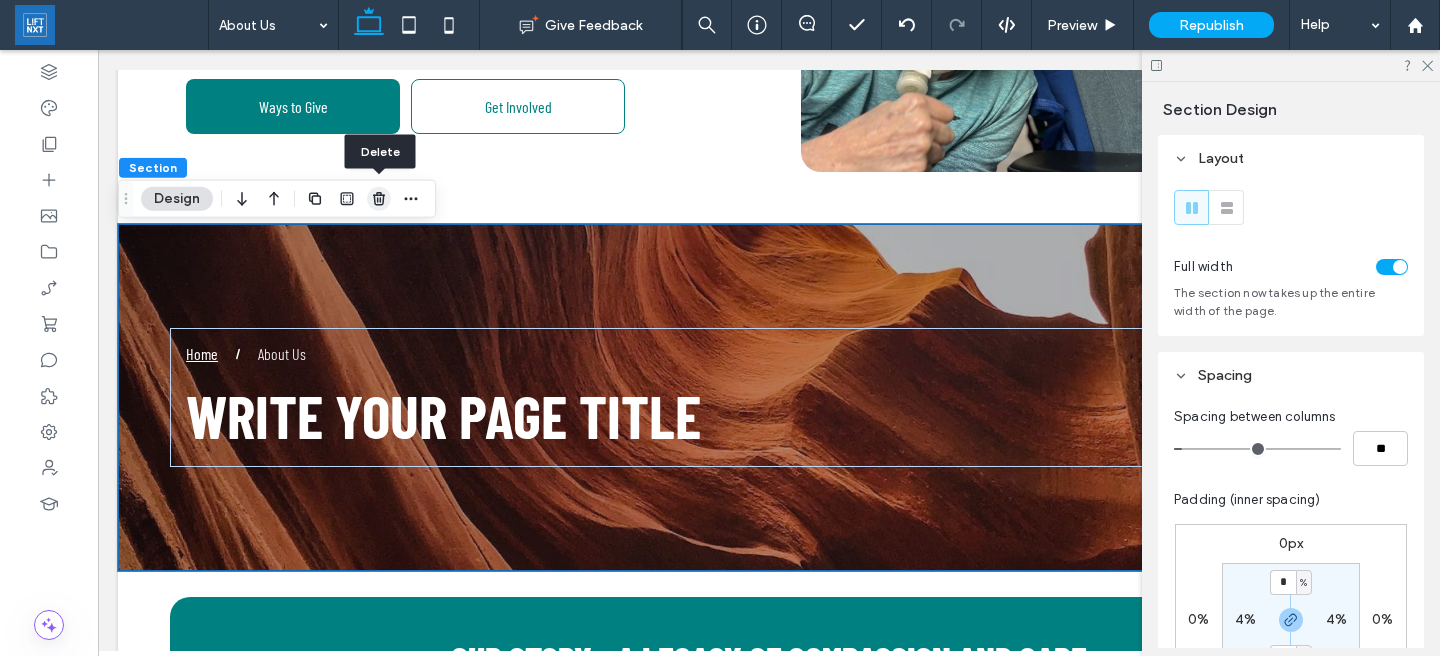 click 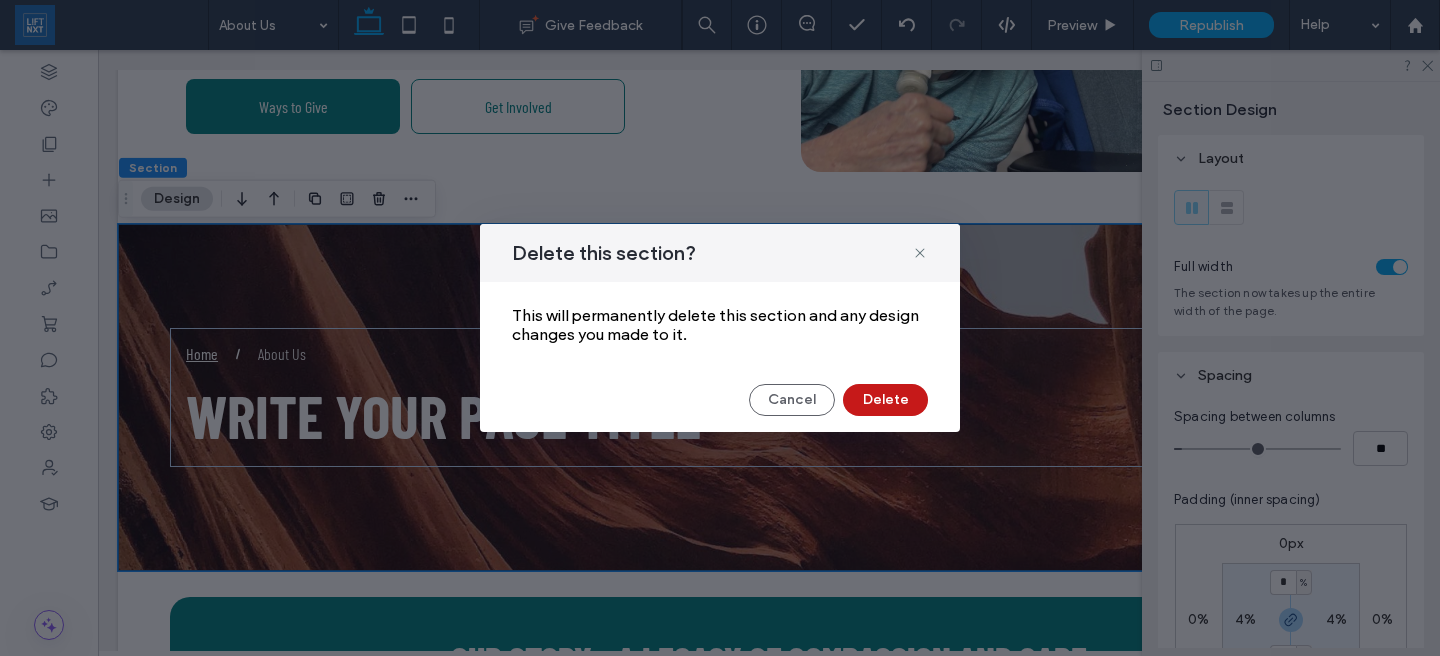 click on "Delete" at bounding box center (885, 400) 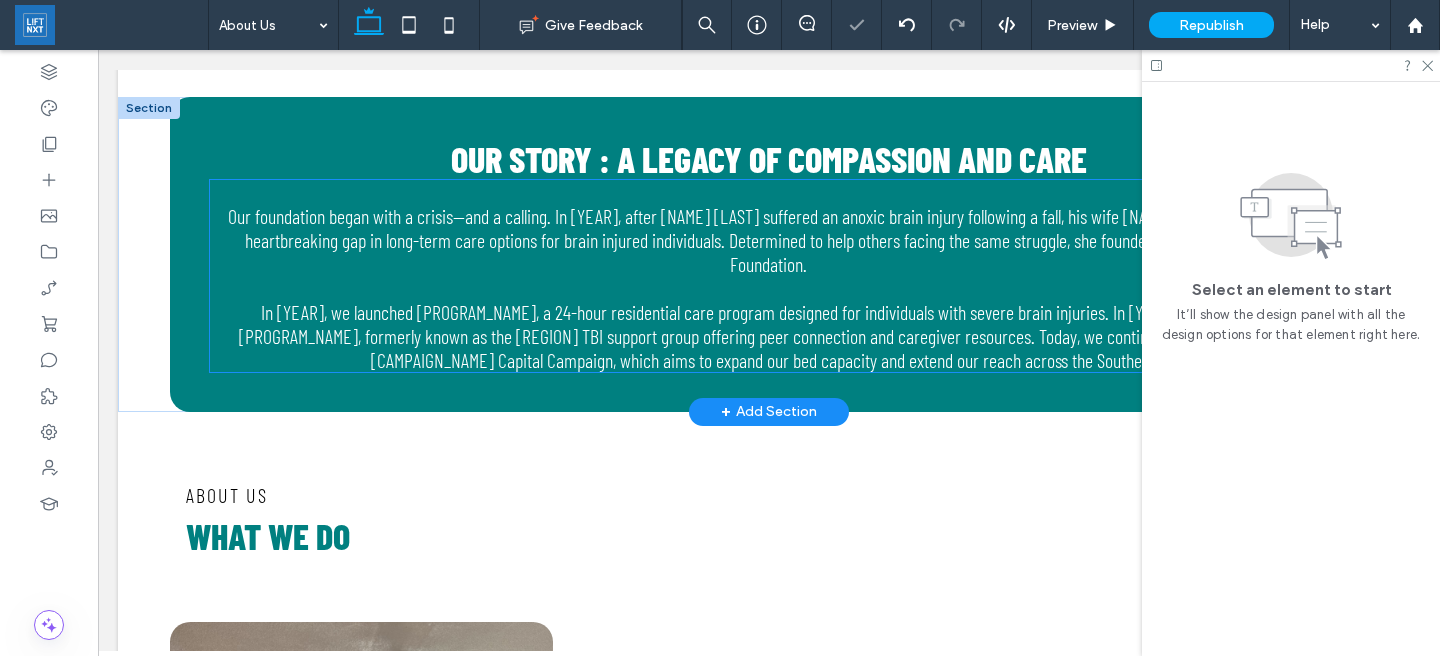 scroll, scrollTop: 697, scrollLeft: 0, axis: vertical 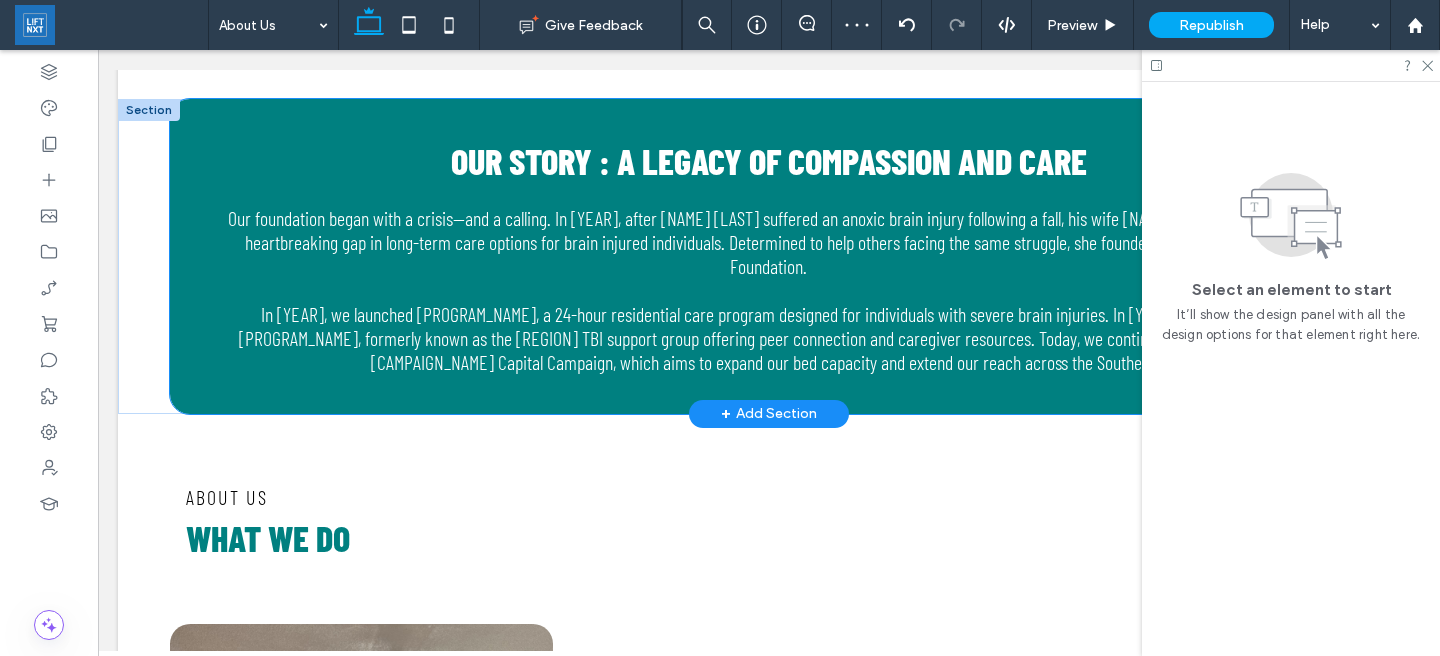 click on "Our Story :
A legacy of compassion and care
Our foundation began with a crisis—and a calling. In [YEAR], after [NAME] [LAST] suffered an anoxic brain injury following a fall, his wife [NAME] [LAST] discovered a heartbreaking gap in long-term care options for brain injured individuals. Determined to help others facing the same struggle, she founded The [ORGANIZATION] Foundation. In [YEAR], we launched [PROGRAM_NAME], a 24-hour residential care program designed for individuals with severe brain injuries. In [YEAR], we introduced [PROGRAM_NAME], formerly known as the [REGION] TBI support group offering peer connection and caregiver resources. Today, we continue to grow through our [CAMPAIGN_NAME] Capital Campaign, which aims to expand our bed capacity and extend our reach across the Southeast." at bounding box center (769, 256) 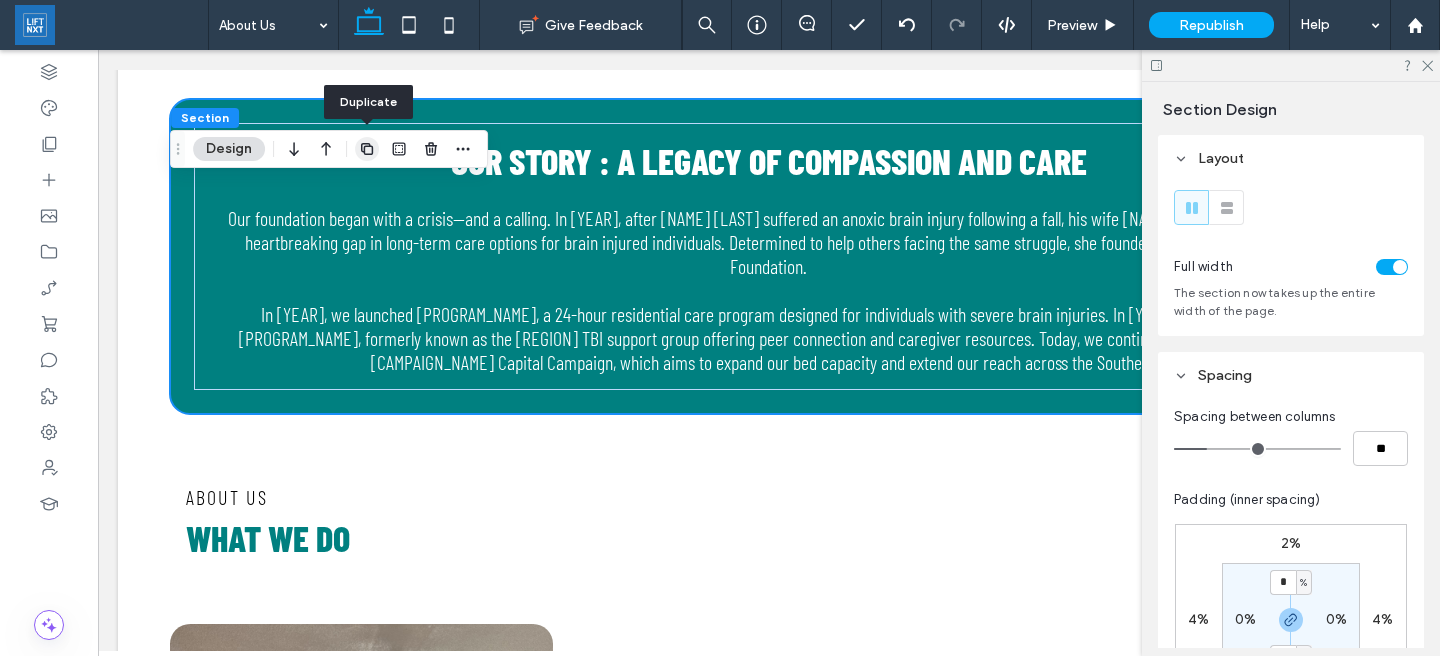 click 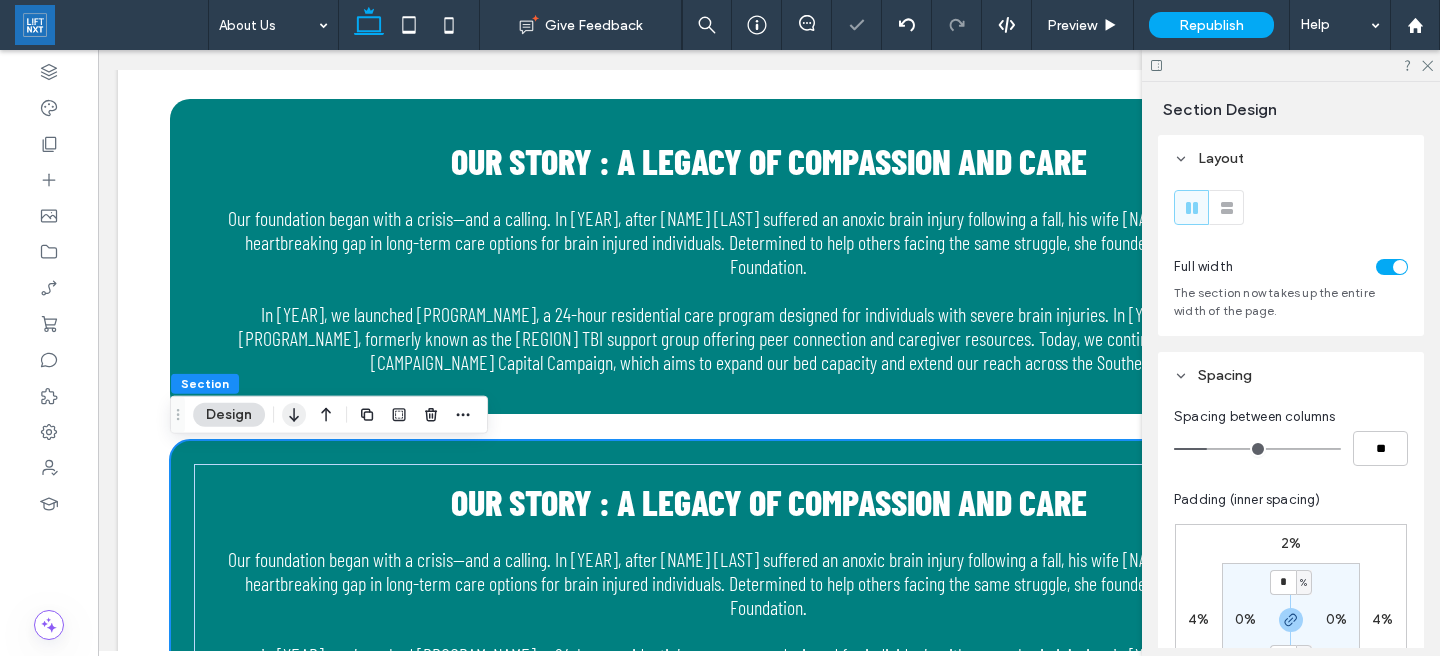click 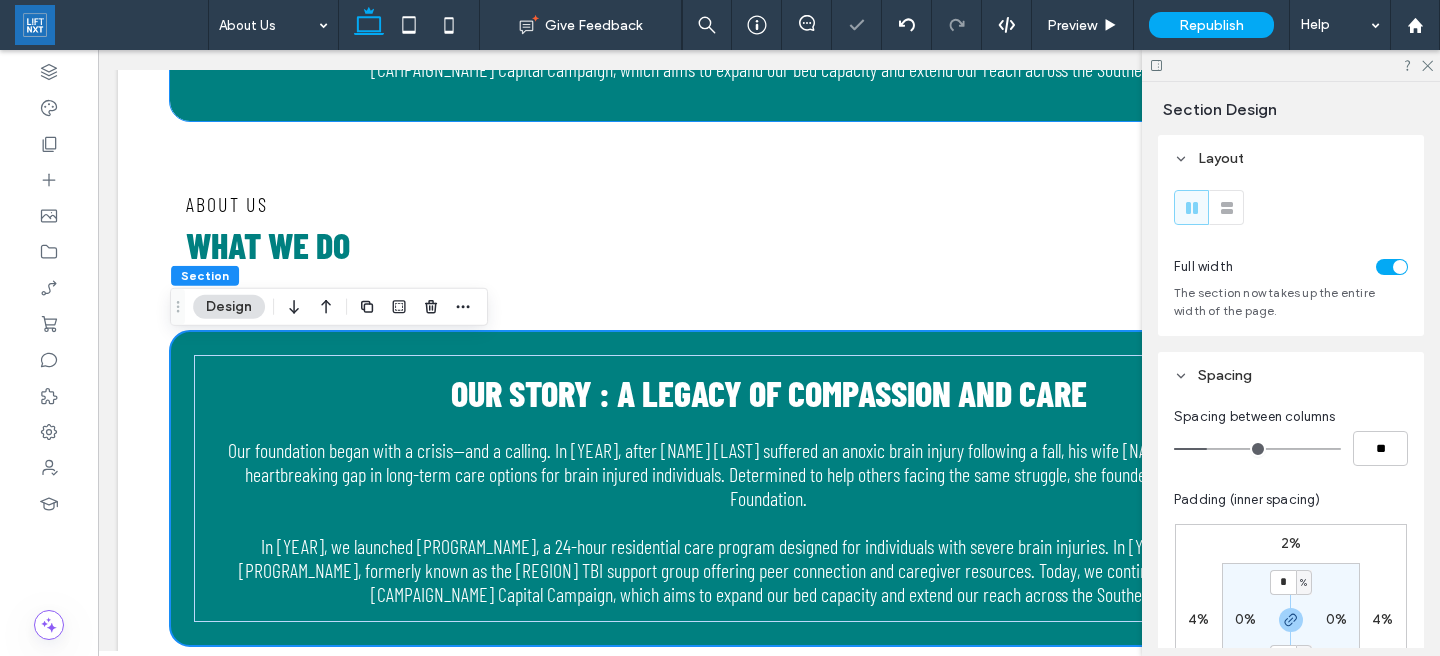 scroll, scrollTop: 991, scrollLeft: 0, axis: vertical 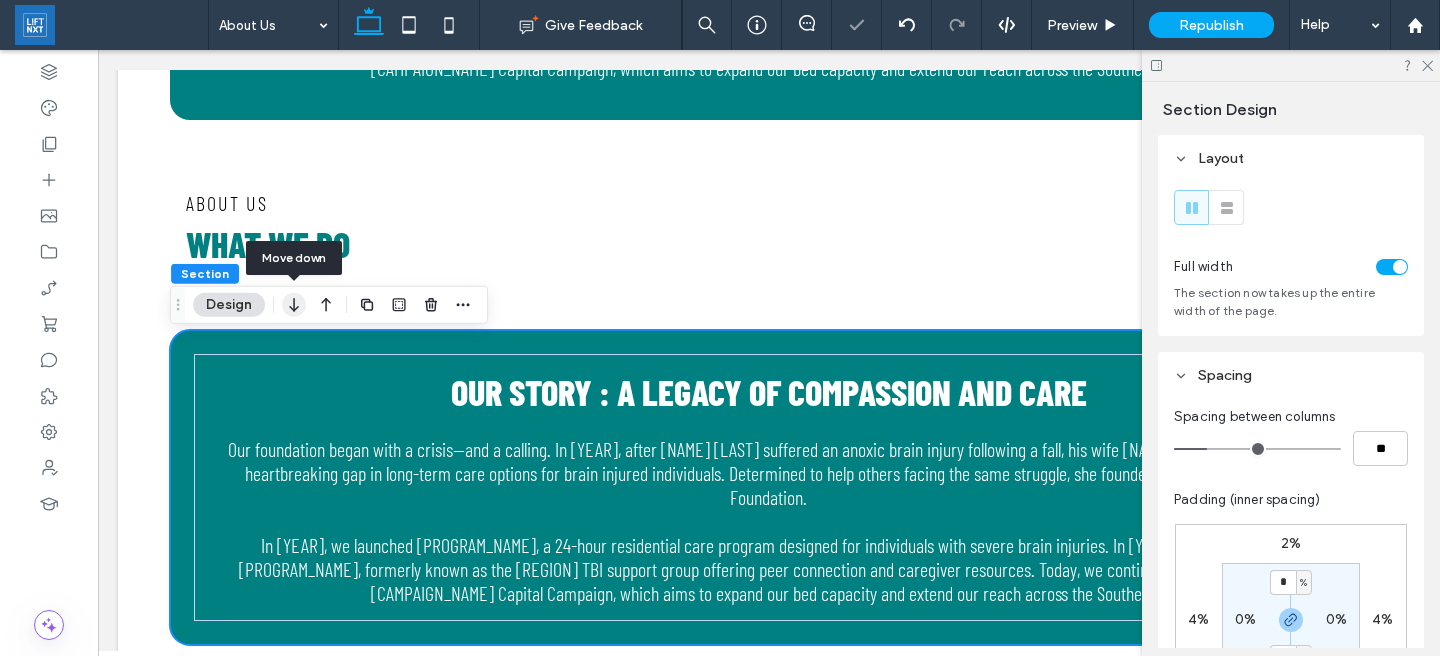 click 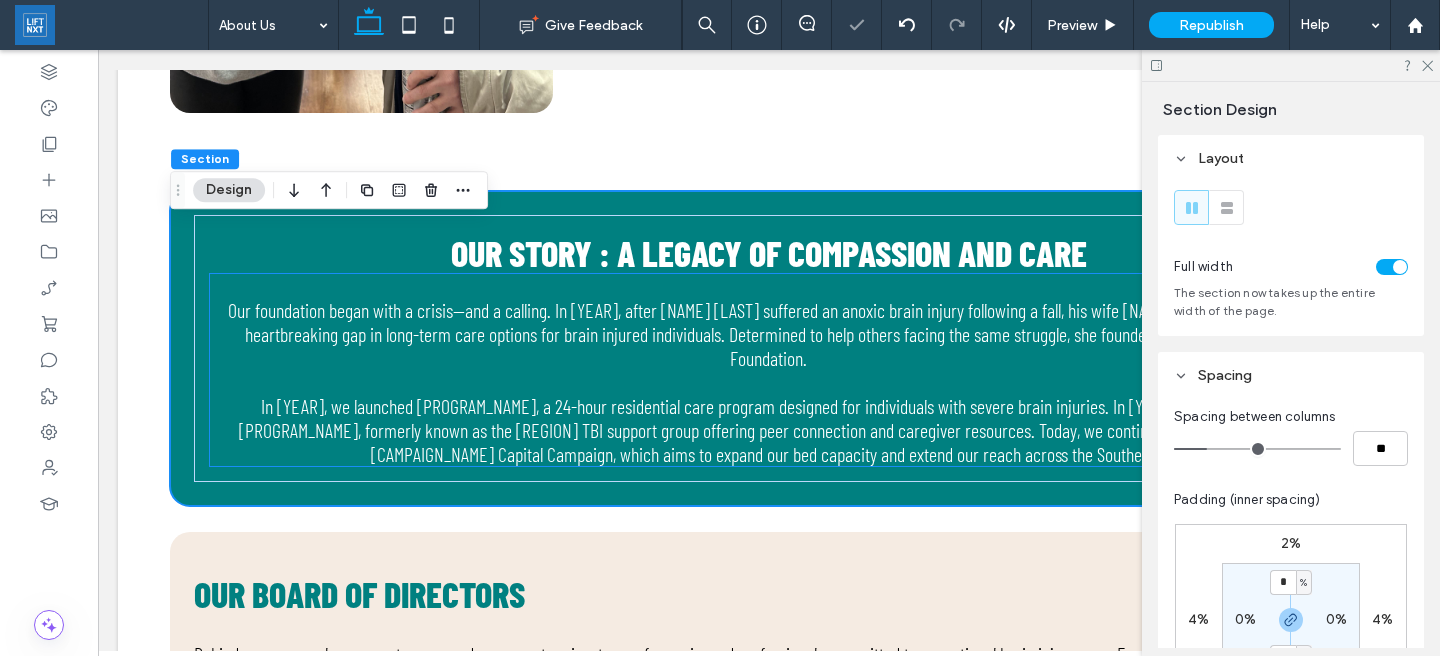 scroll, scrollTop: 1656, scrollLeft: 0, axis: vertical 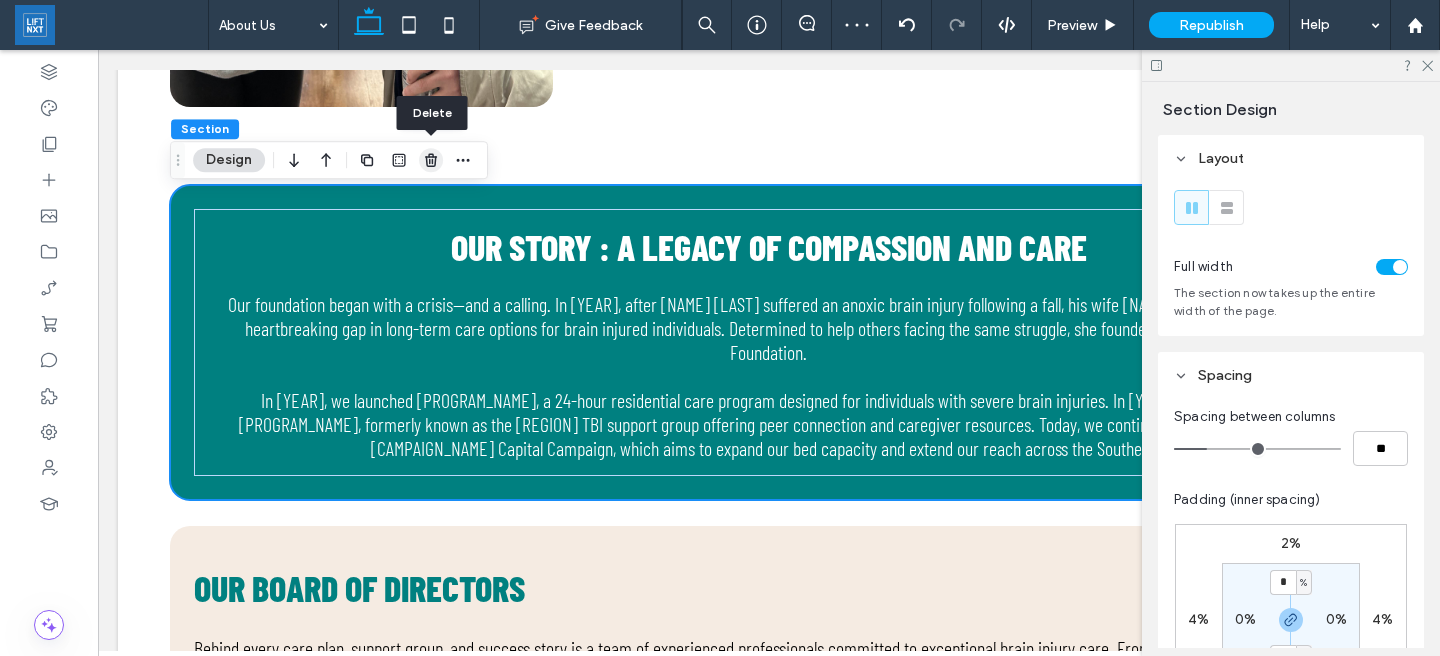 click 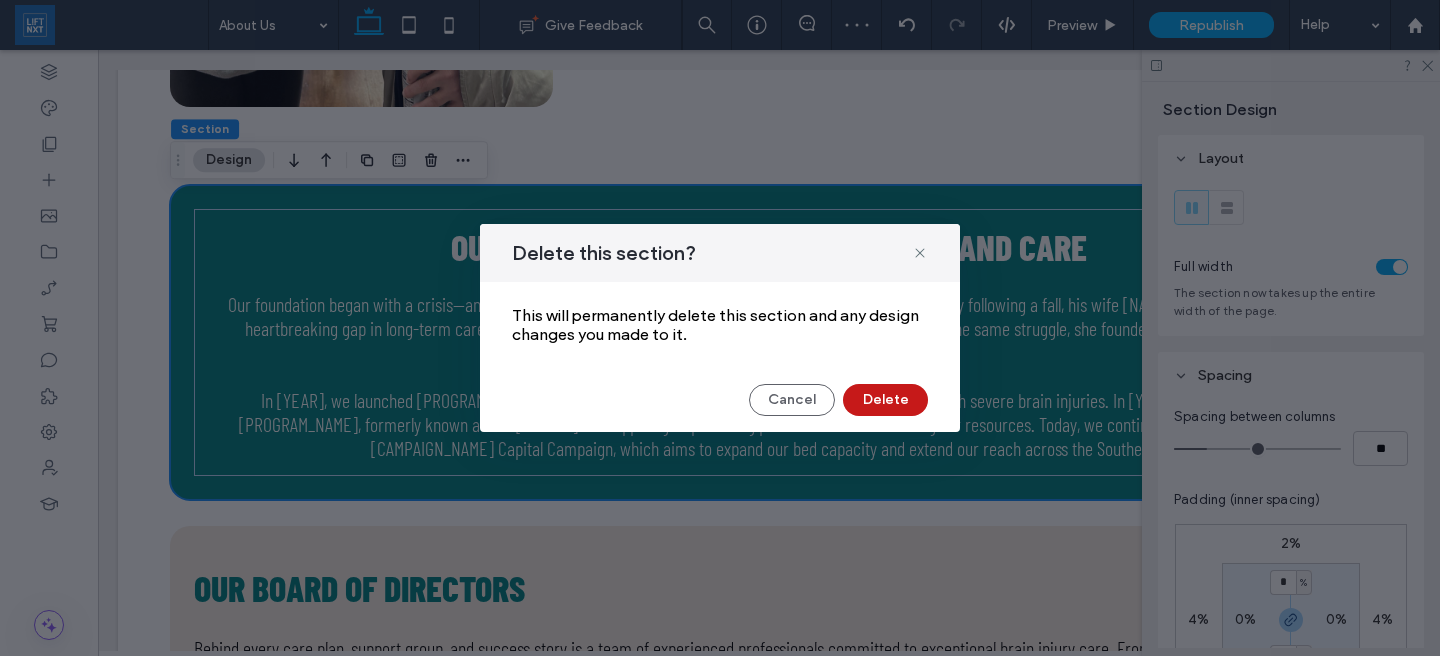 click on "Delete" at bounding box center (885, 400) 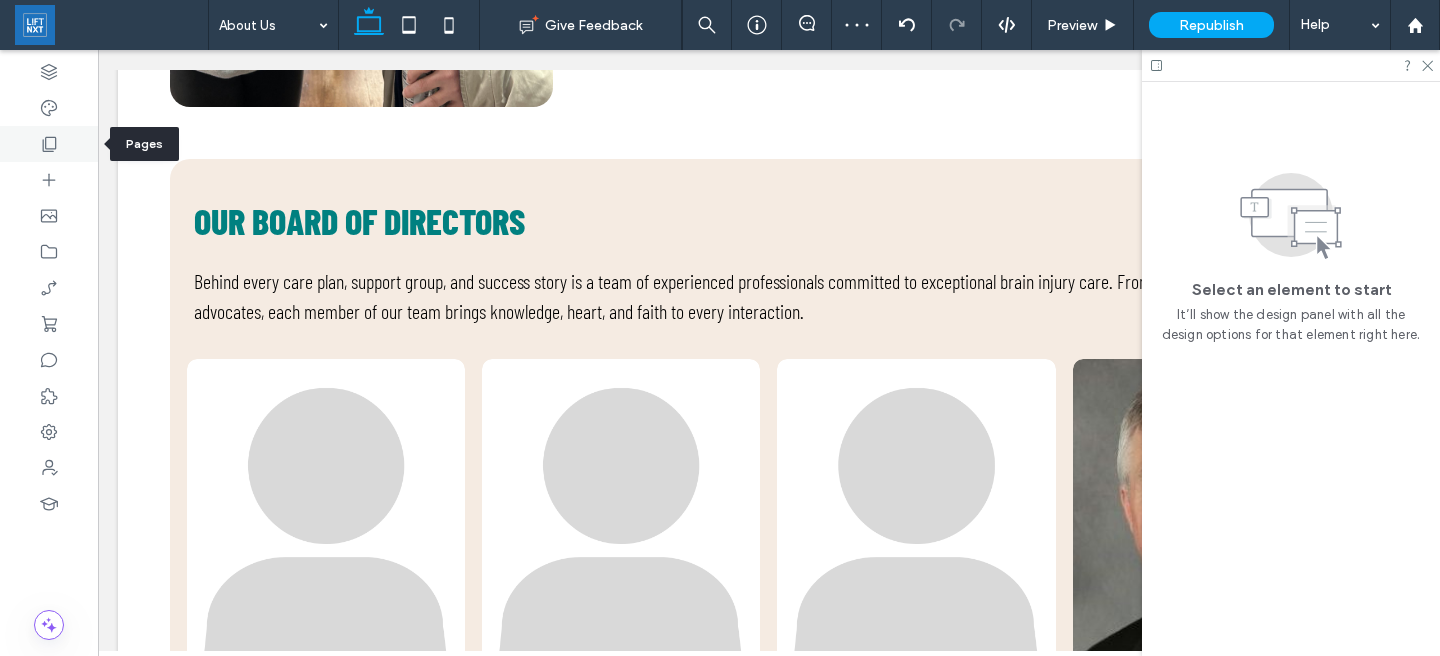 click 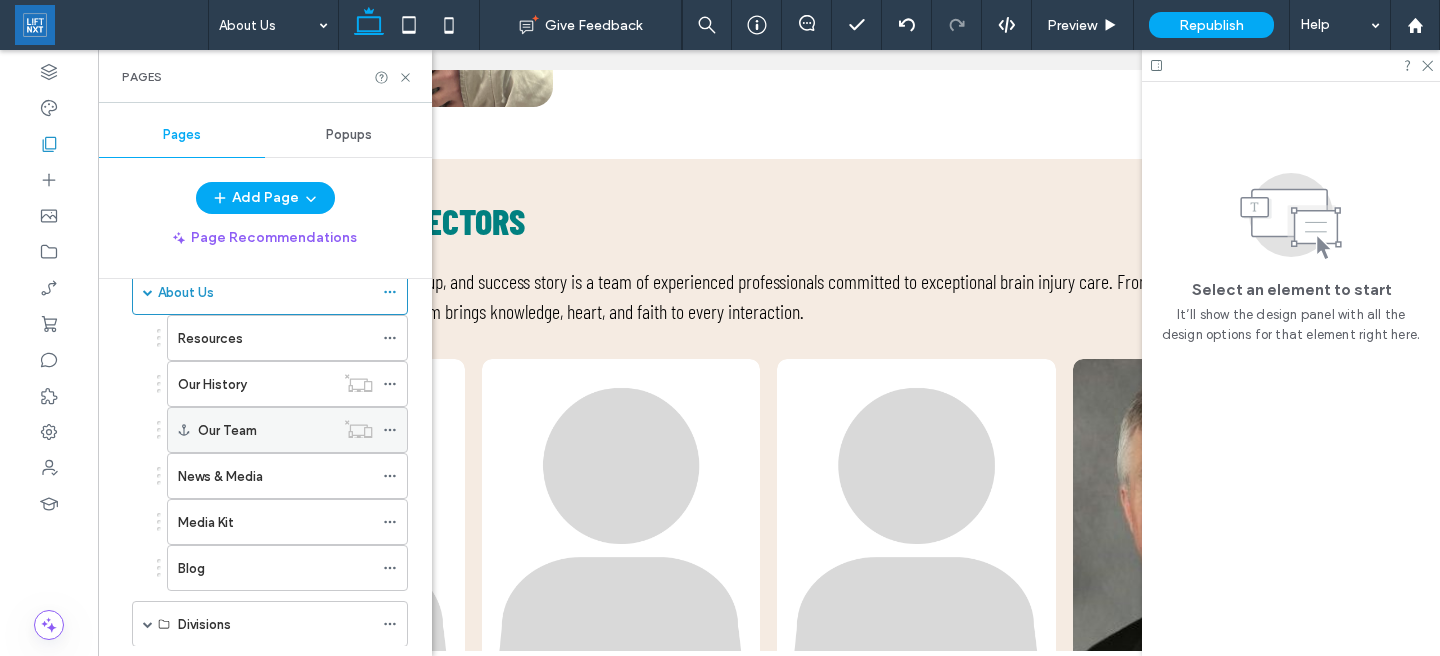 scroll, scrollTop: 97, scrollLeft: 0, axis: vertical 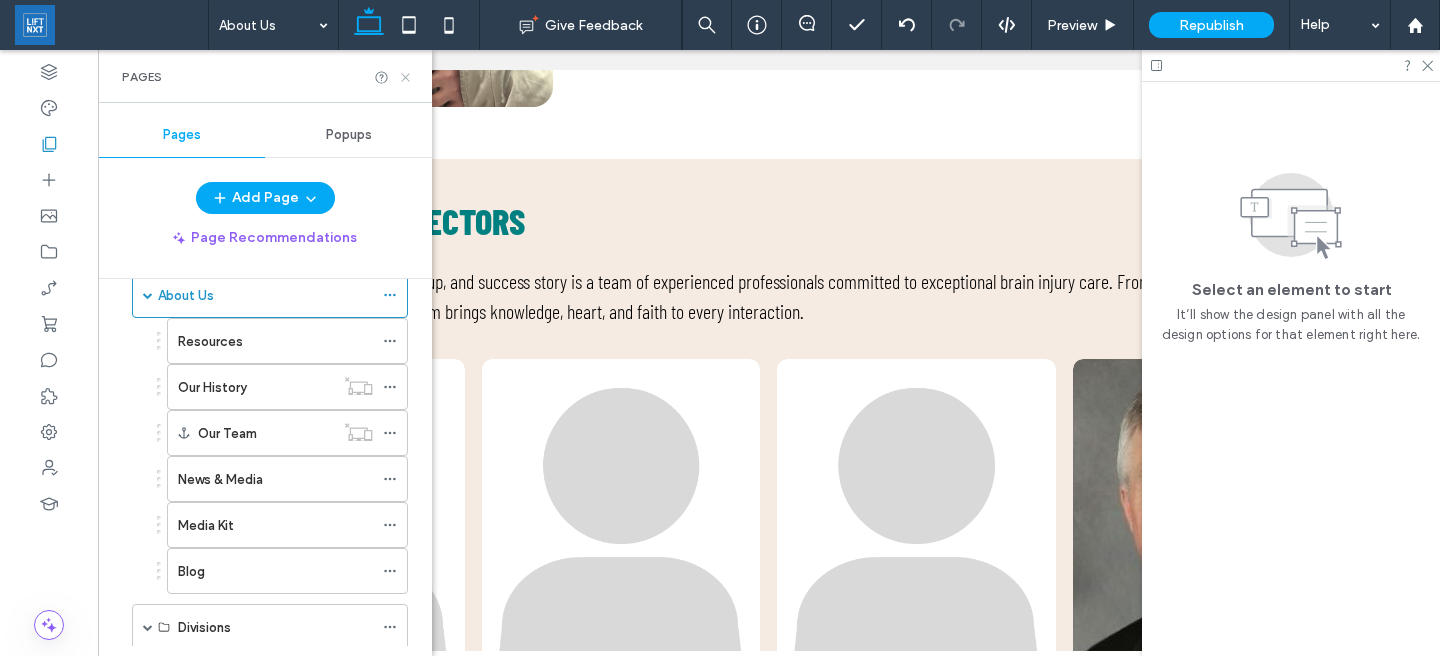 drag, startPoint x: 407, startPoint y: 77, endPoint x: 309, endPoint y: 48, distance: 102.20078 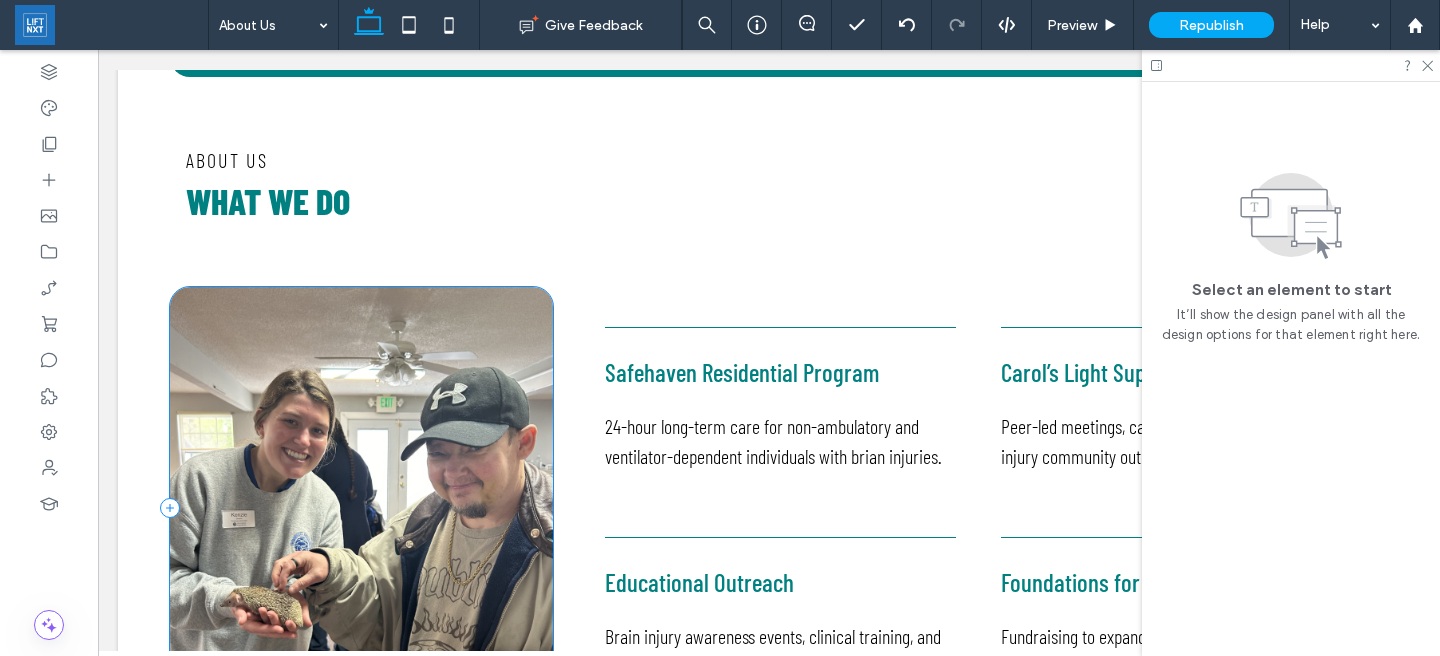 scroll, scrollTop: 1033, scrollLeft: 0, axis: vertical 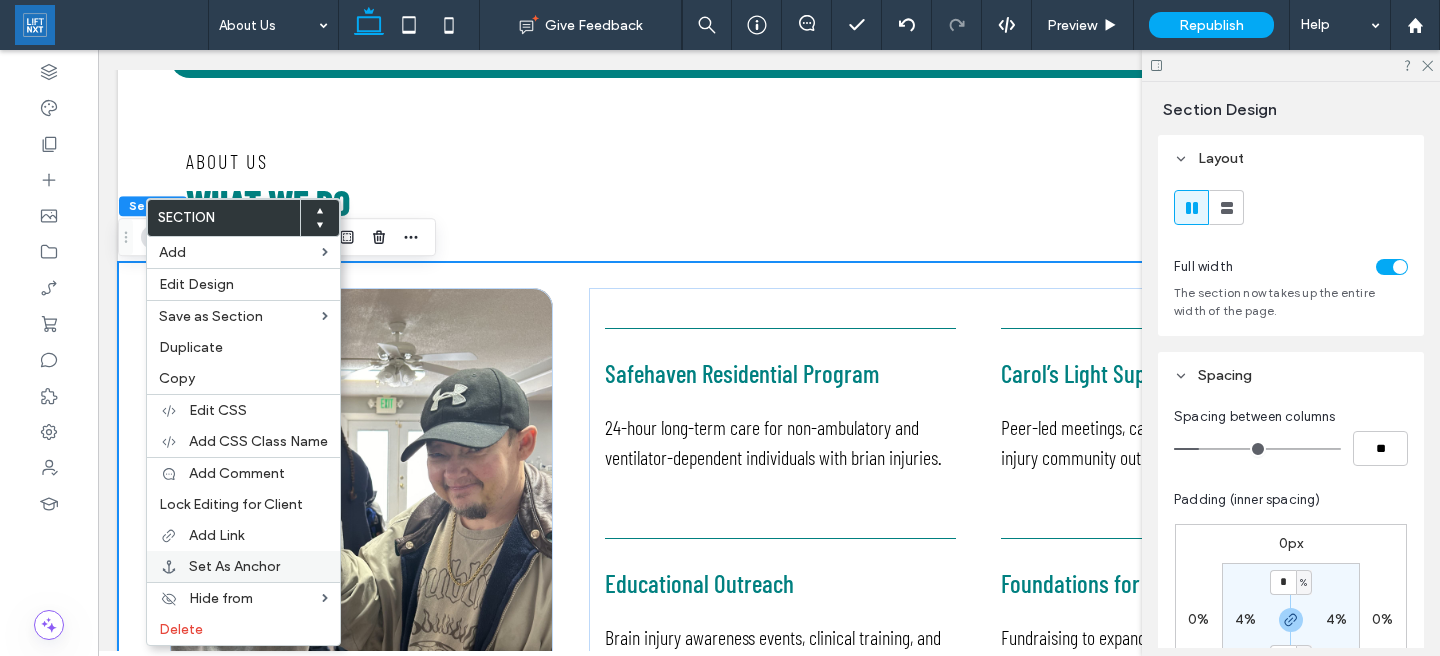 click on "Set As Anchor" at bounding box center (234, 566) 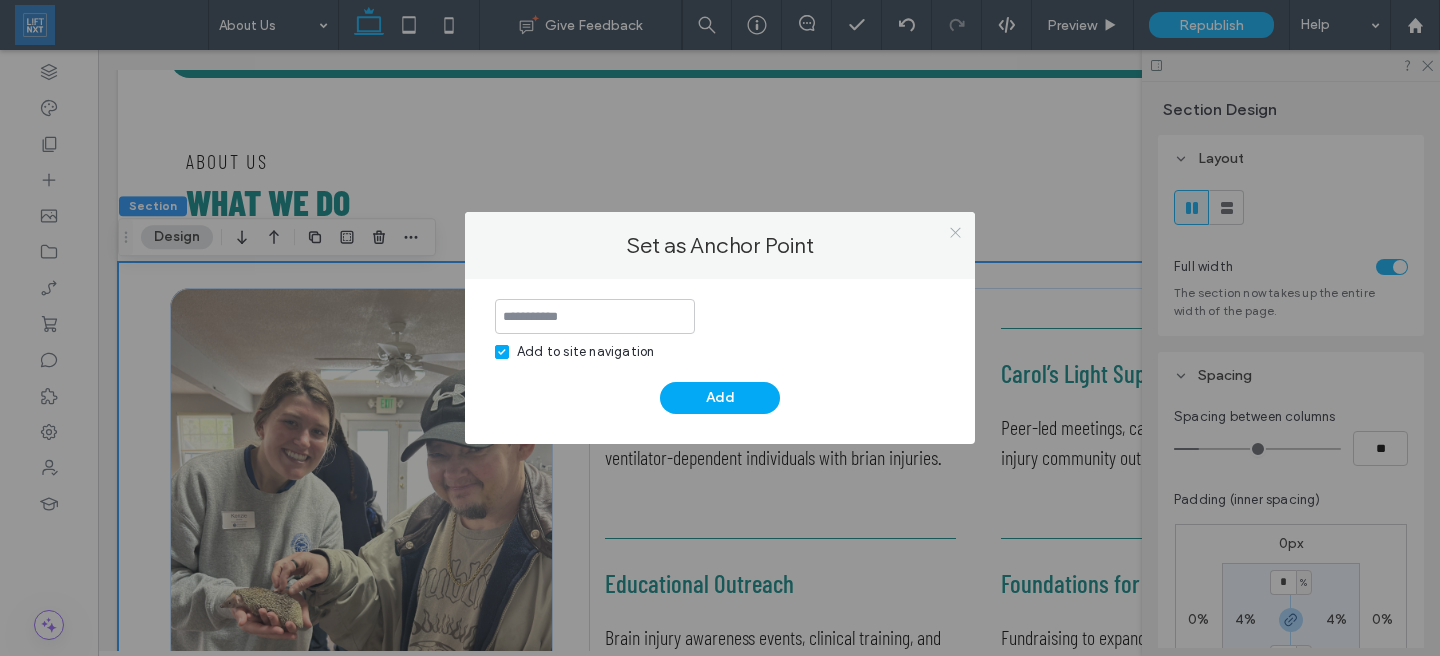 click 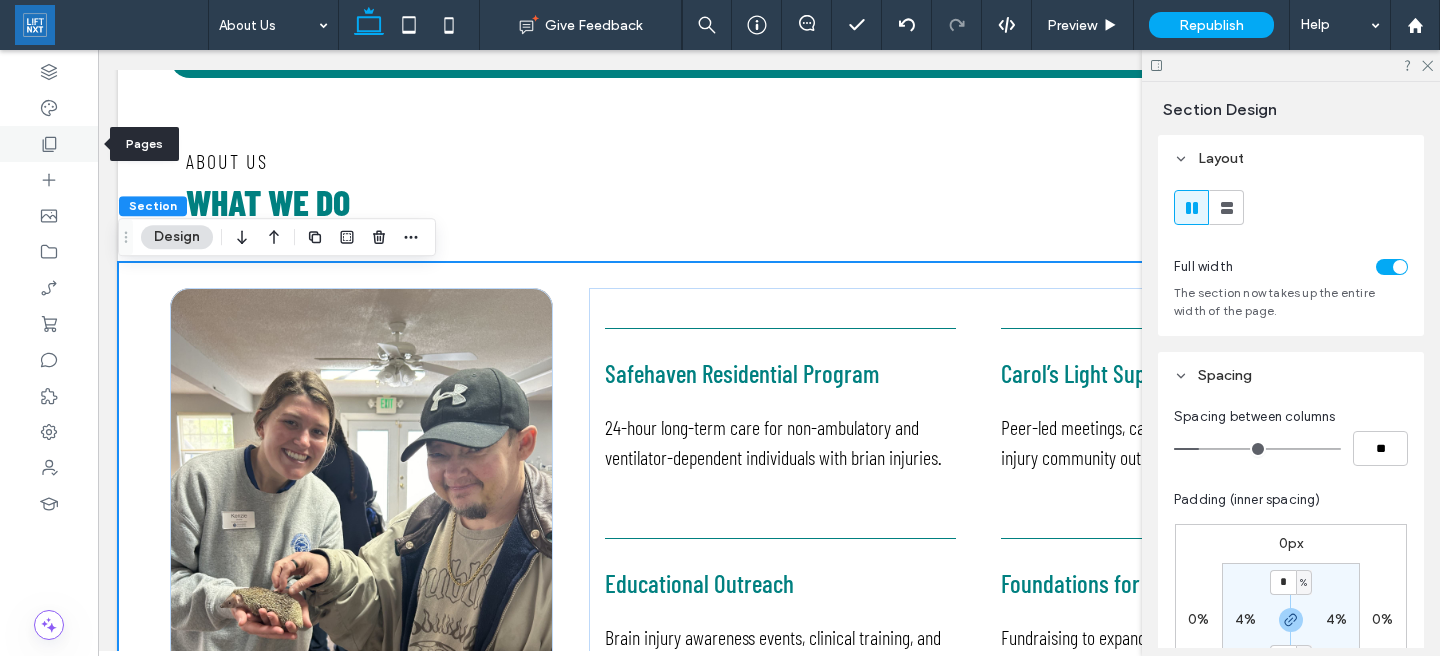 click 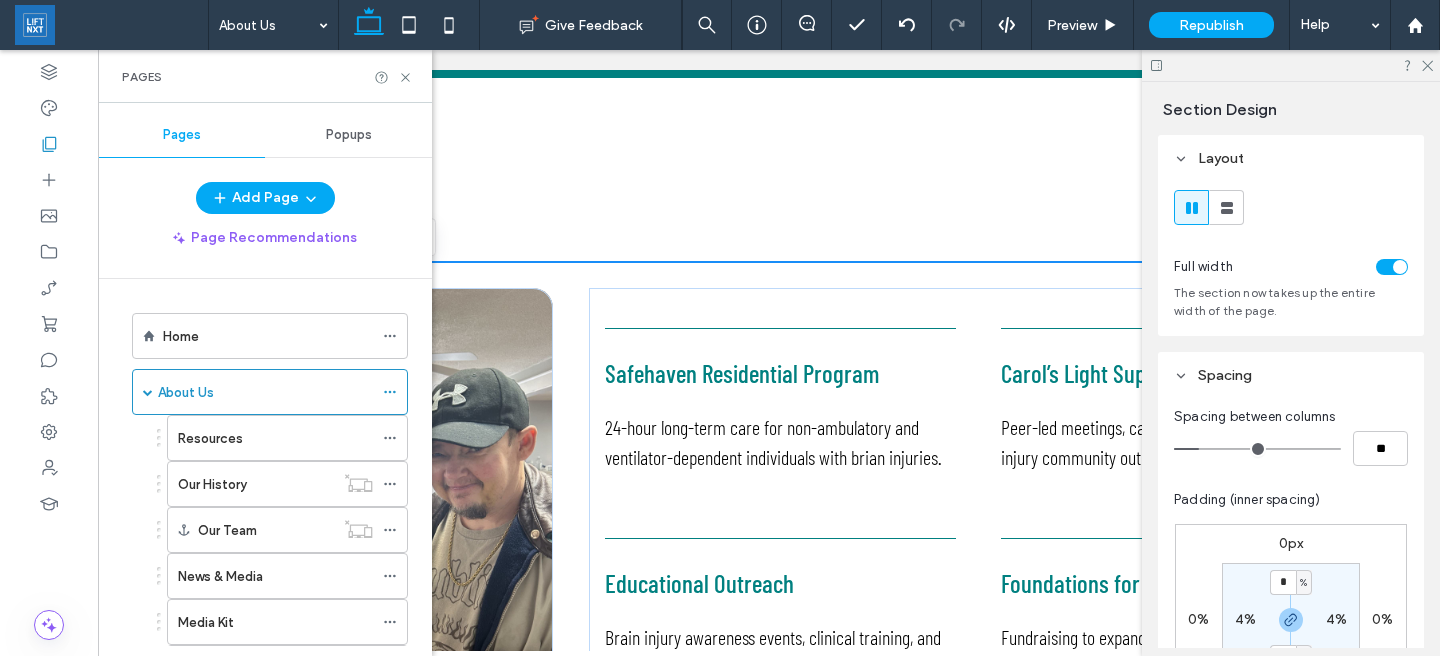 click on "Popups" at bounding box center [349, 135] 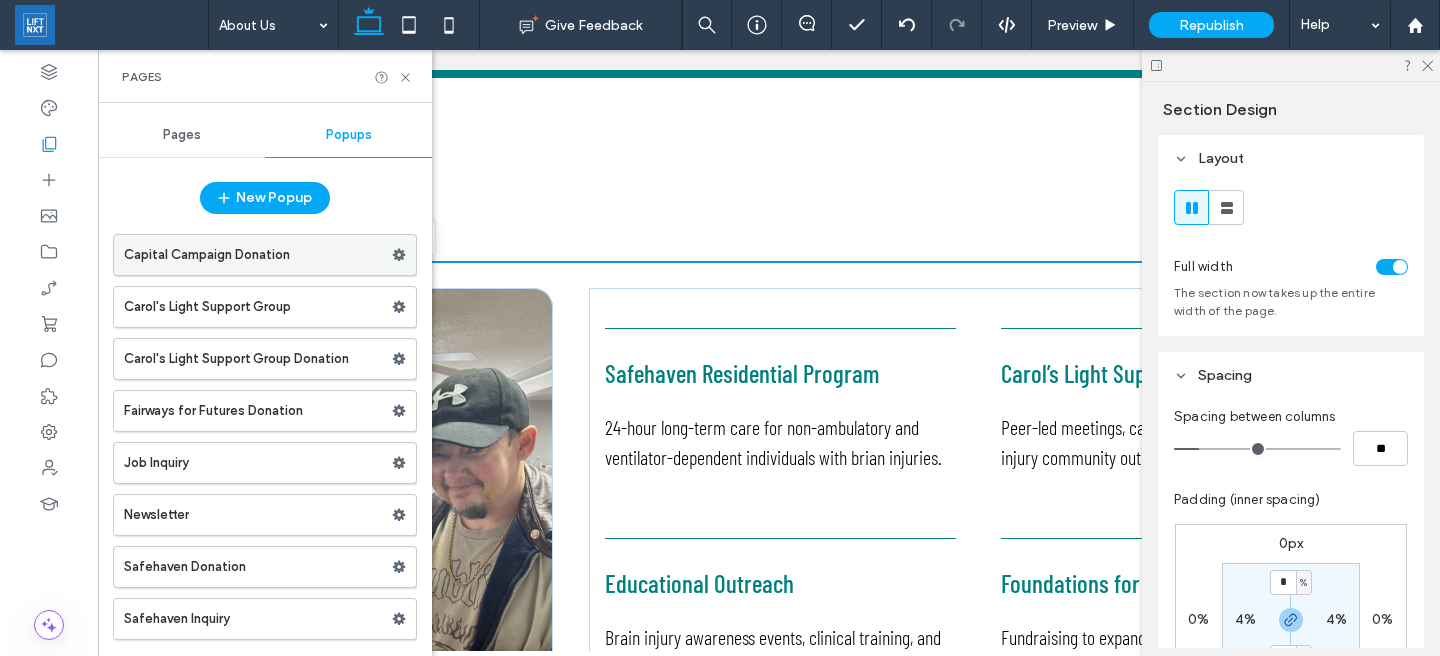 click on "Capital Campaign Donation" at bounding box center [258, 255] 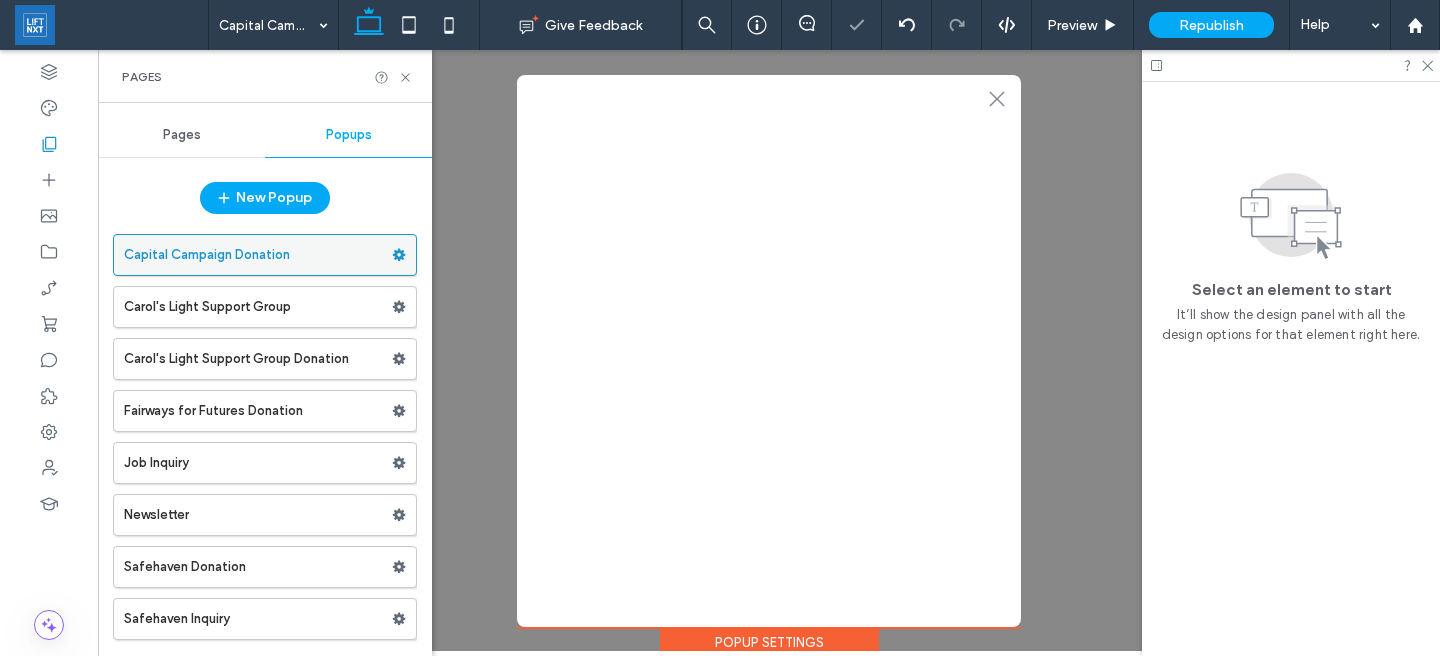 scroll, scrollTop: 0, scrollLeft: 0, axis: both 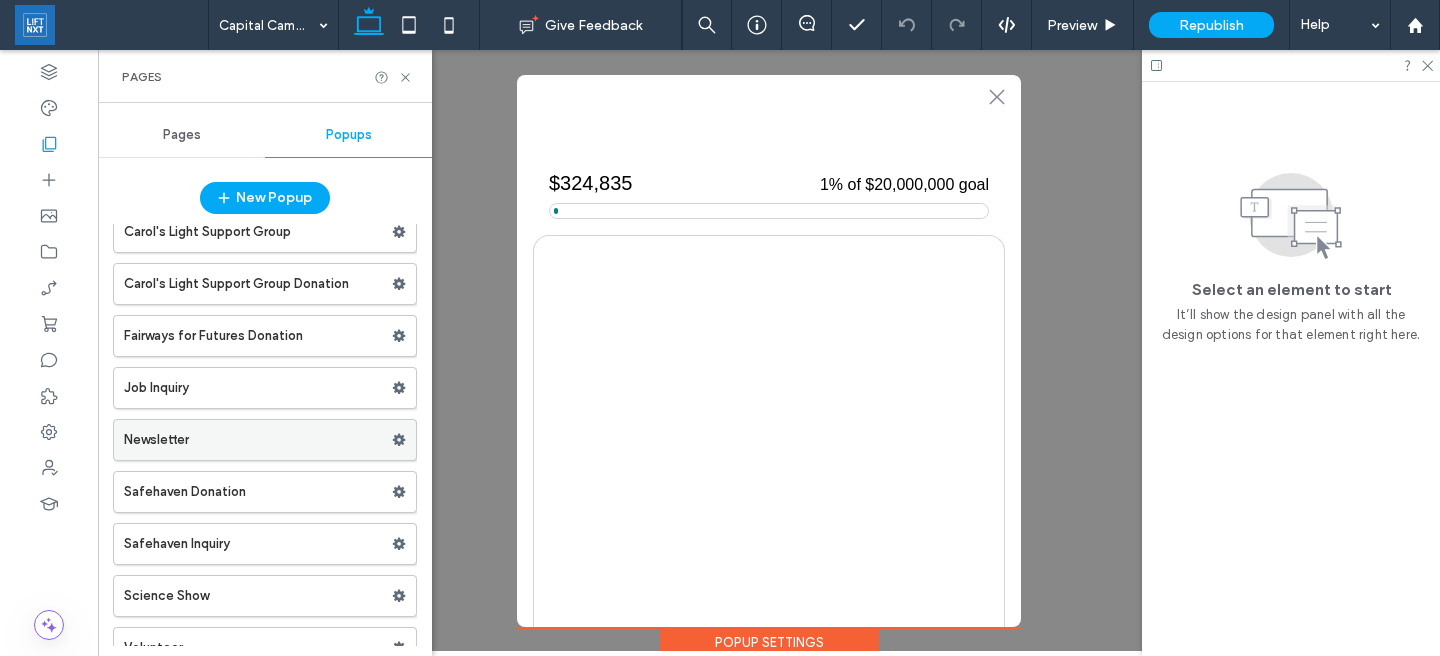 click on "Newsletter" at bounding box center [258, 440] 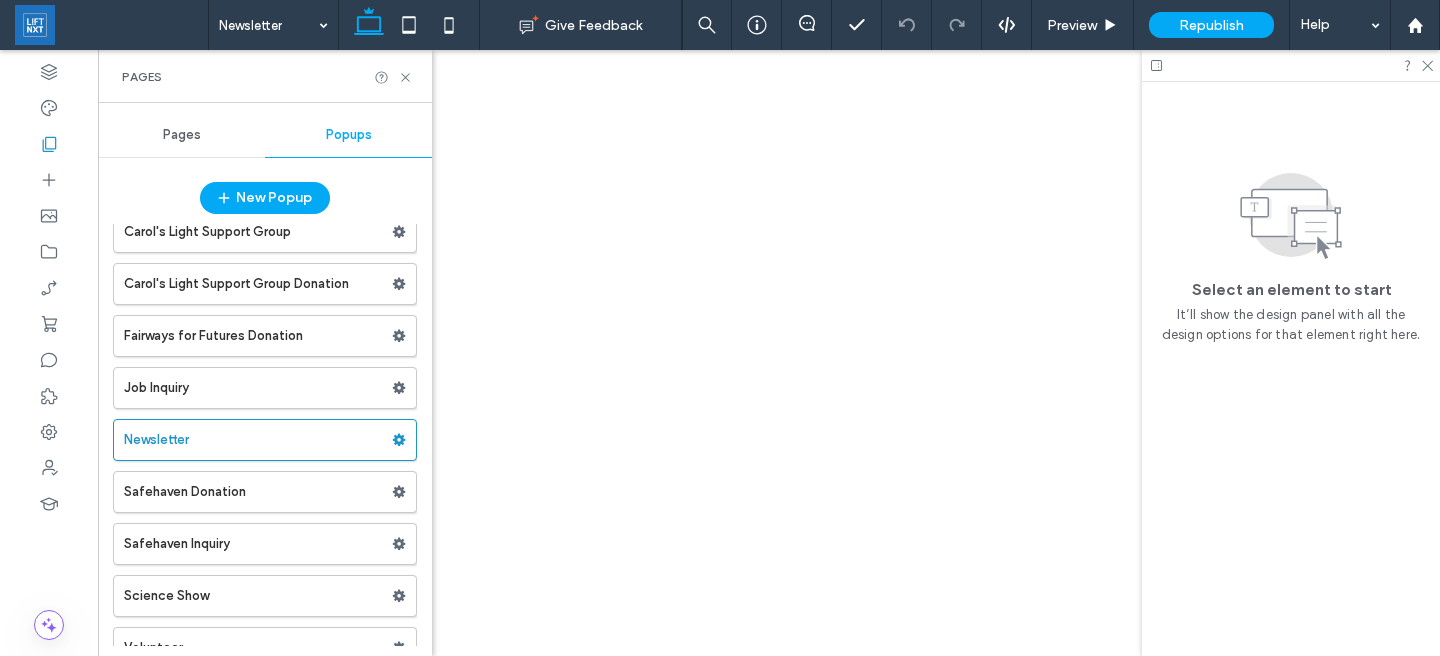 scroll, scrollTop: 0, scrollLeft: 0, axis: both 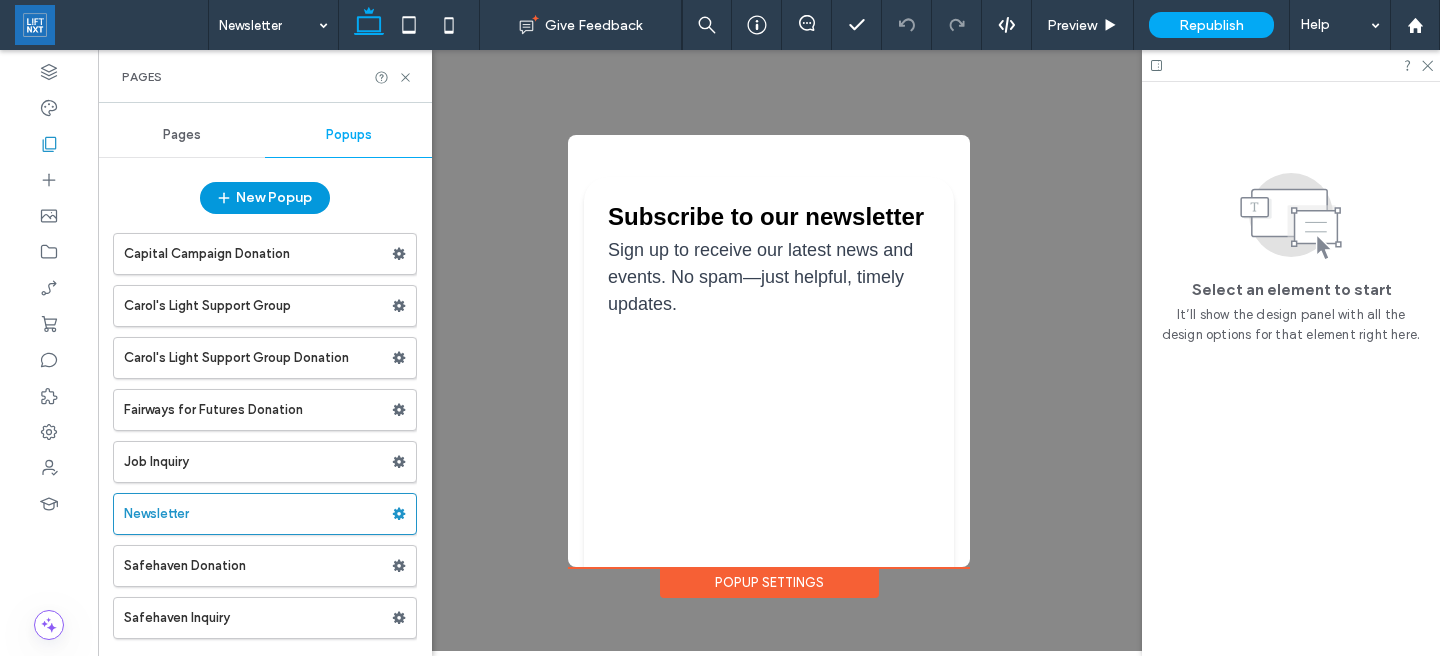 click on "New Popup" at bounding box center [265, 198] 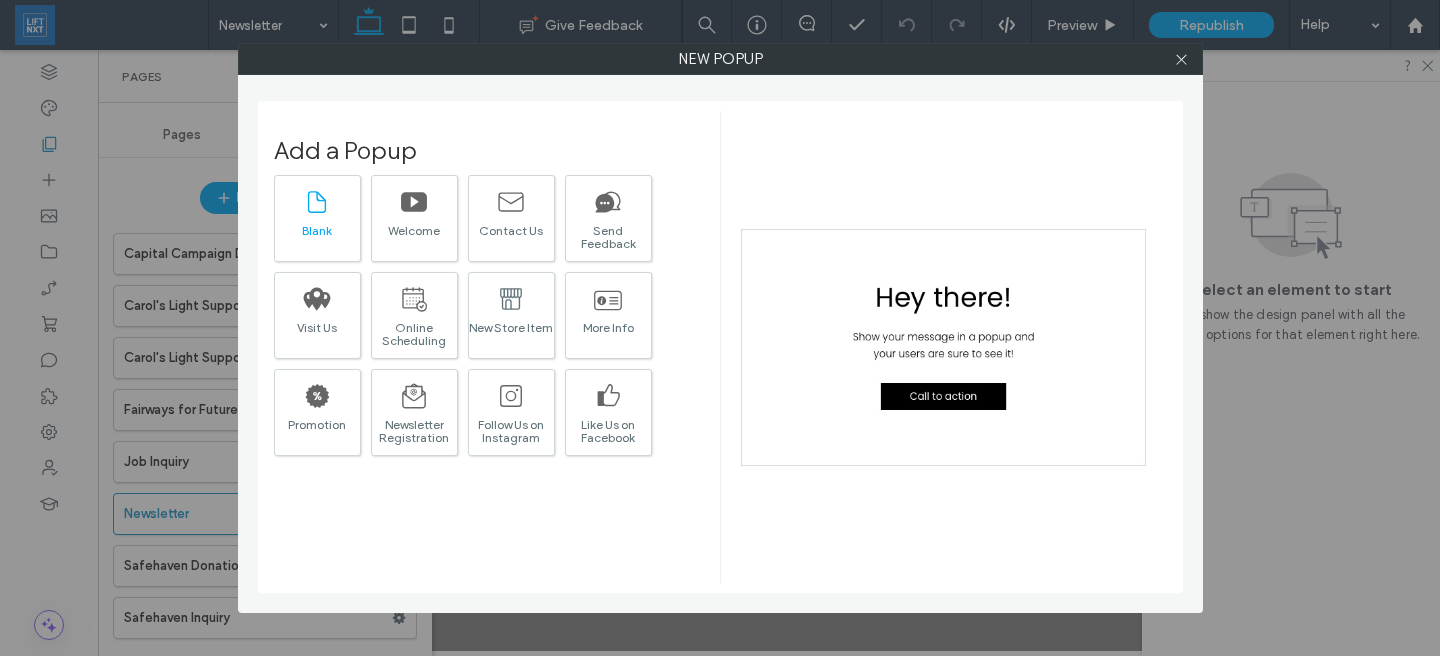 click on "Blank" at bounding box center [317, 230] 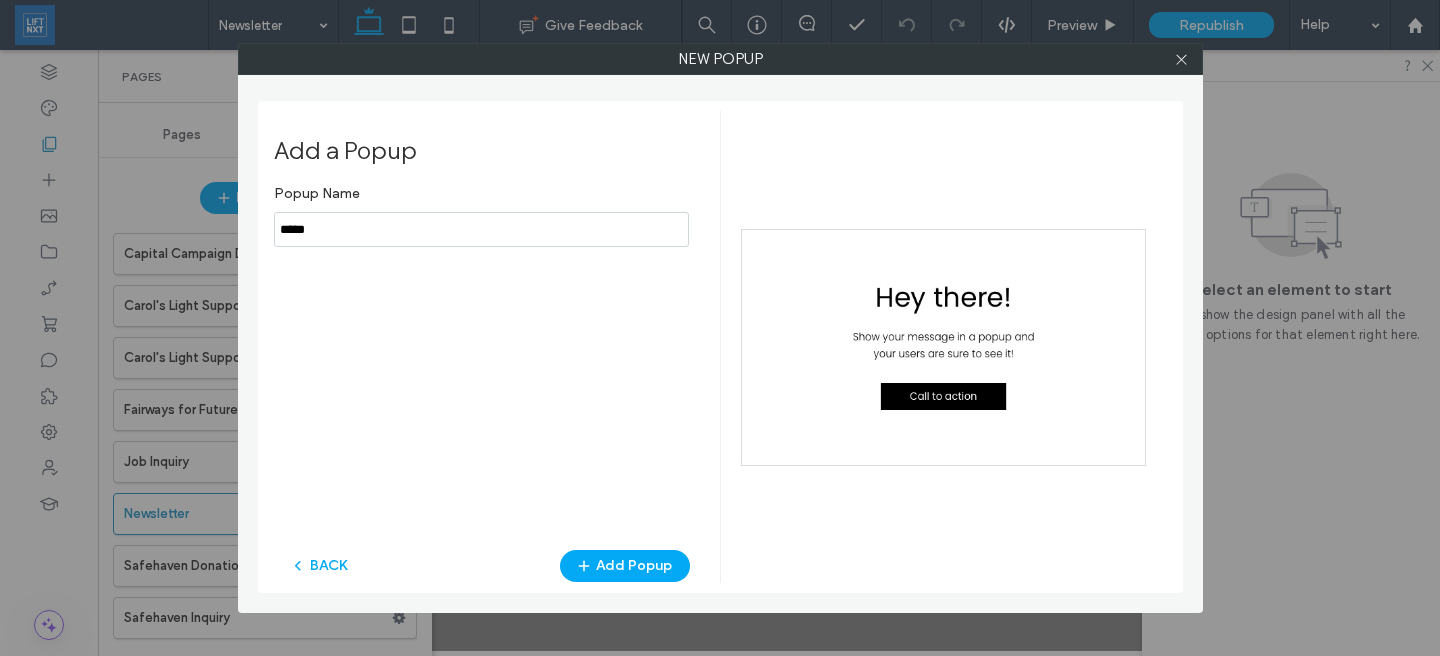 click at bounding box center [481, 229] 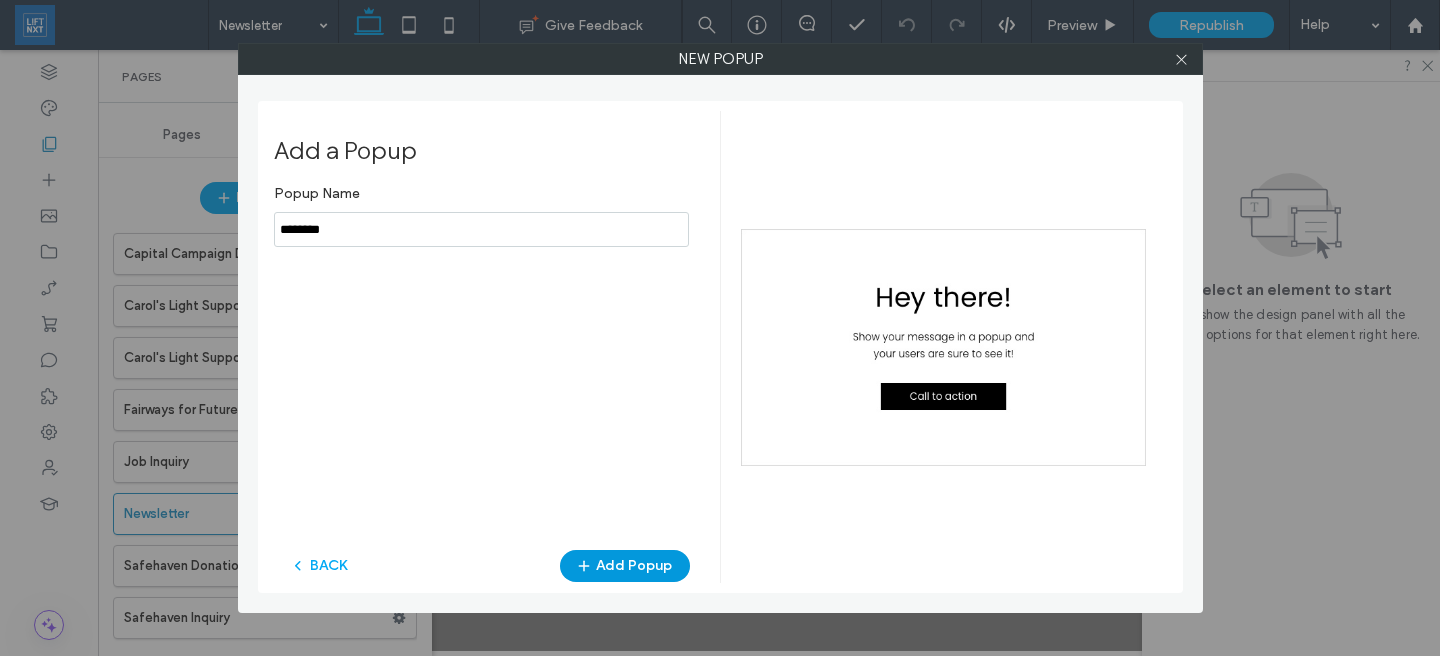 type on "********" 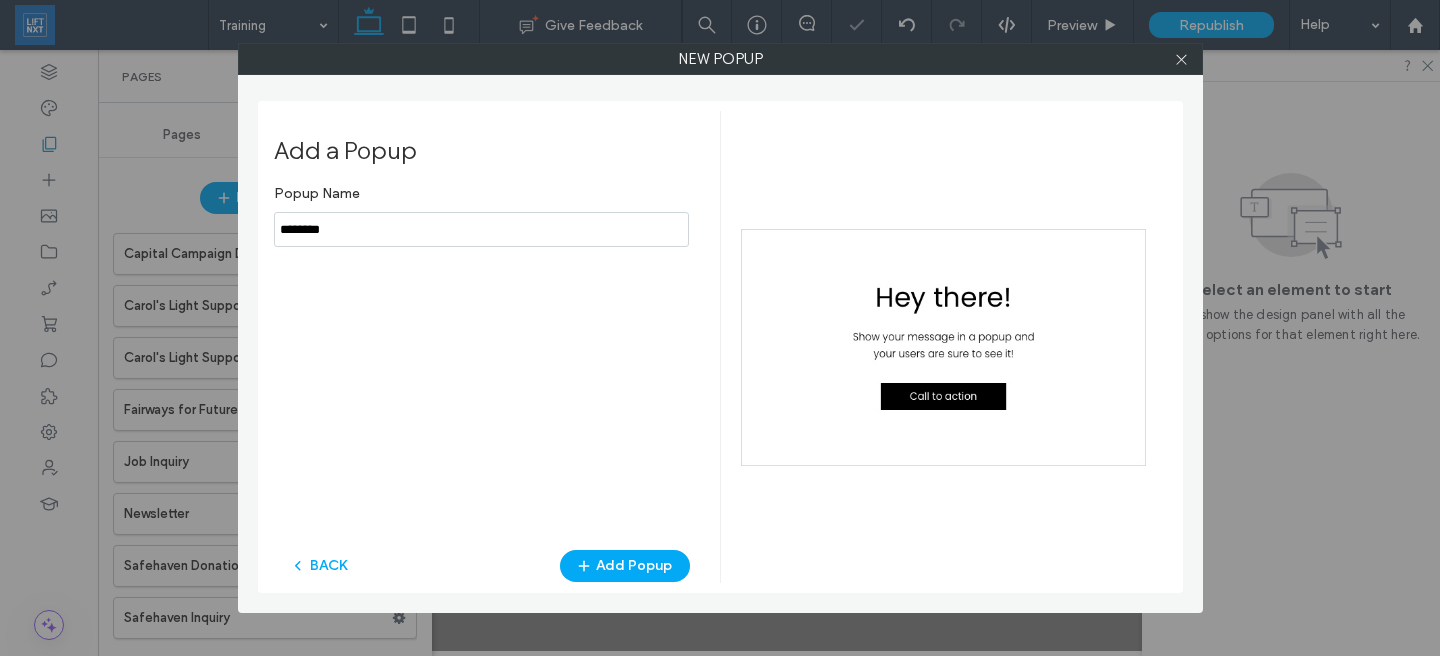 scroll, scrollTop: 0, scrollLeft: 0, axis: both 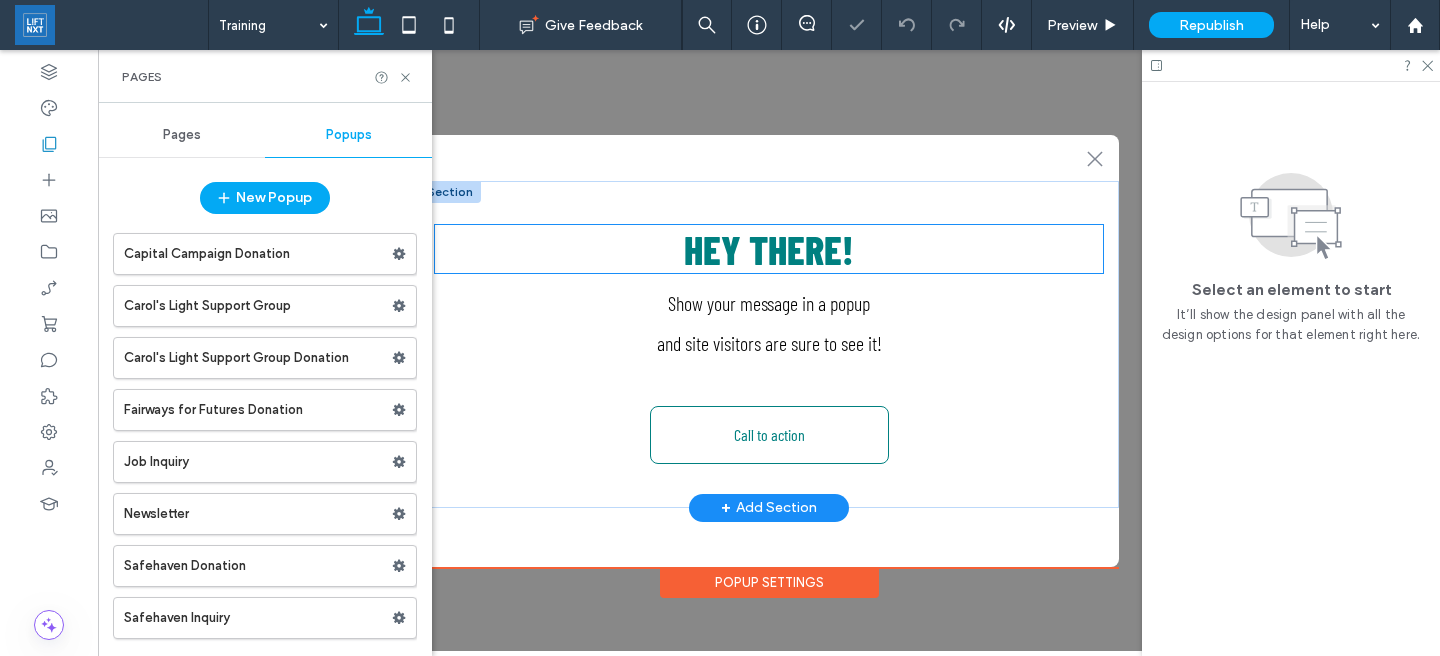 click on "Hey There!" at bounding box center (769, 249) 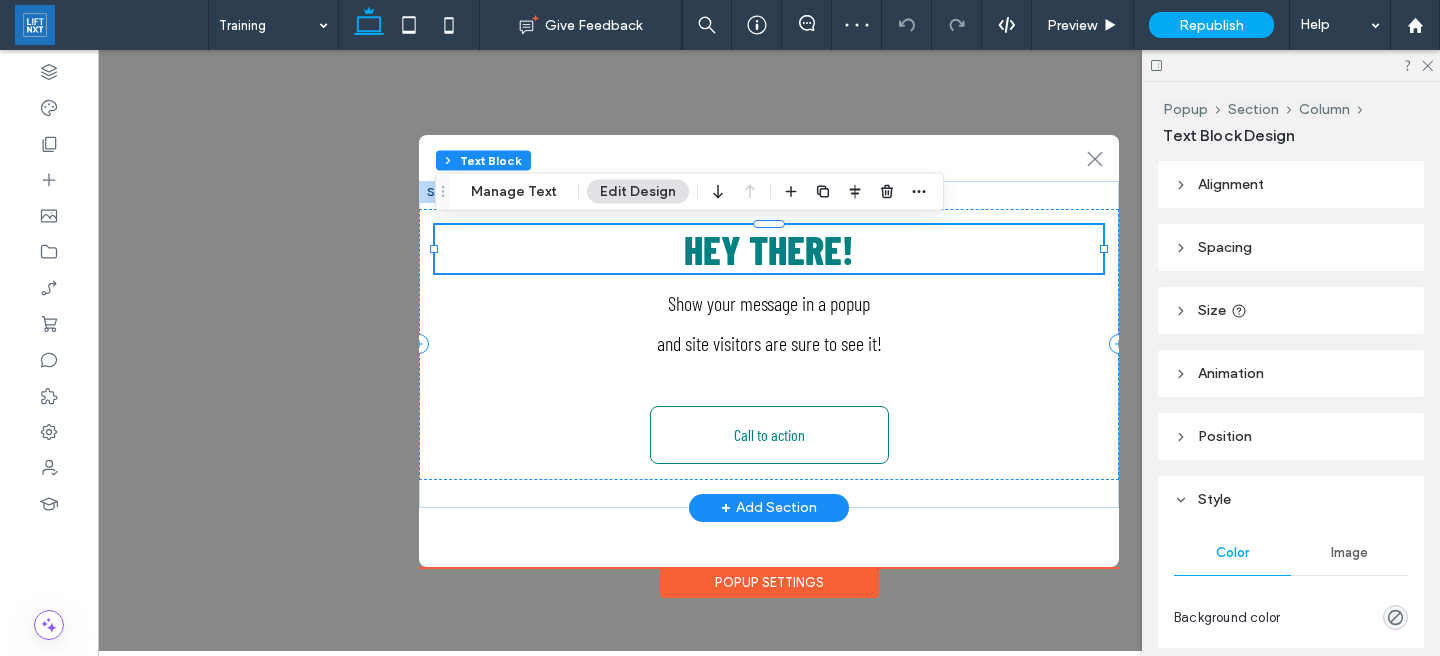 click on "Hey There!" at bounding box center [769, 249] 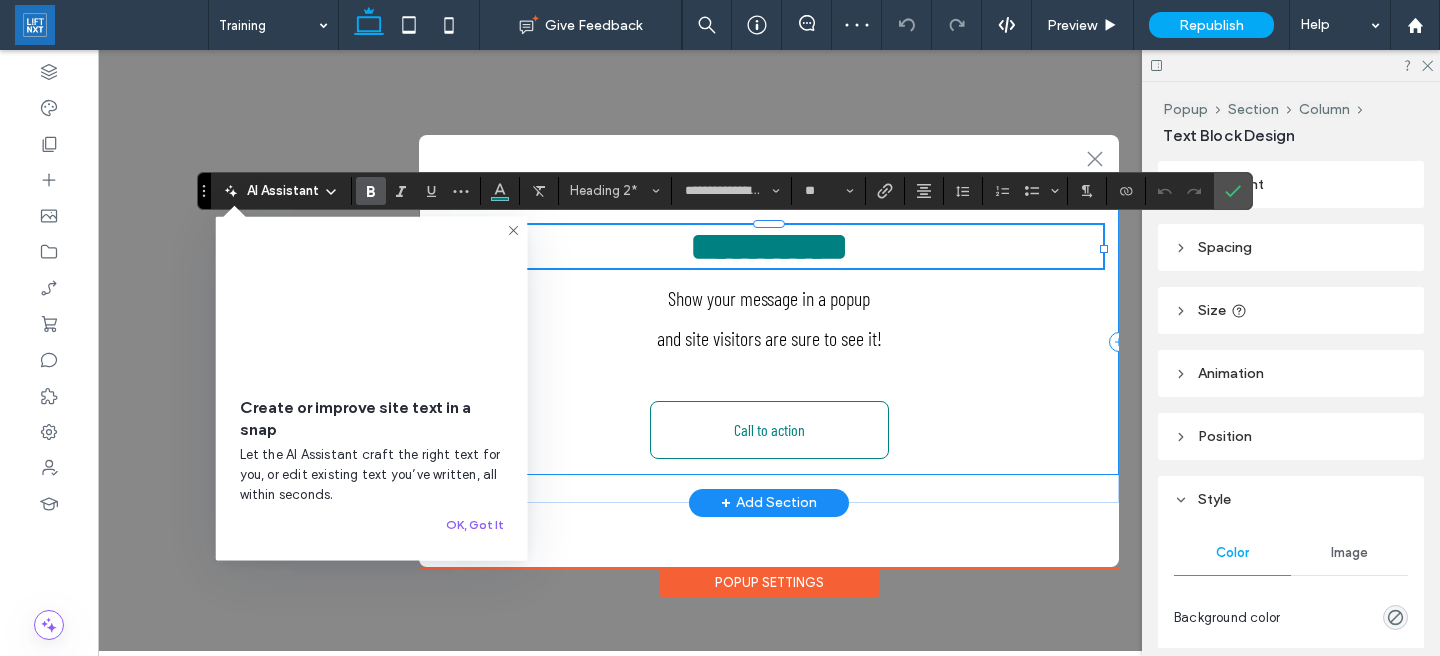 click on "**********" at bounding box center [769, 342] 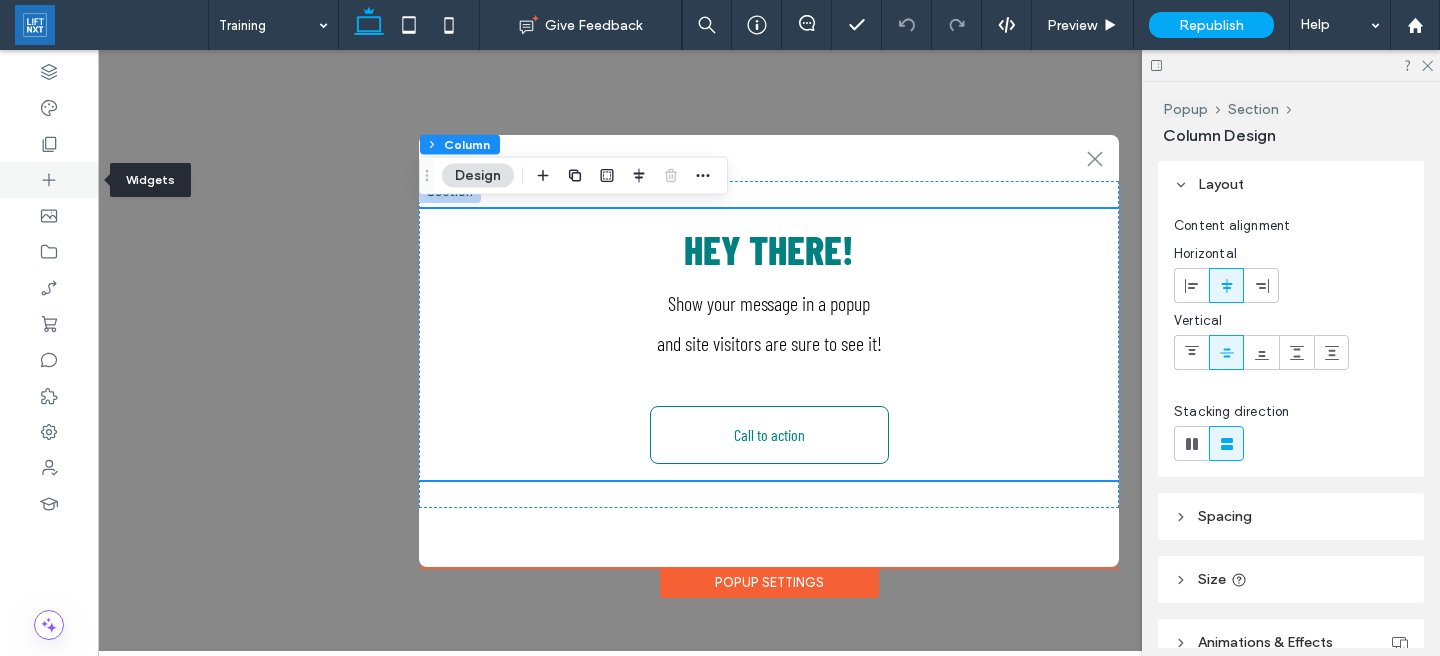 click at bounding box center [49, 180] 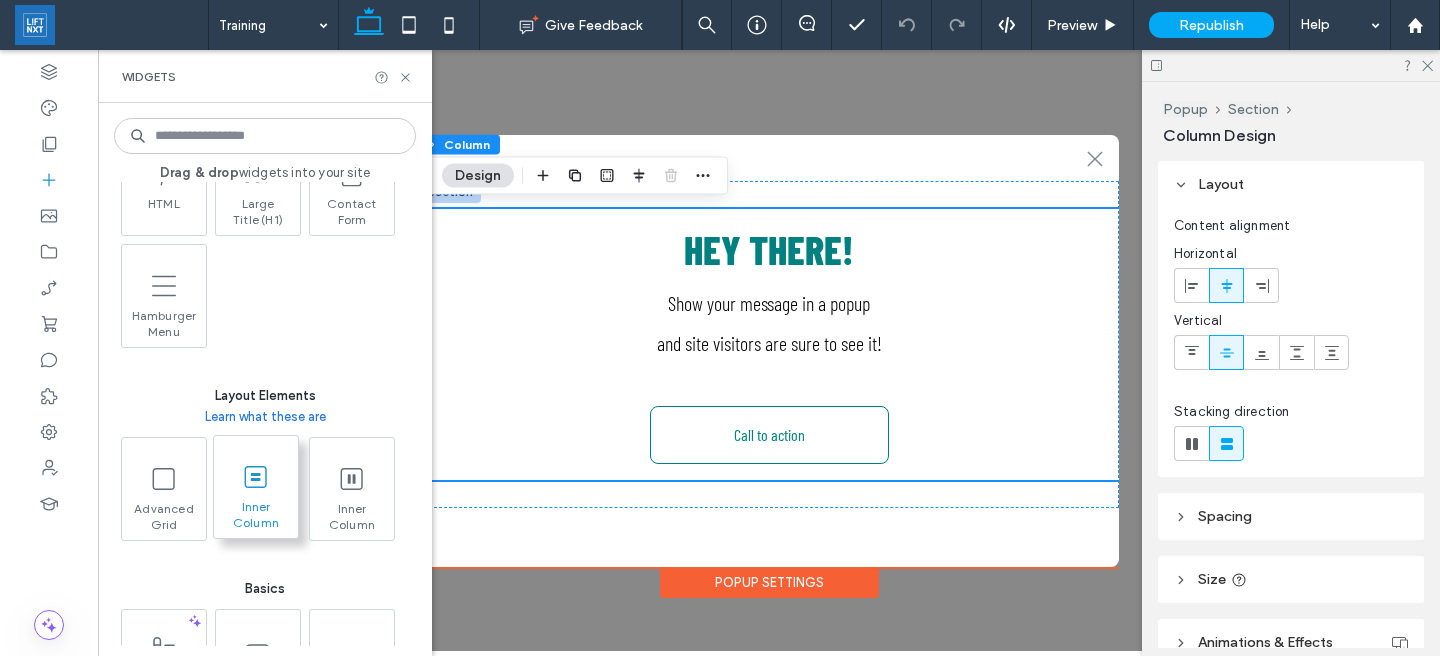 scroll, scrollTop: 437, scrollLeft: 0, axis: vertical 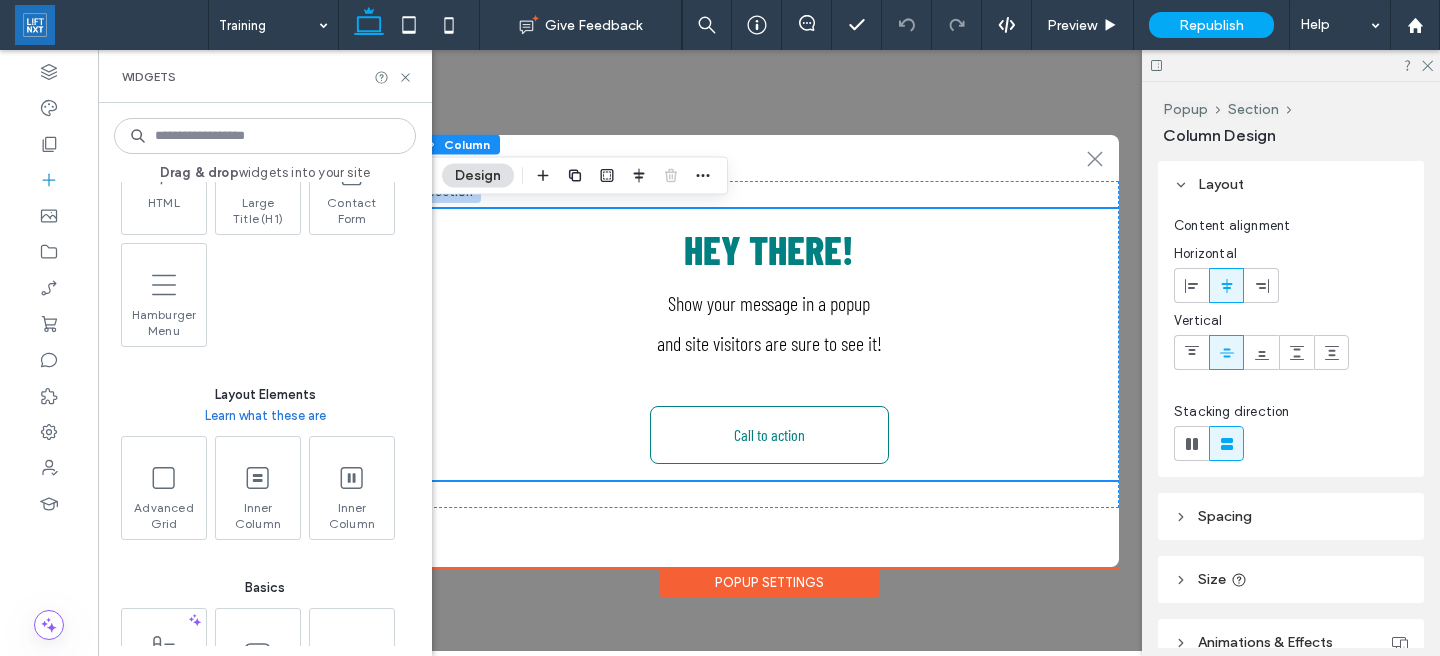 click on ".st0-1091118977{fill-rule:evenodd;clip-rule:evenodd;}
Hey There!
Show your message in a popup and site visitors are sure to see it!
Call to action
+ Add Section" at bounding box center [769, 351] 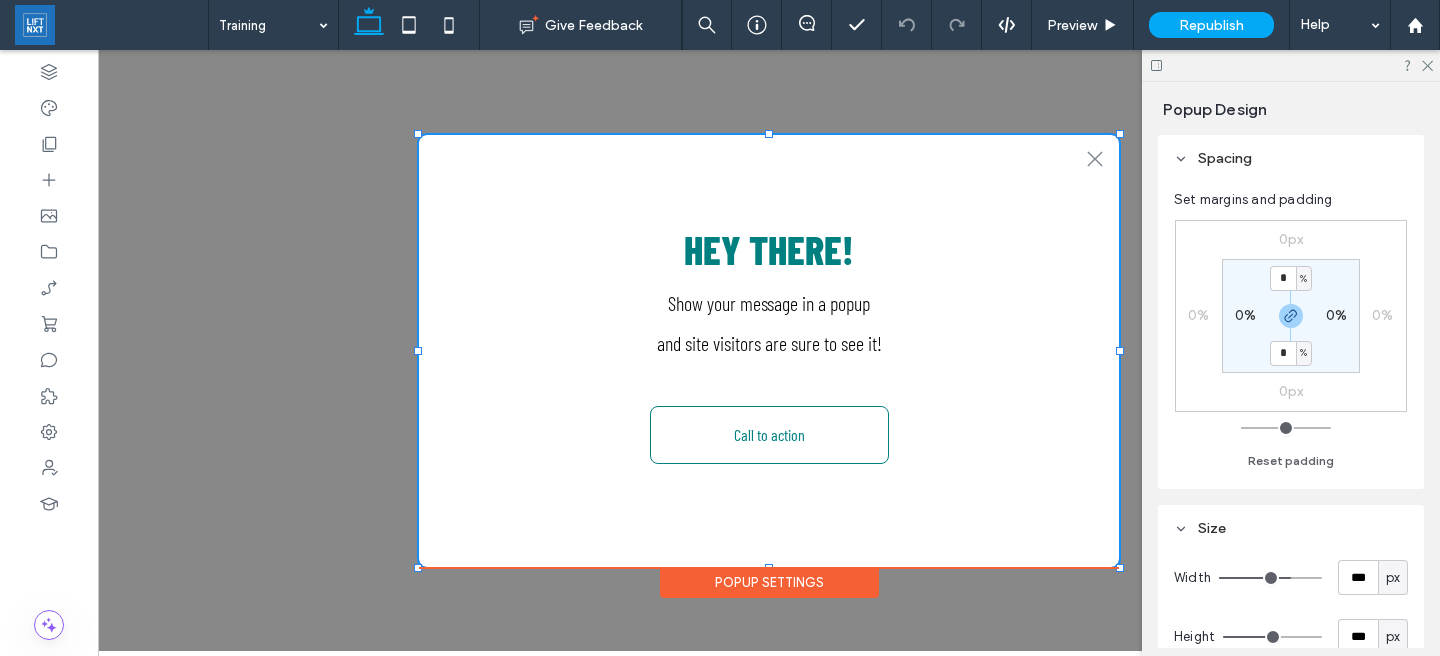 drag, startPoint x: 1119, startPoint y: 566, endPoint x: 1032, endPoint y: 597, distance: 92.358 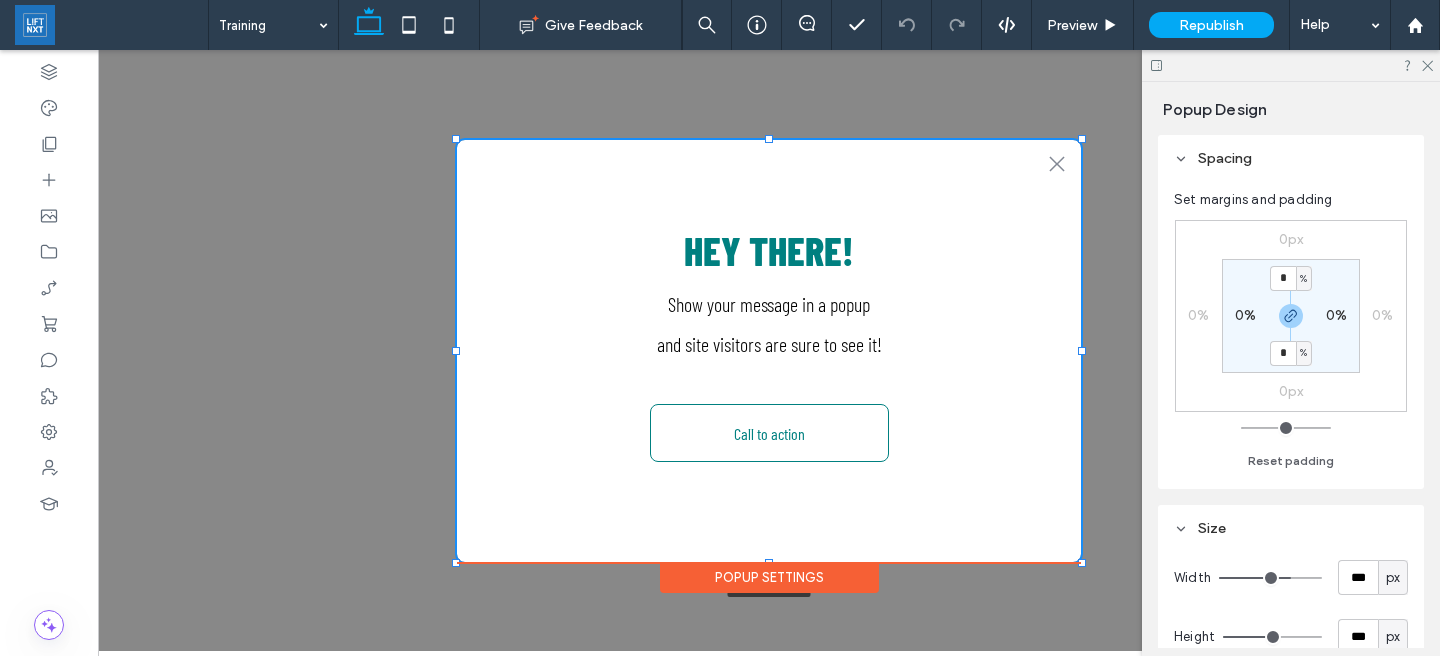 drag, startPoint x: 1119, startPoint y: 566, endPoint x: 1080, endPoint y: 559, distance: 39.623226 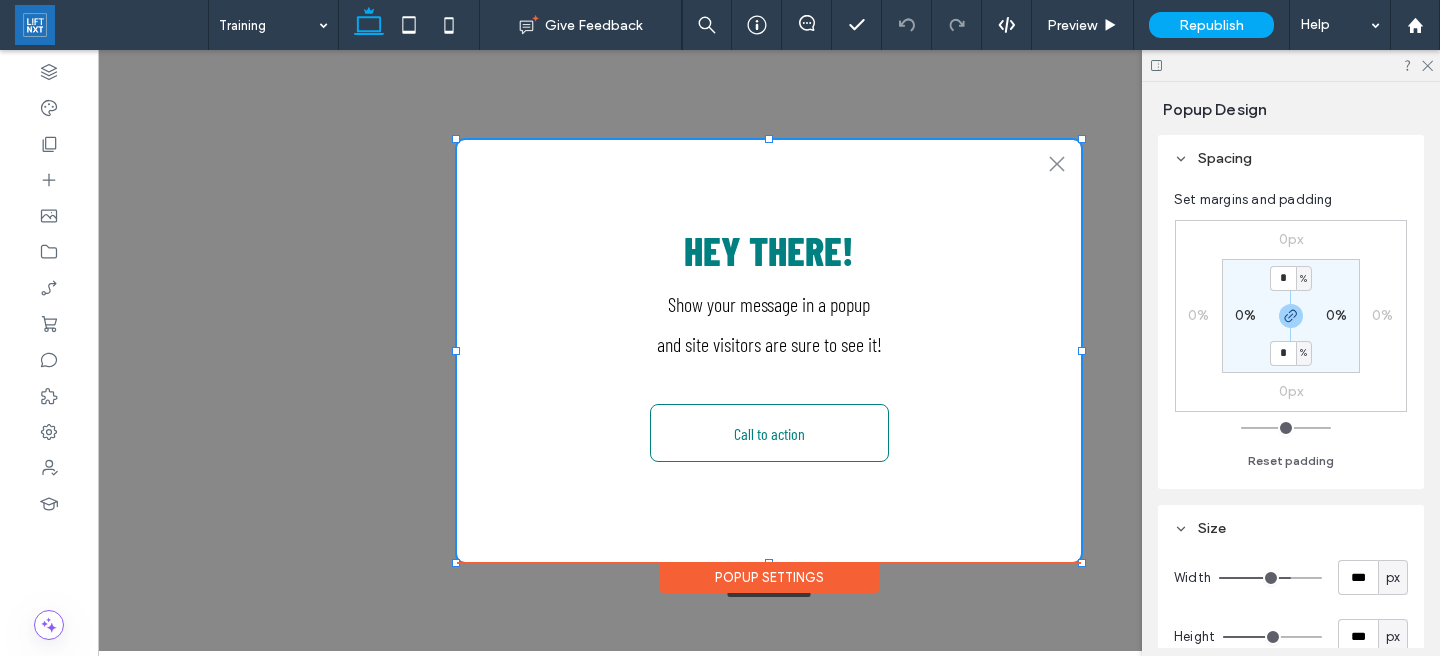 click at bounding box center (1082, 563) 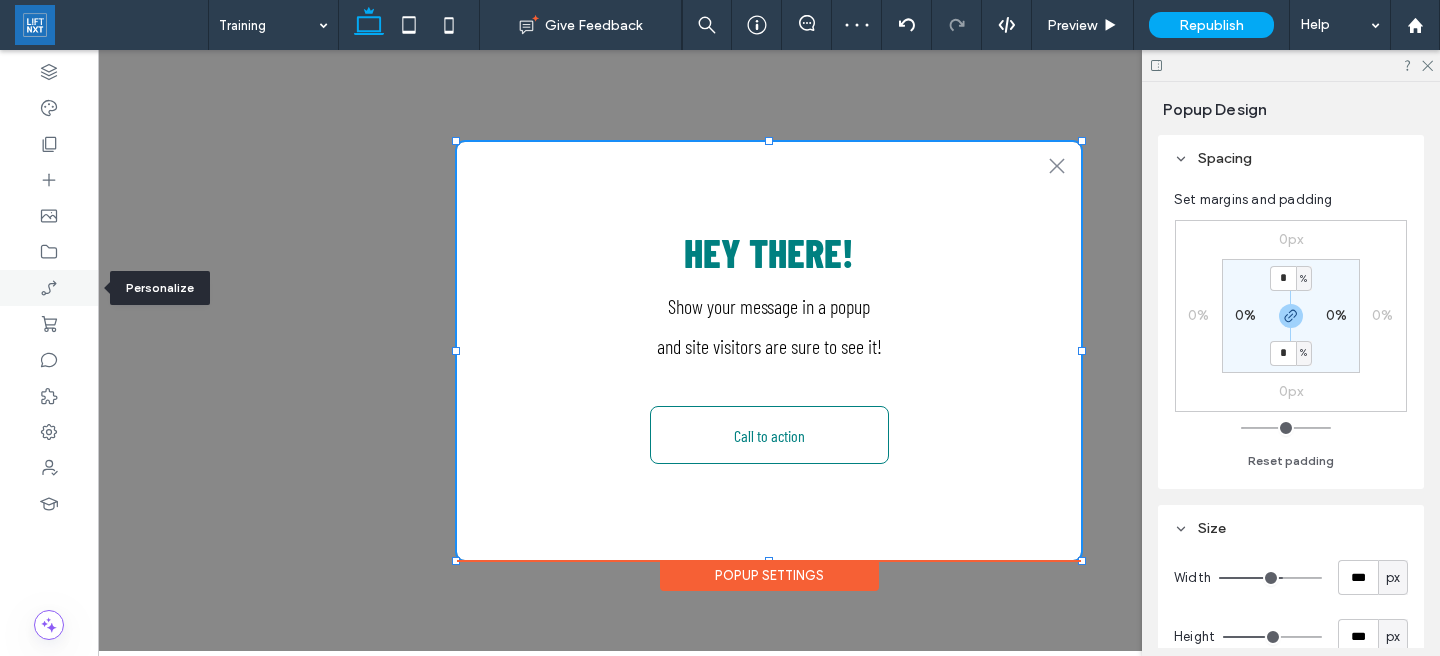 click 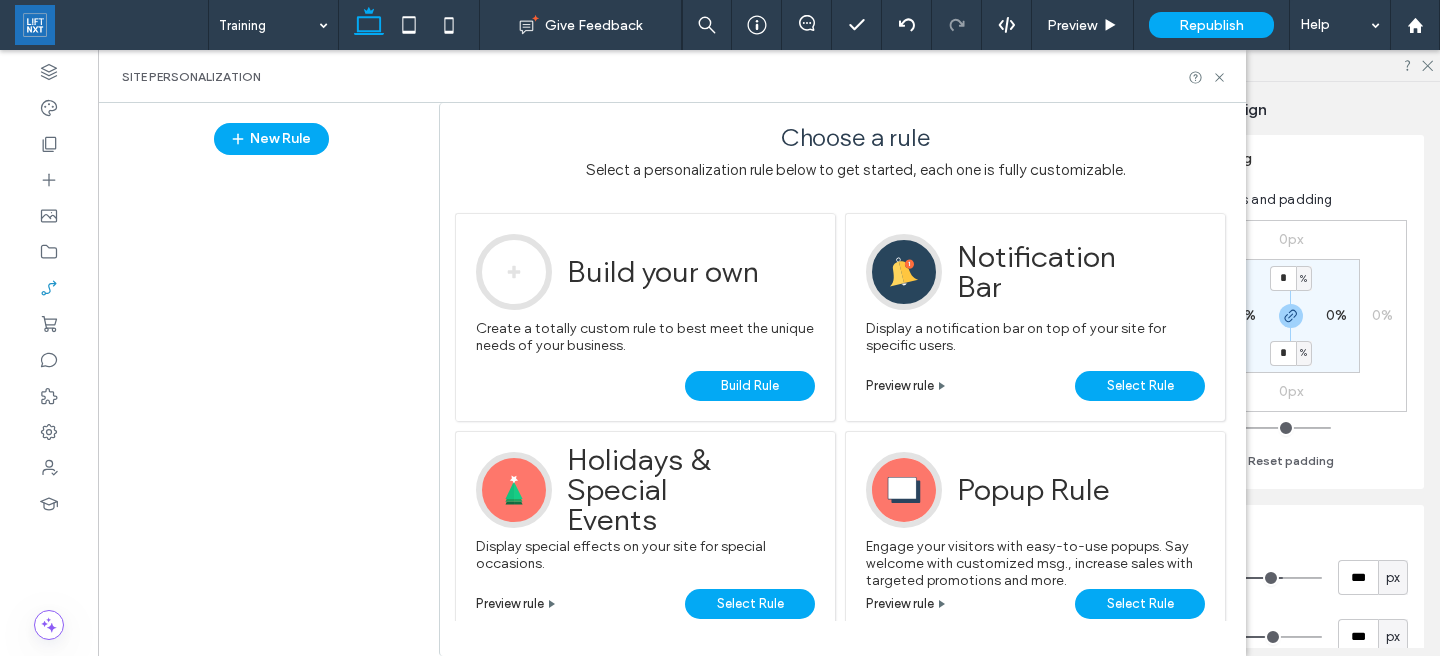 click on "Build Rule" at bounding box center (750, 386) 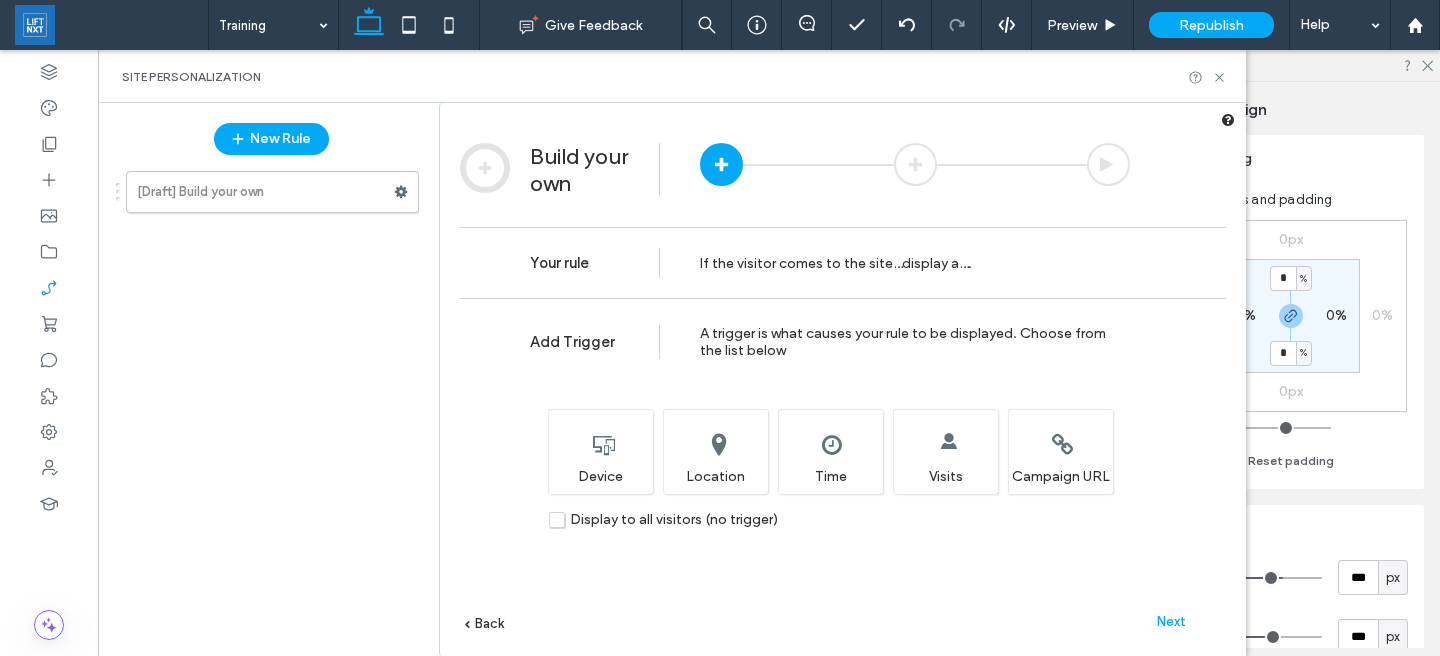 click on "Display to all visitors (no trigger)" at bounding box center [674, 519] 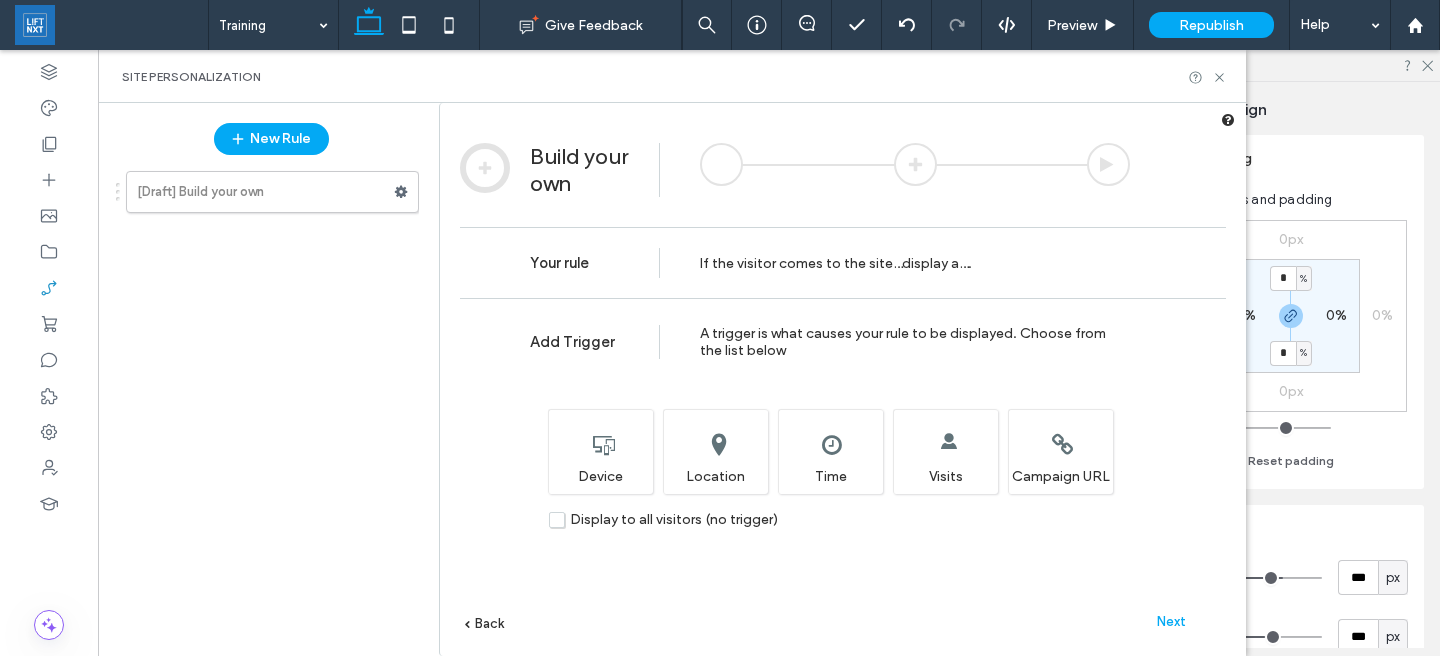 click on "Next" at bounding box center [1171, 621] 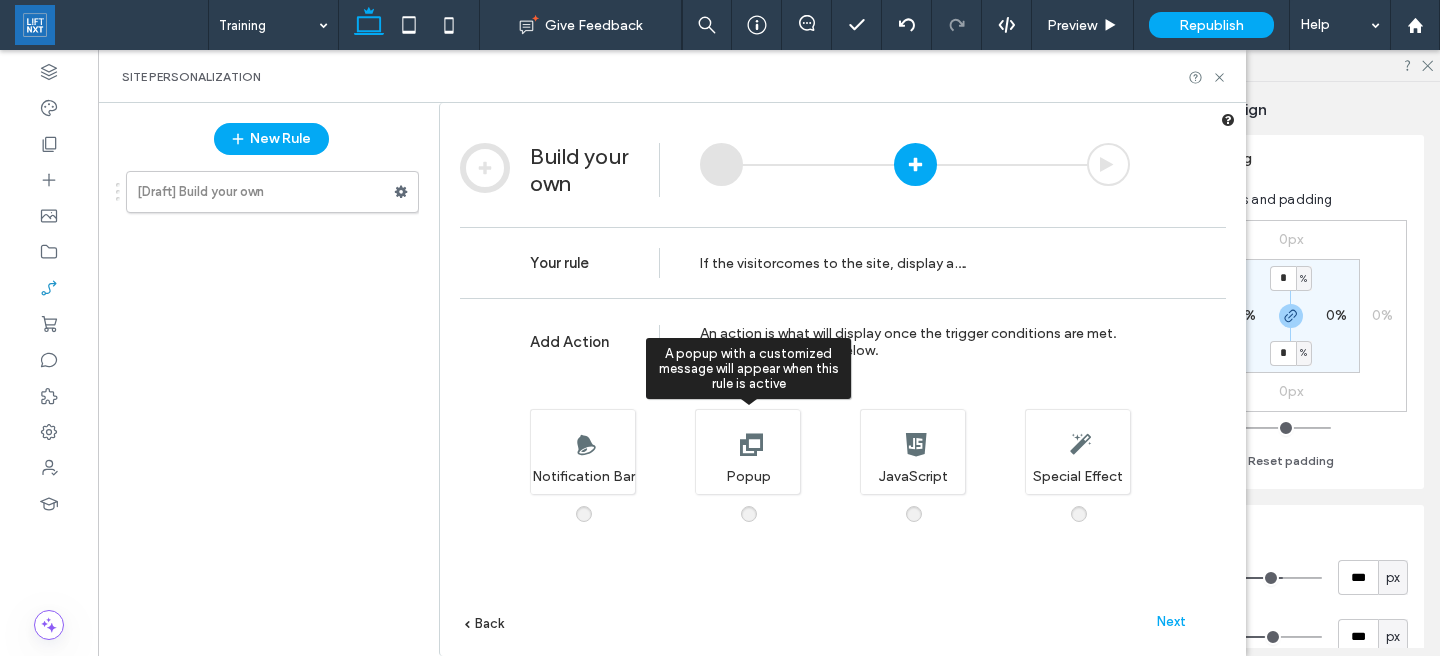 click on "A popup with a customized message will appear when this rule is active
Popup" at bounding box center [747, 451] 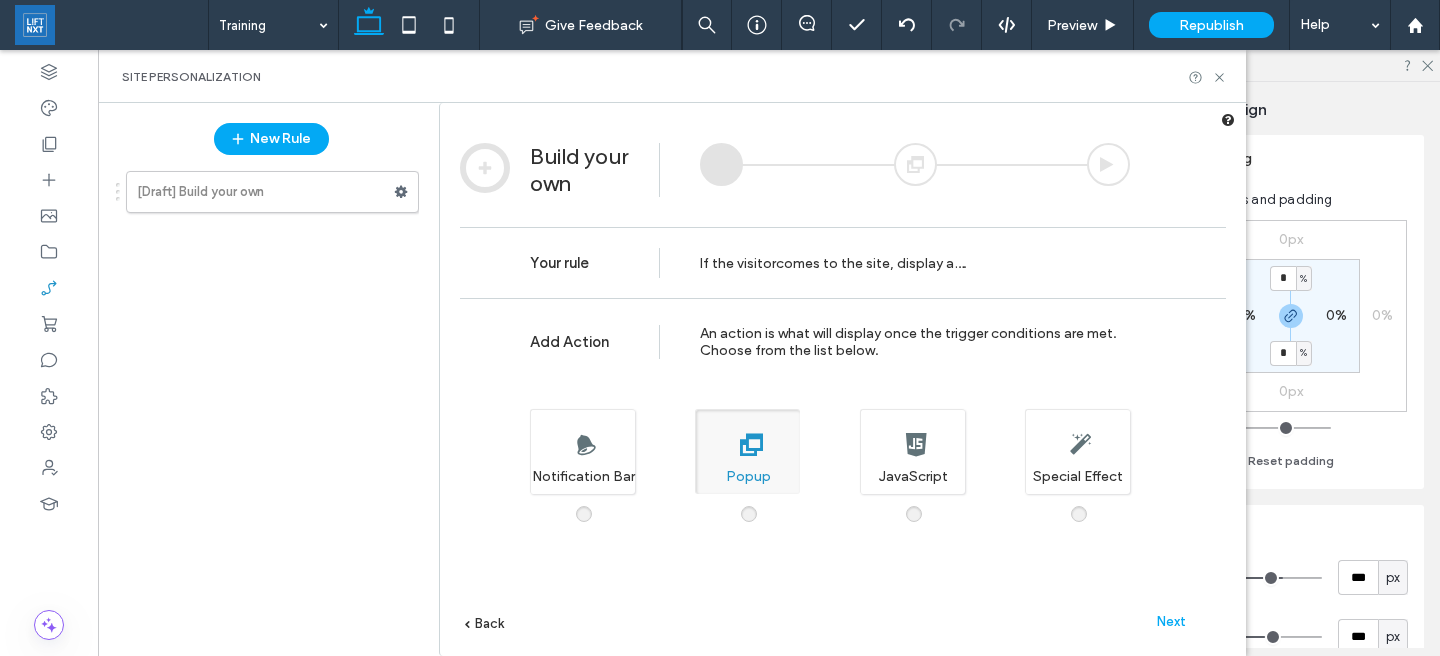 click on "Next" at bounding box center [1171, 621] 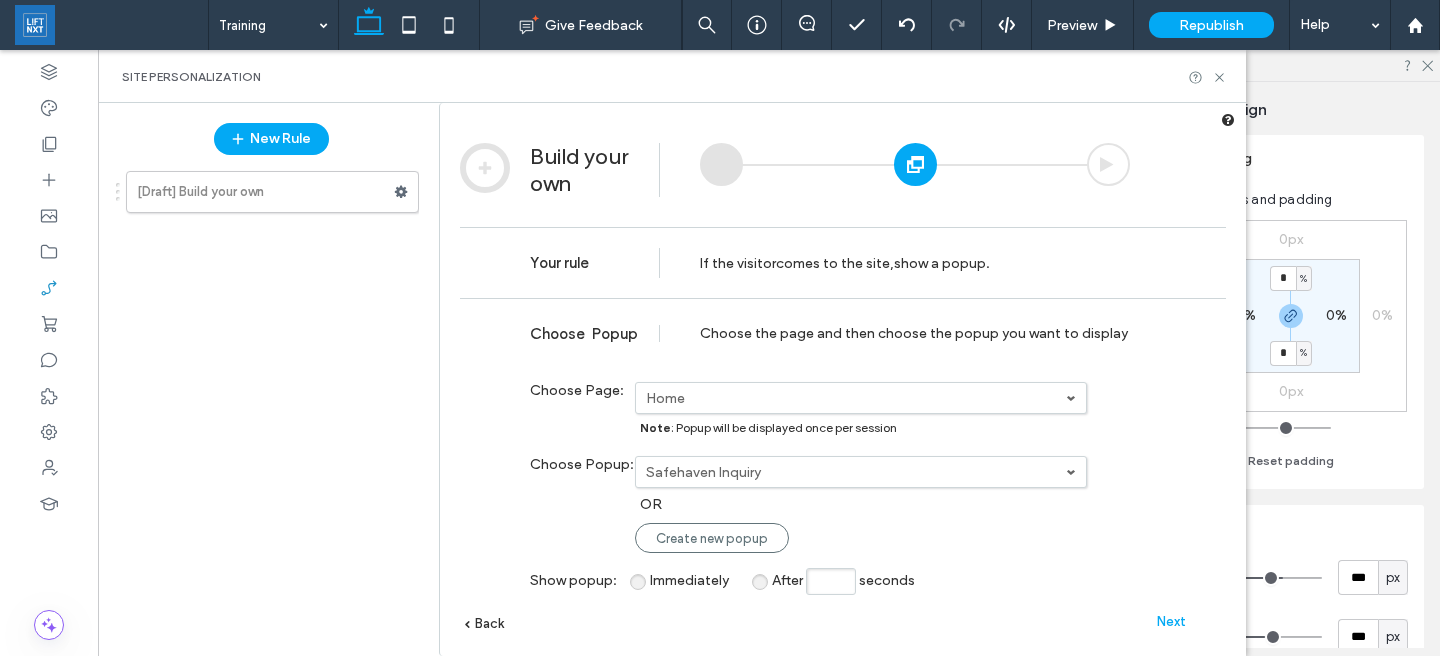 click on "Home" at bounding box center [856, 398] 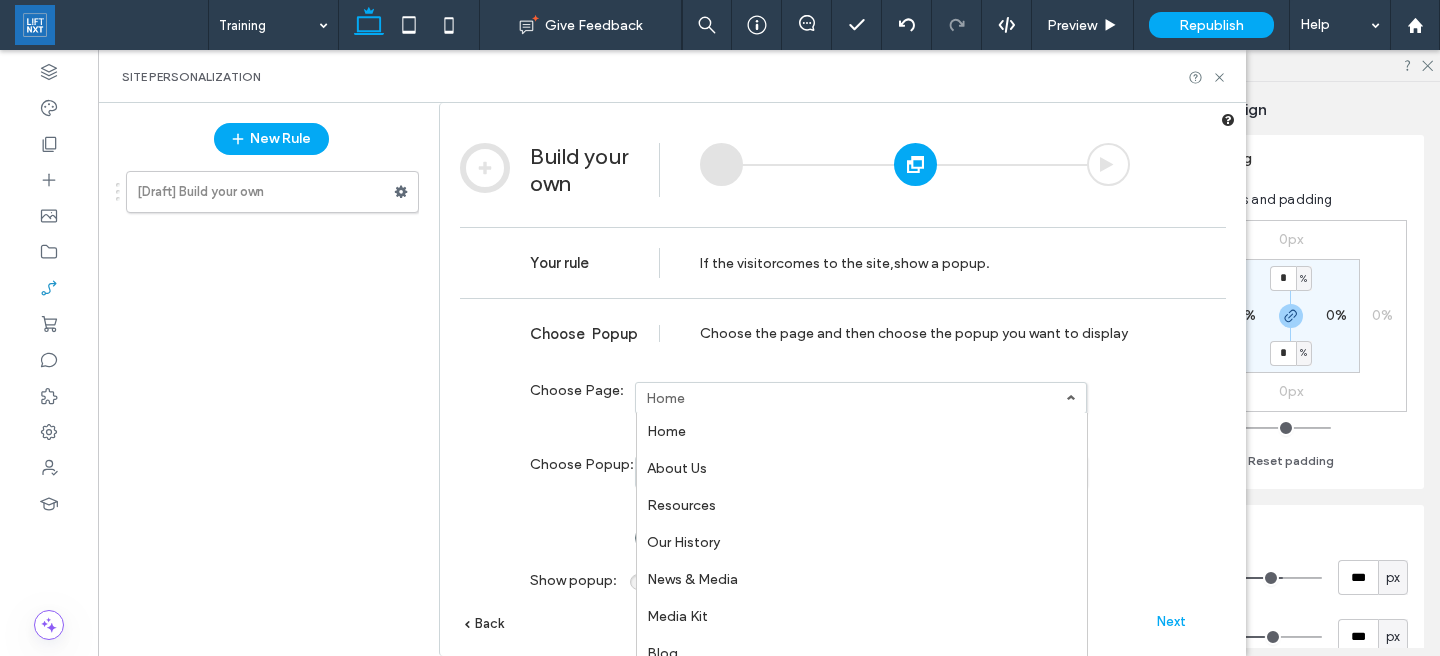 click on "Home" at bounding box center (861, 398) 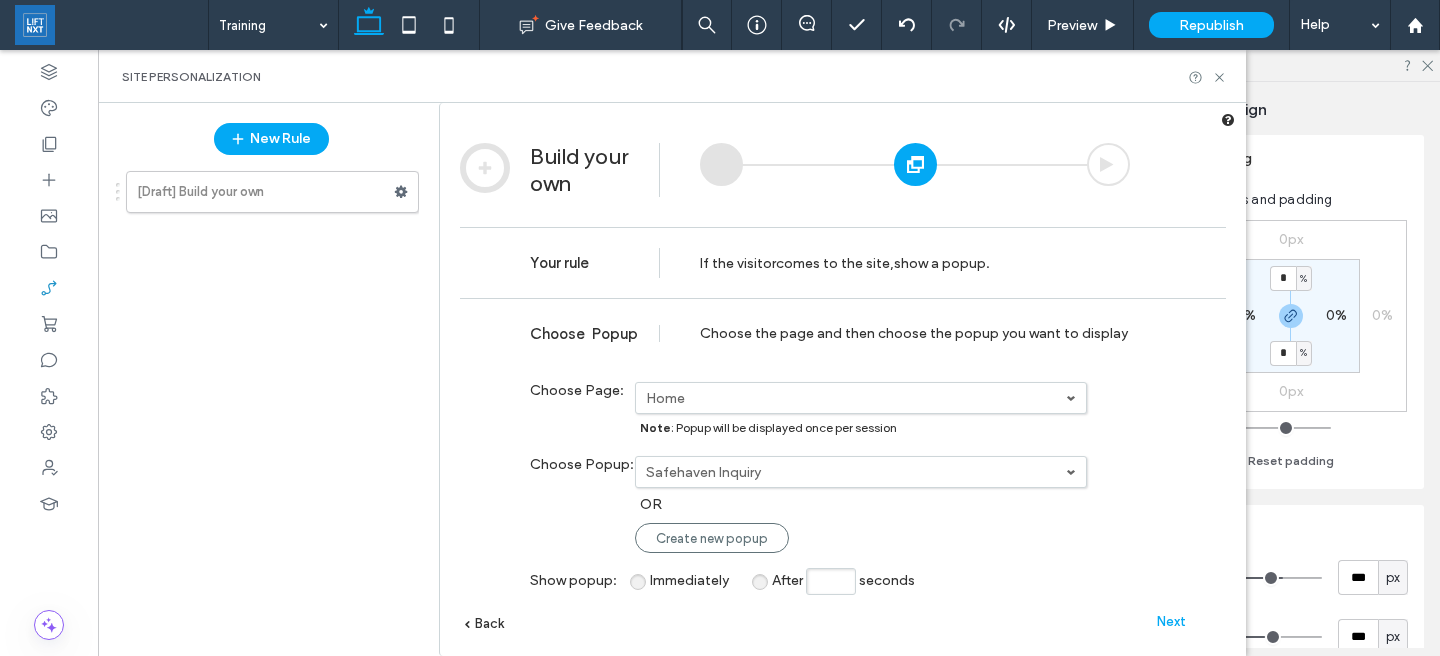 click on "Safehaven Inquiry" at bounding box center (856, 398) 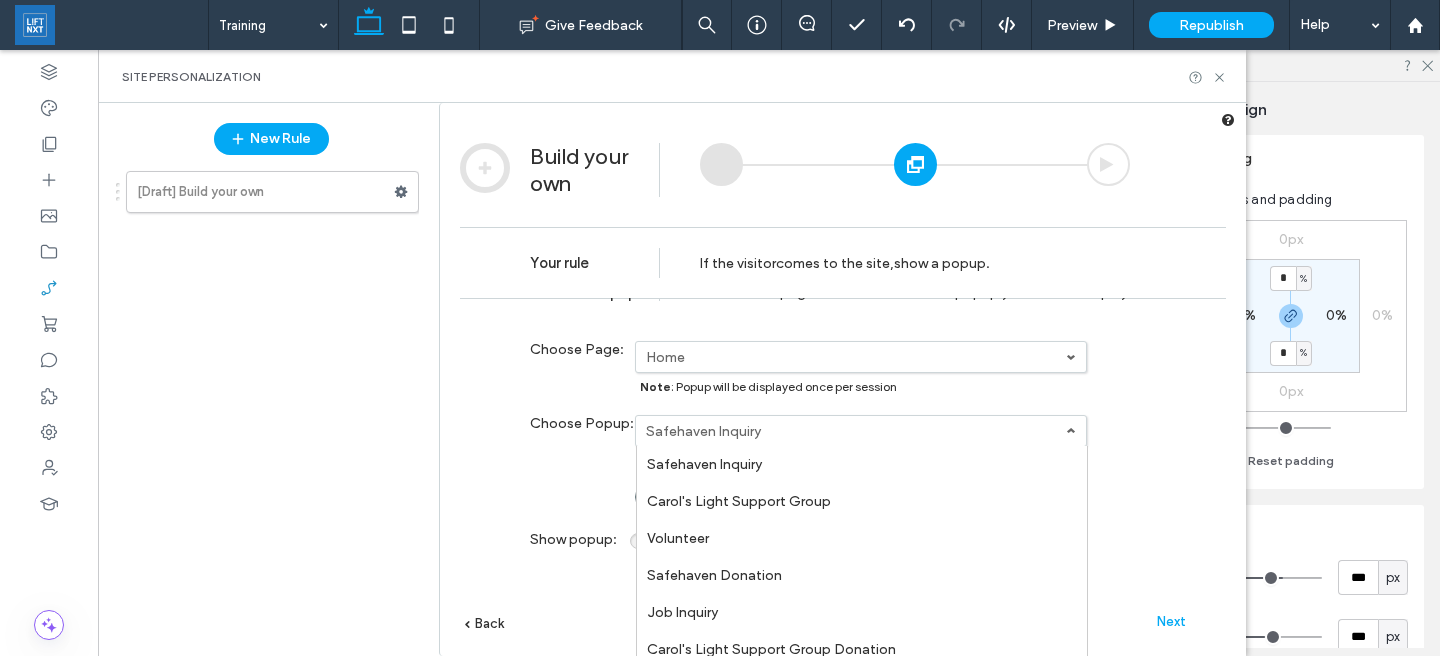scroll, scrollTop: 72, scrollLeft: 0, axis: vertical 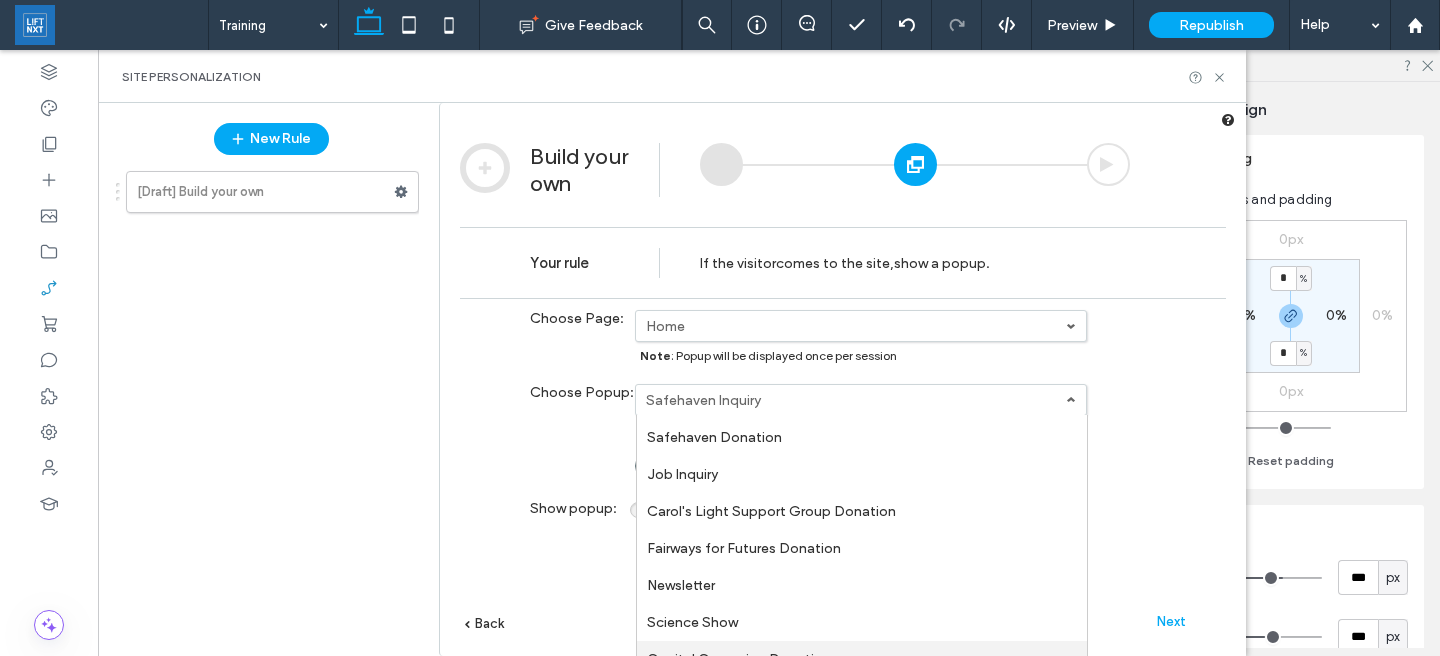 click on "Capital Campaign Donation" at bounding box center (0, 0) 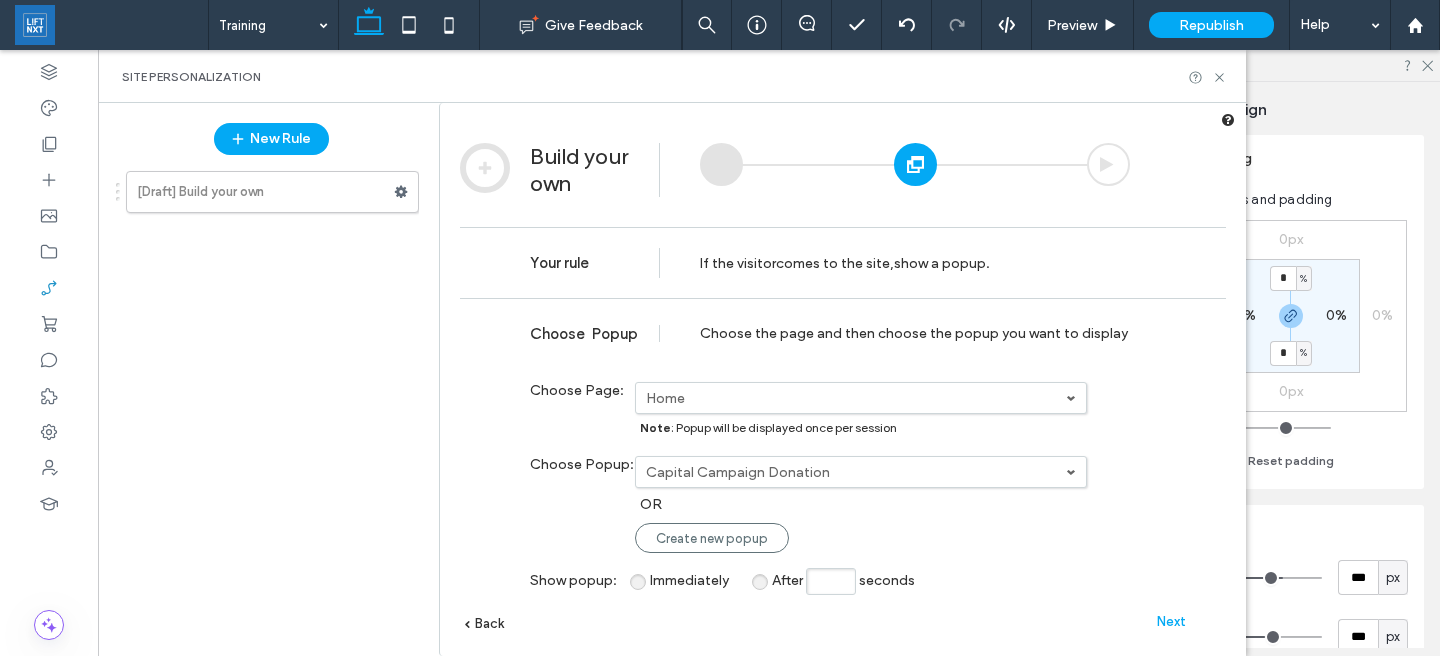 scroll, scrollTop: 0, scrollLeft: 0, axis: both 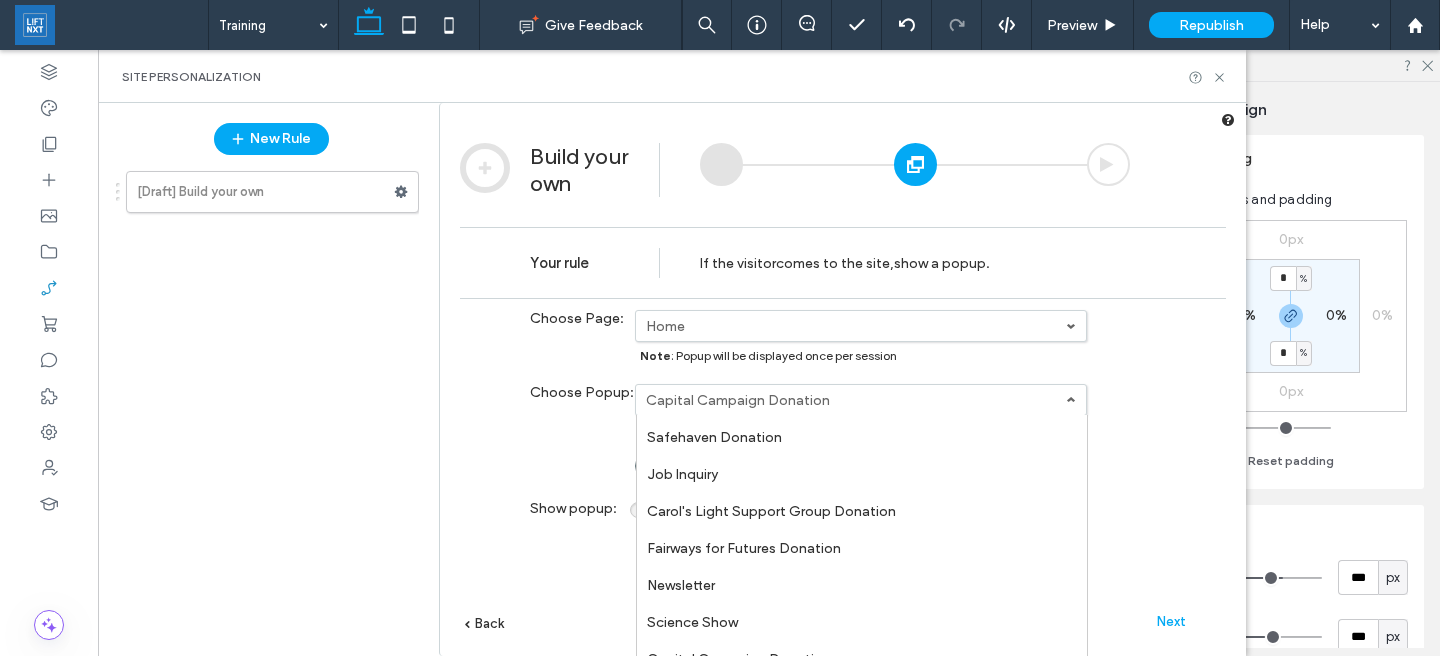 click on "**********" at bounding box center (843, 435) 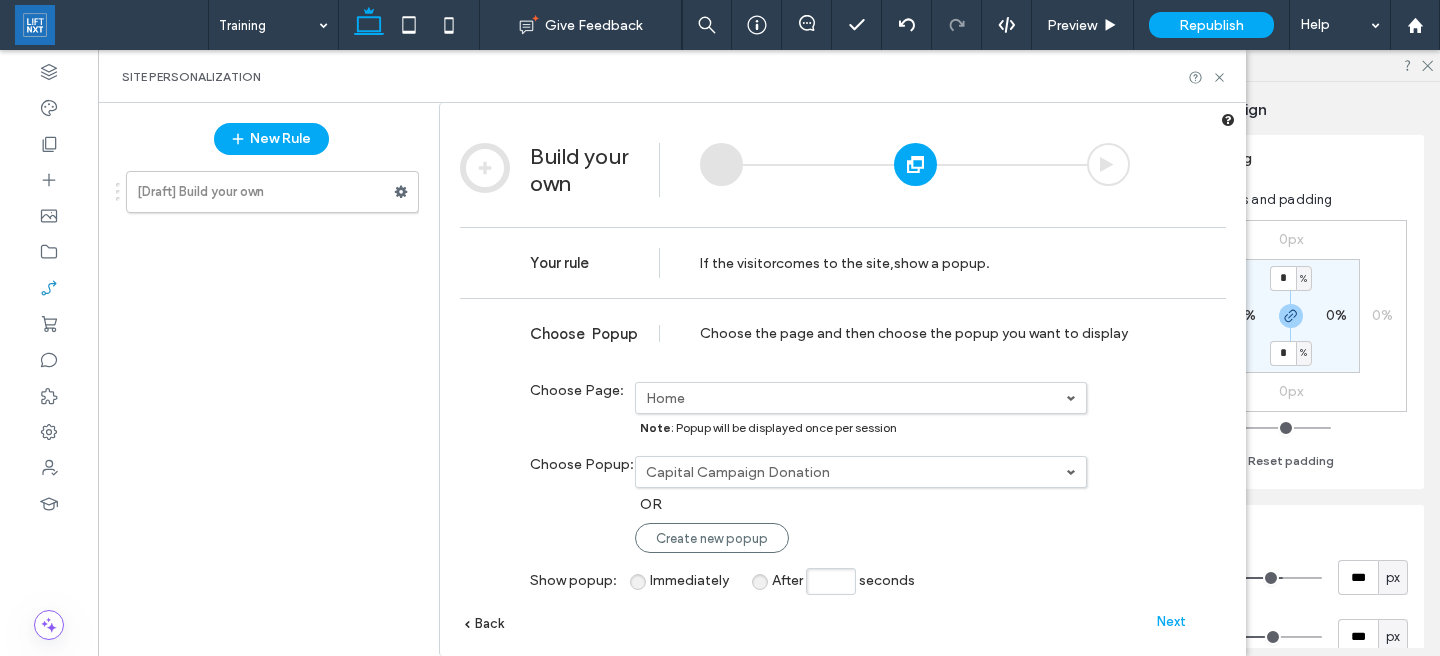 scroll, scrollTop: 0, scrollLeft: 0, axis: both 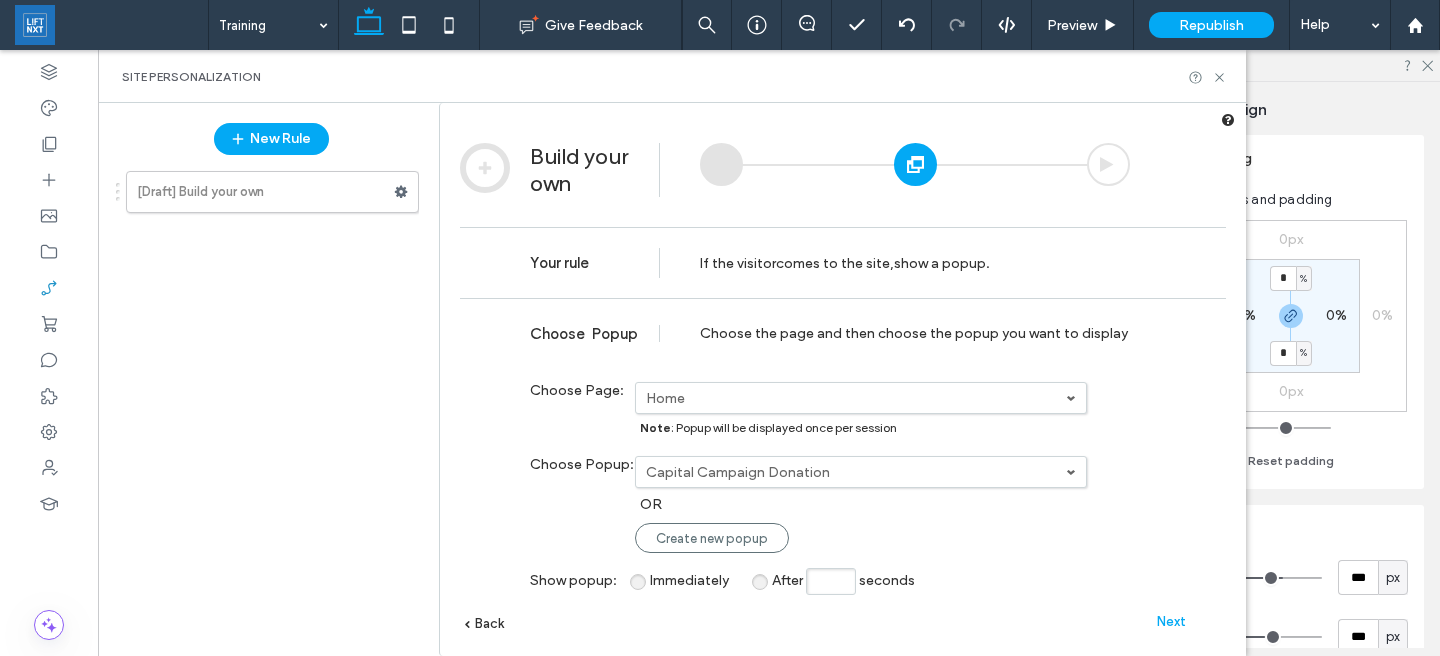 click on "Next" at bounding box center (1171, 621) 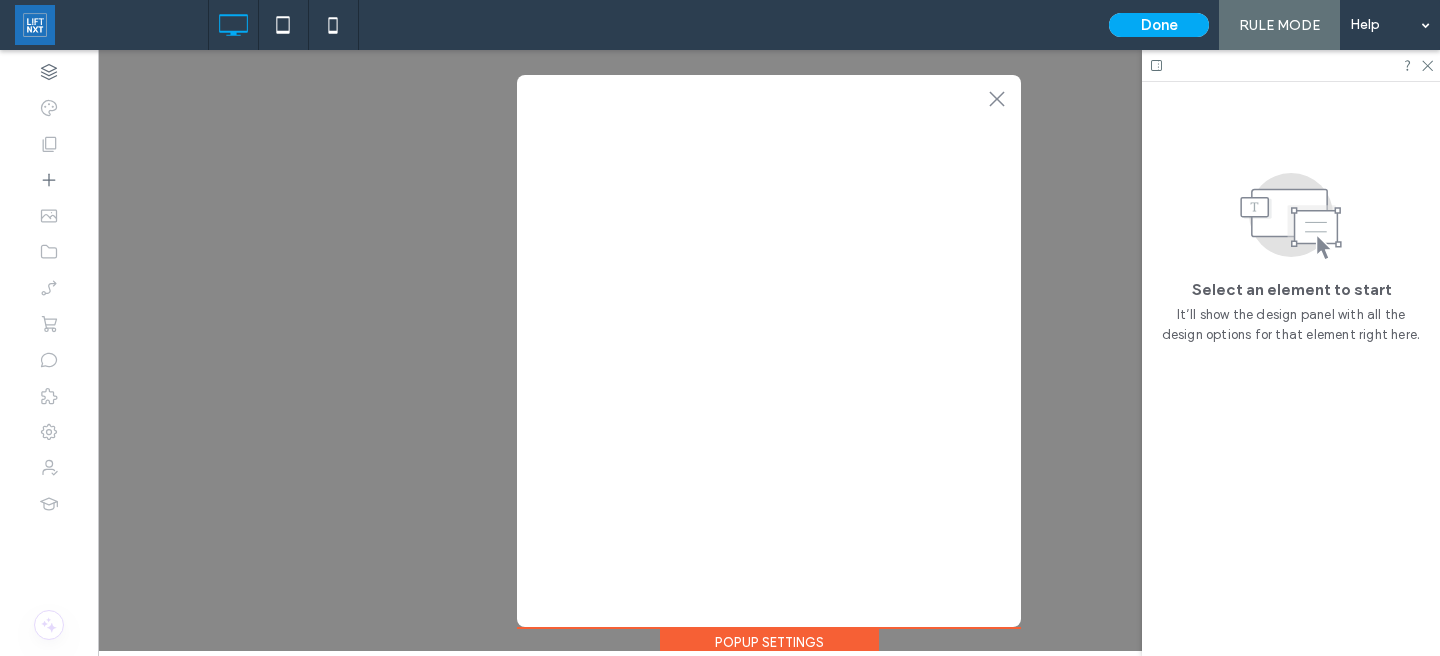scroll, scrollTop: 0, scrollLeft: 0, axis: both 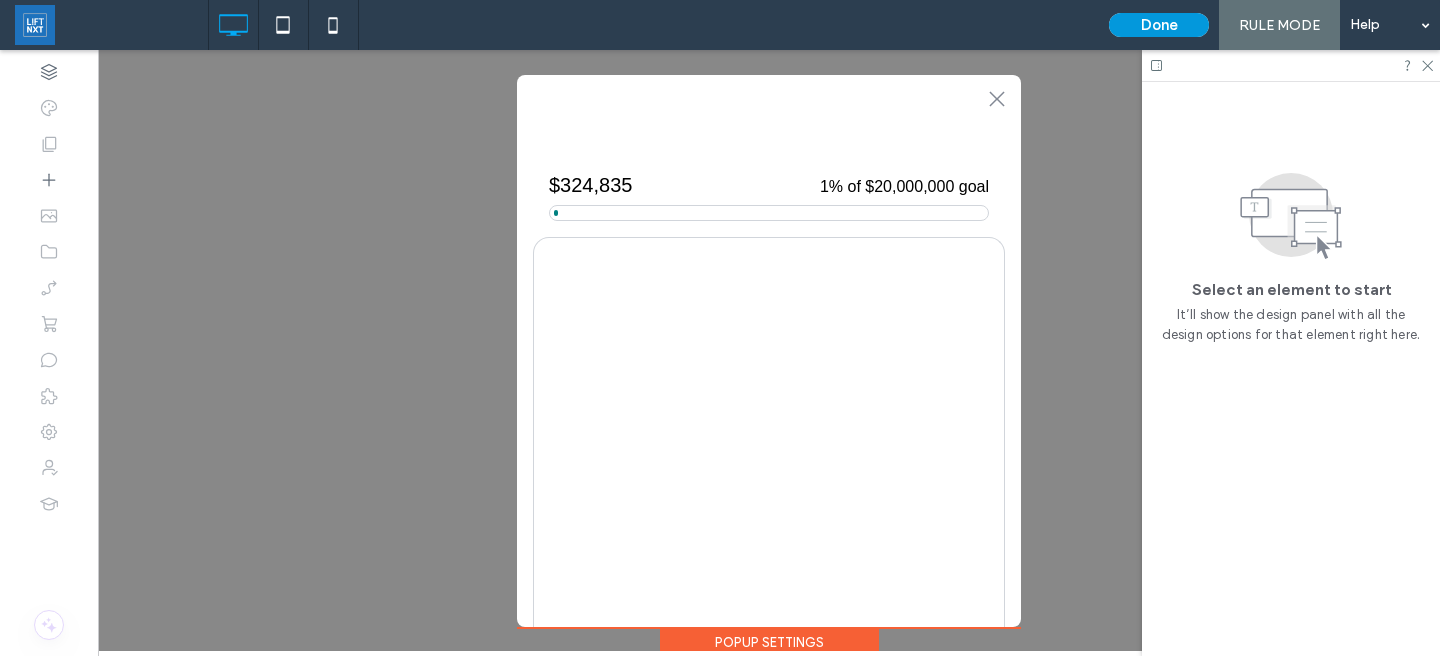 click on "Done" at bounding box center [1159, 25] 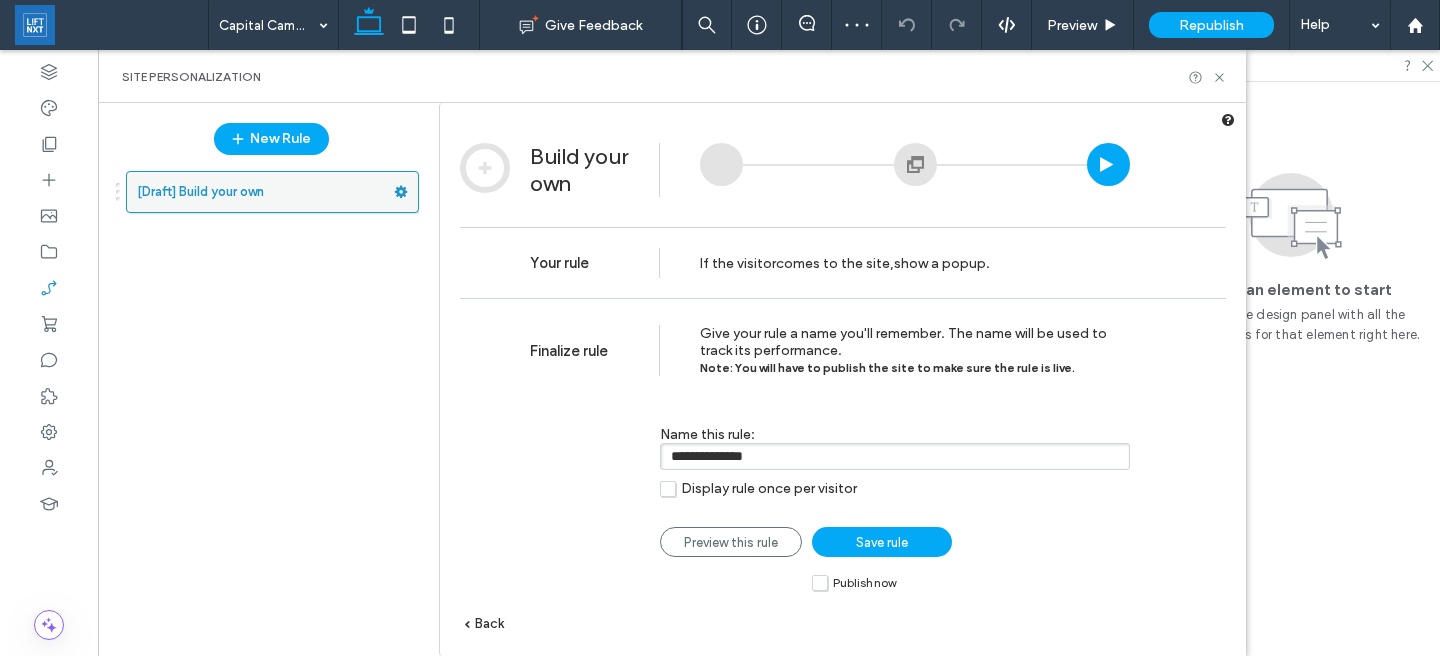 click on "[Draft] Build your own" at bounding box center [265, 192] 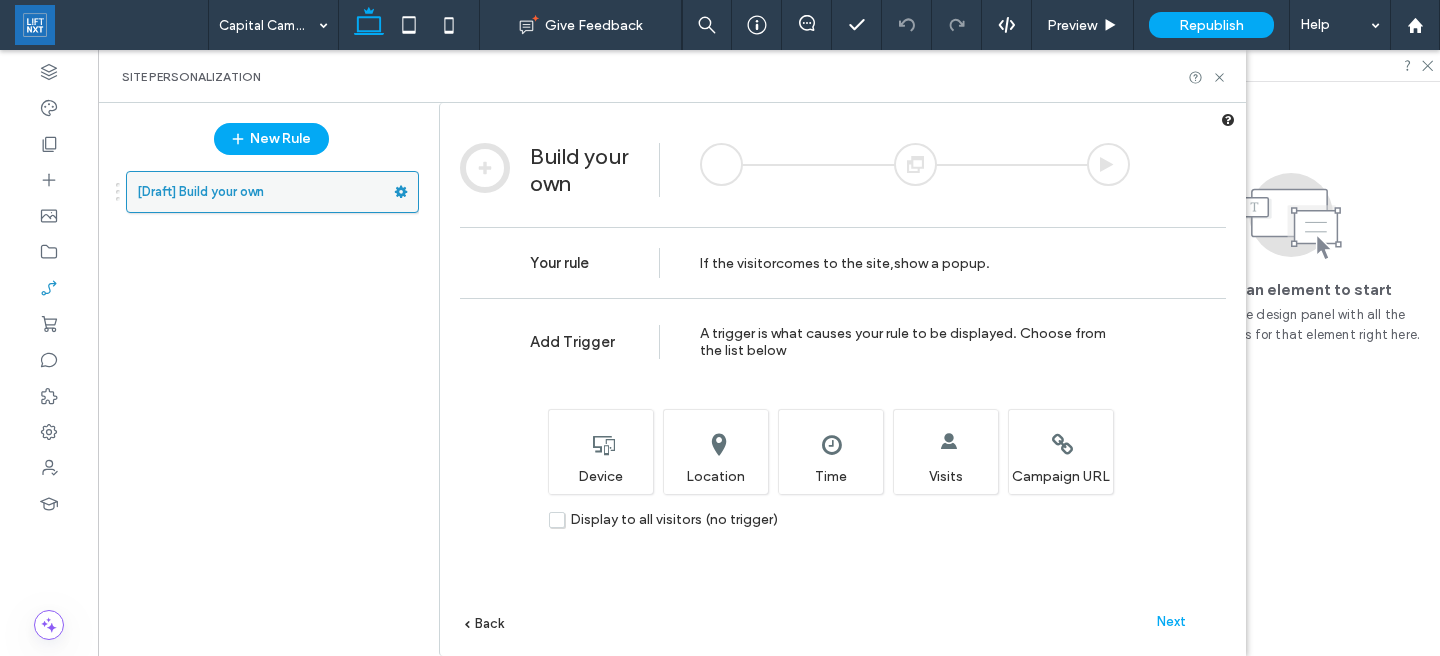 click 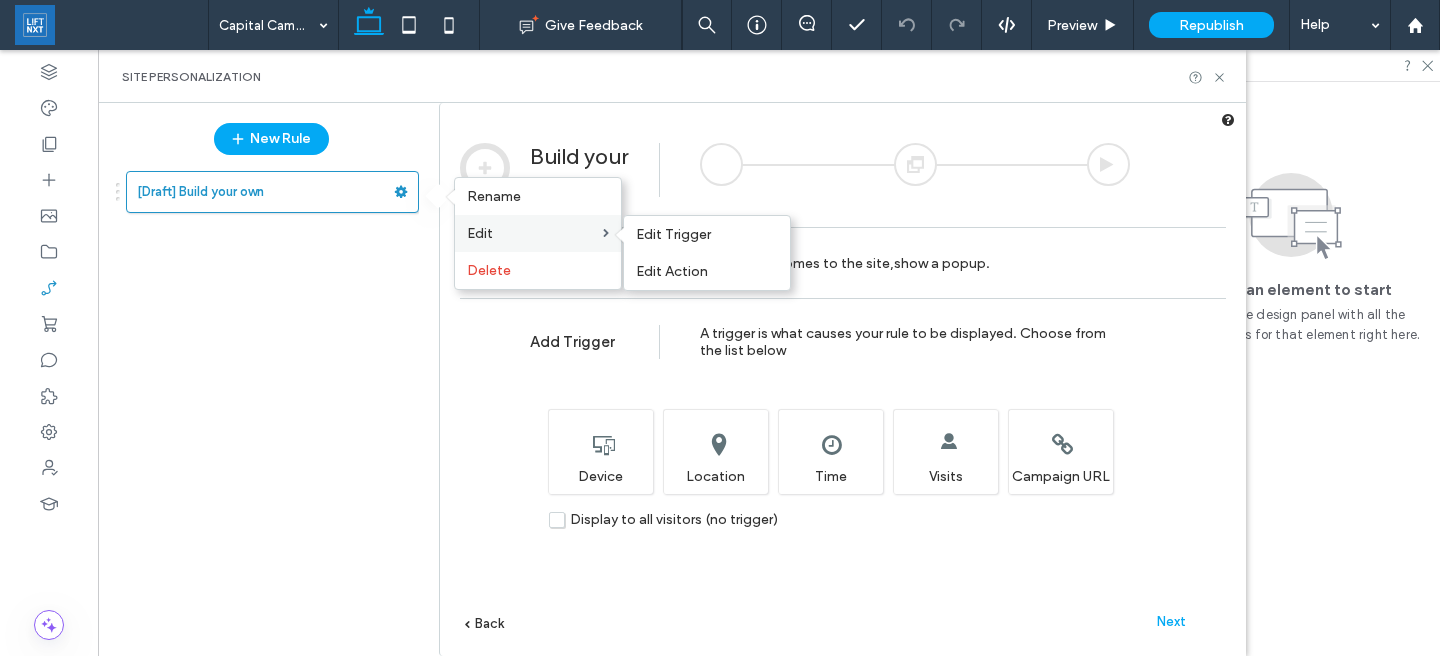 click on "Edit" at bounding box center [535, 233] 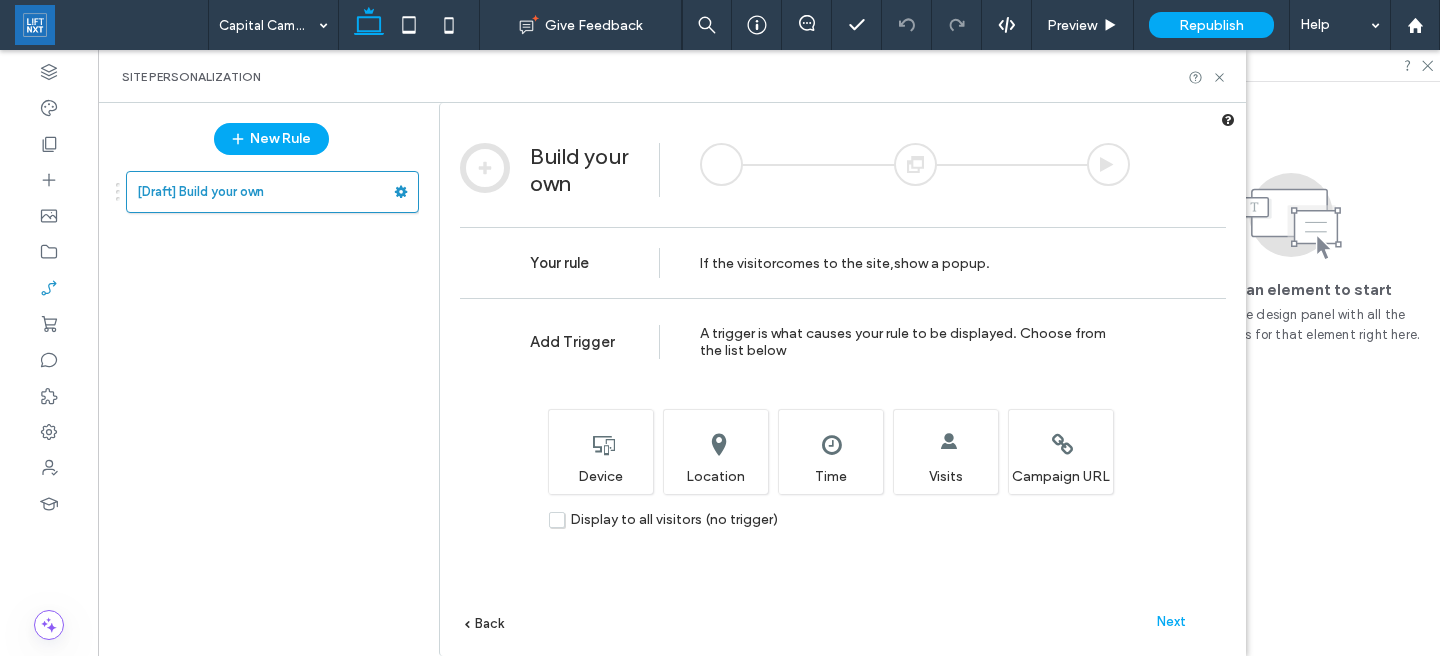 click on "Add Trigger
A trigger is what causes your rule to be displayed. Choose from the list below
Choose which device type(s) will display this rule.
Device
Target visitors based on their physical location.
Location
Set the time and/or date when you want this rule to display.
Time
Set the number of visits to the site required to display this rule.
Visits
Generate a specific URL that will display this rule.
Campaign URL
Display to all visitors (no trigger)" at bounding box center (843, 507) 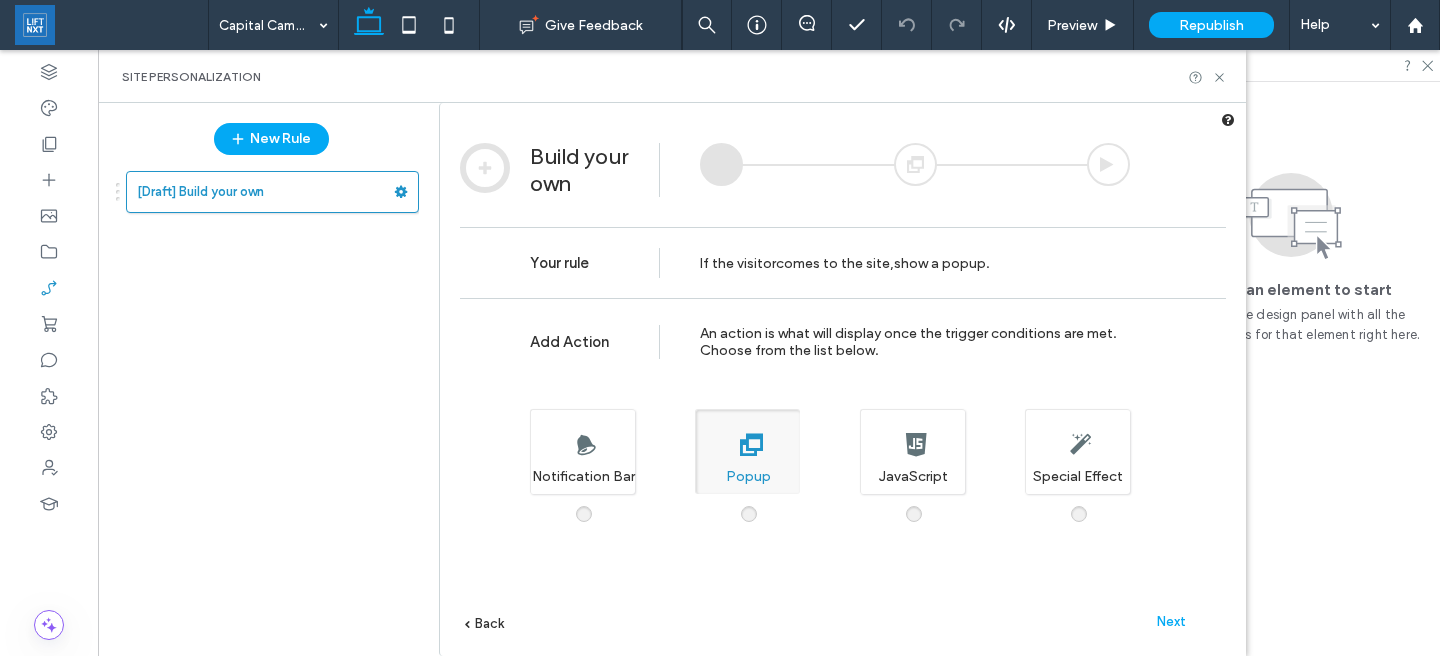 click on "Next" at bounding box center (1171, 621) 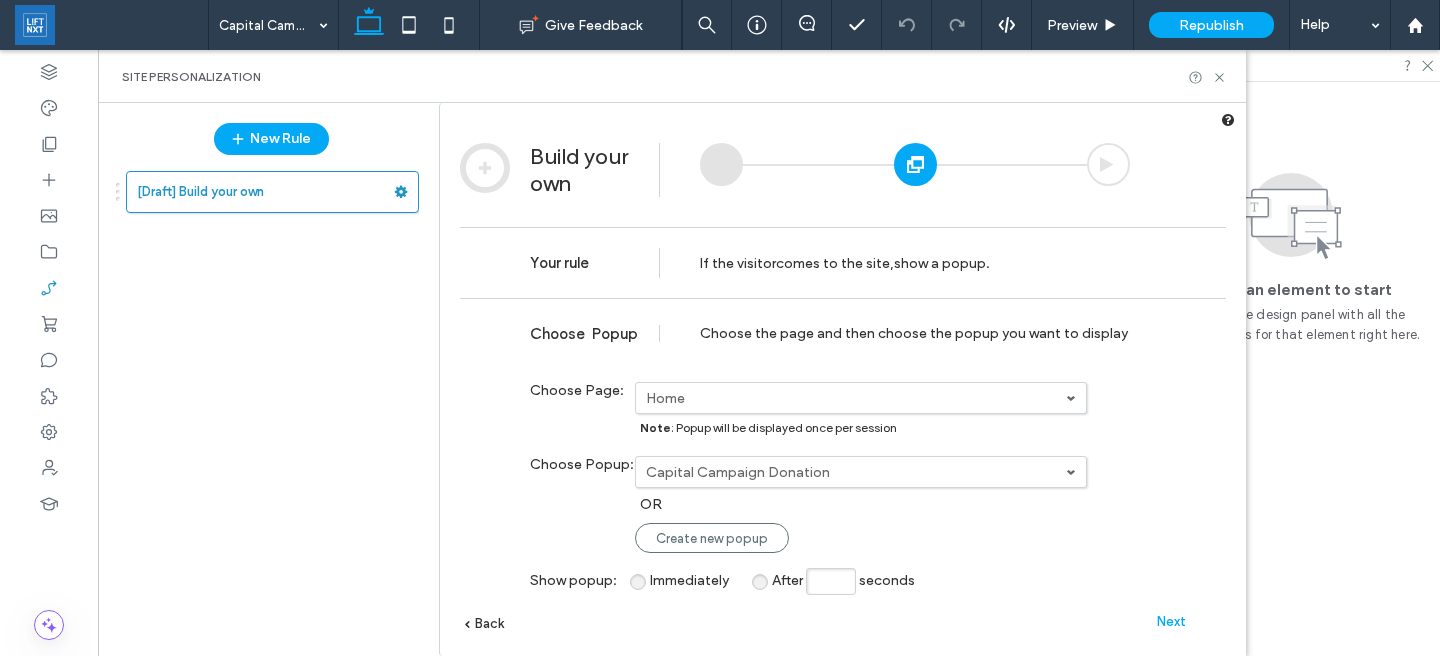 click on "Next" at bounding box center (1171, 621) 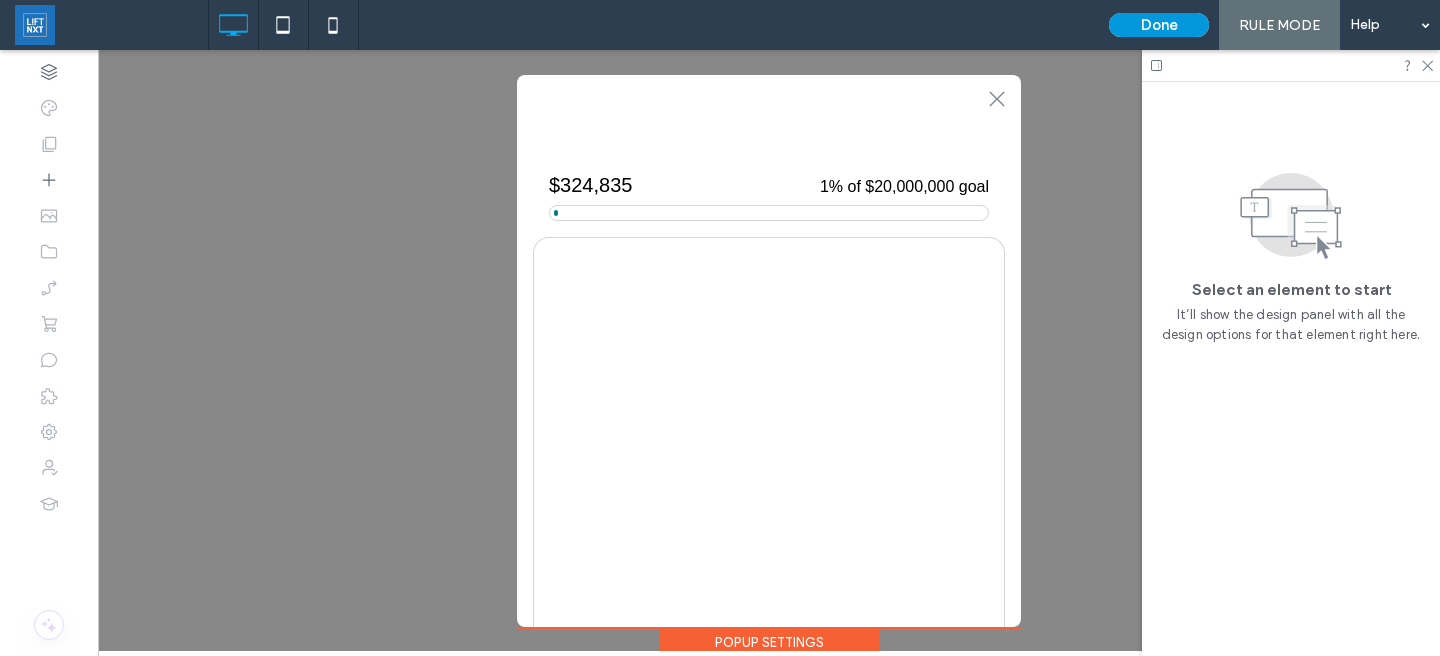 click on "Done" at bounding box center (1159, 25) 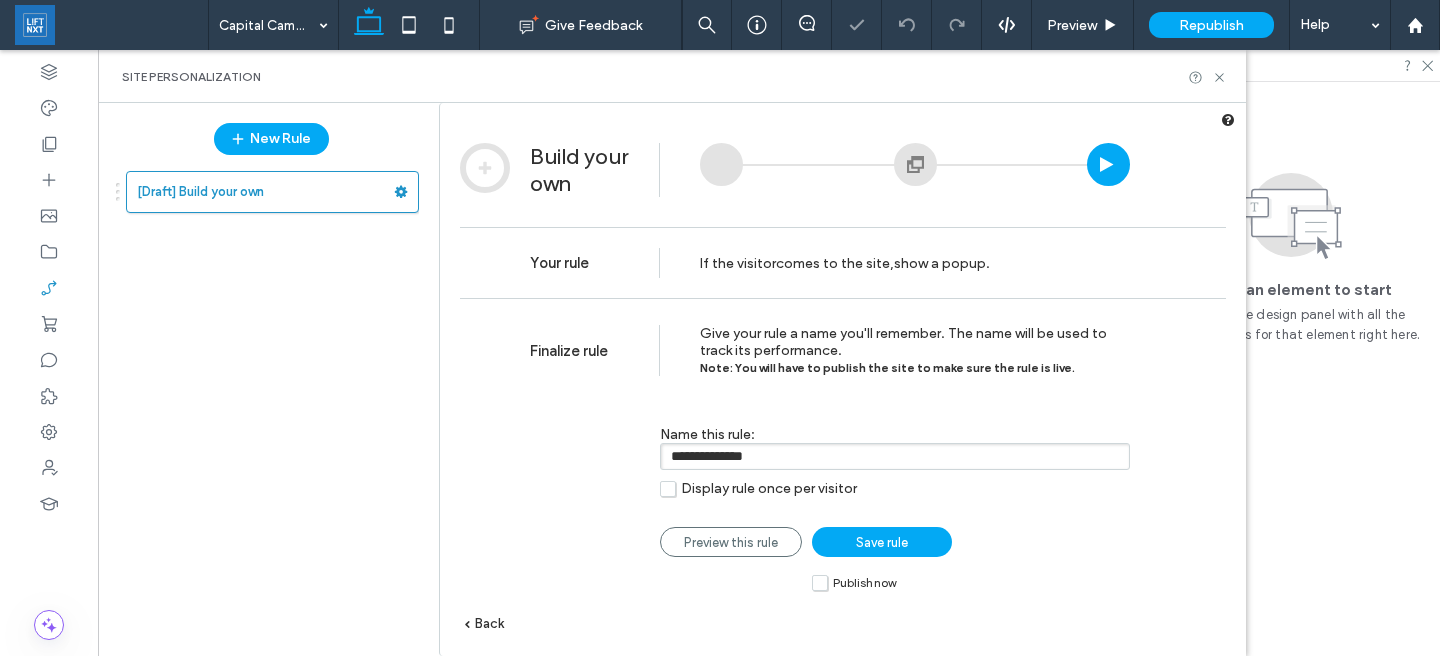scroll, scrollTop: 0, scrollLeft: 0, axis: both 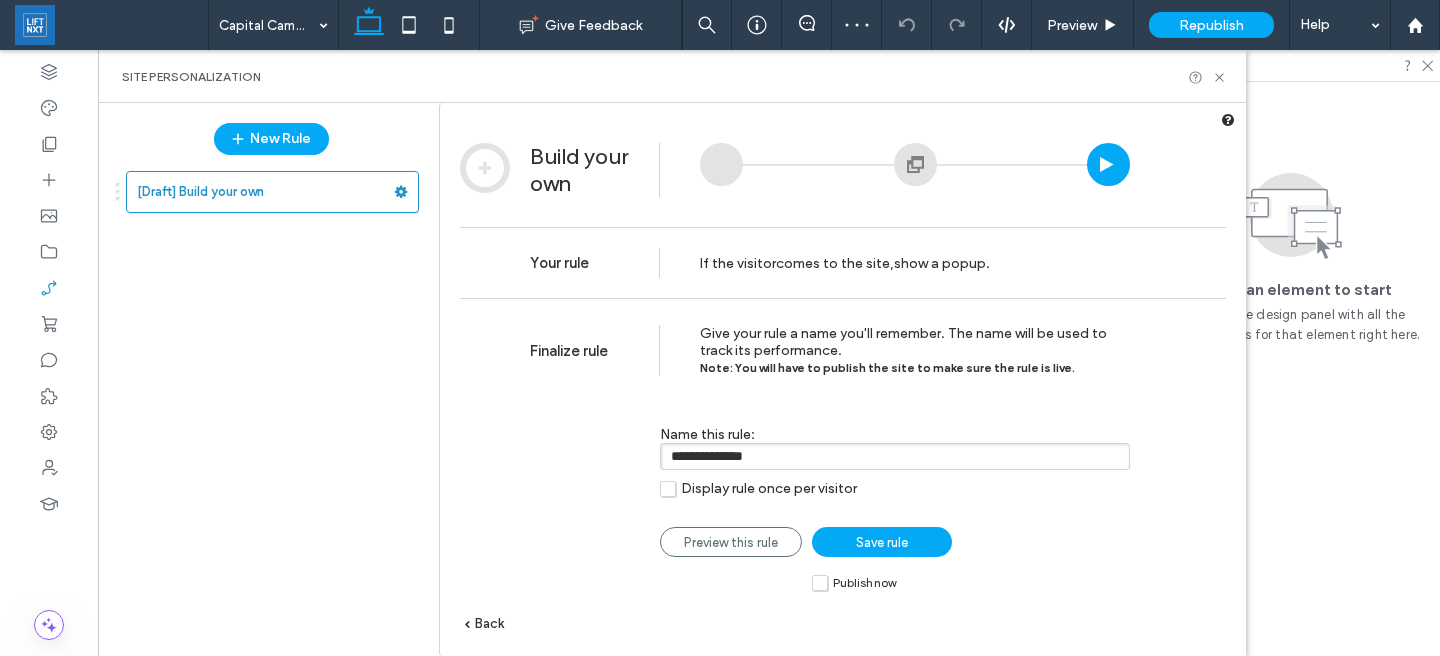 click on "Publish now" at bounding box center [854, 582] 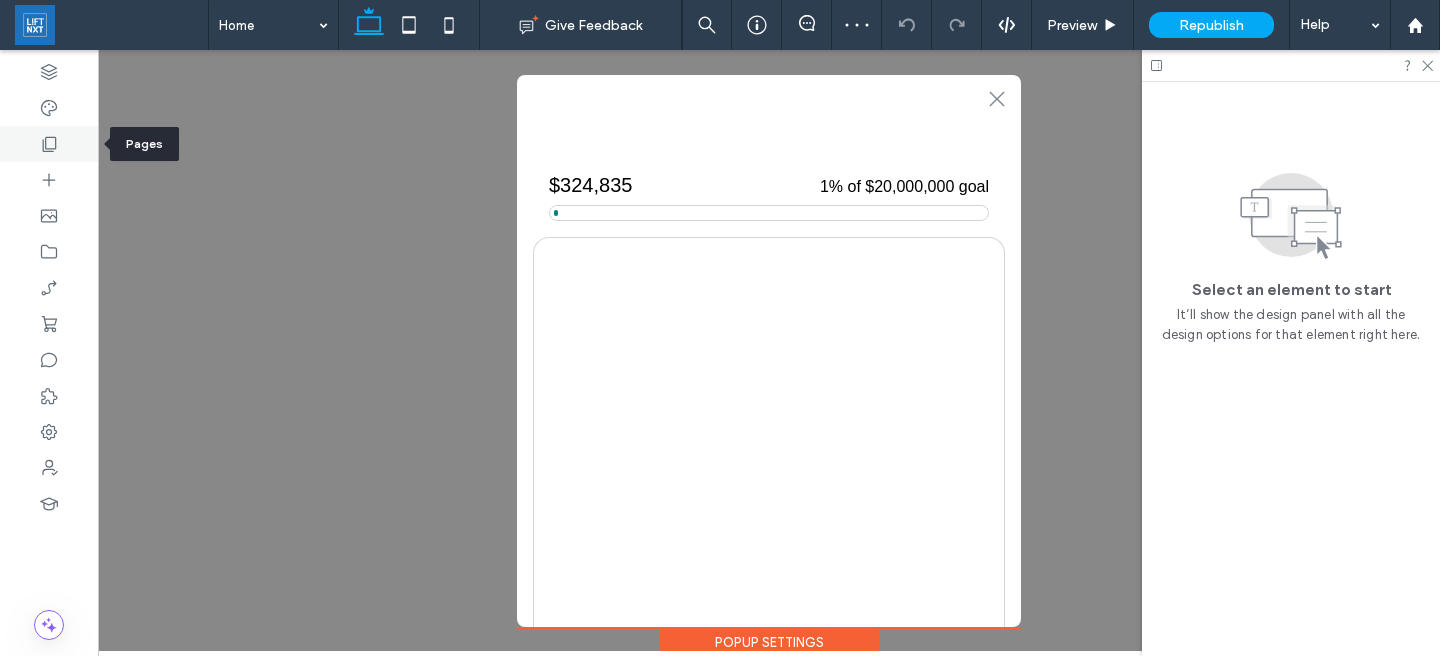 click at bounding box center [49, 144] 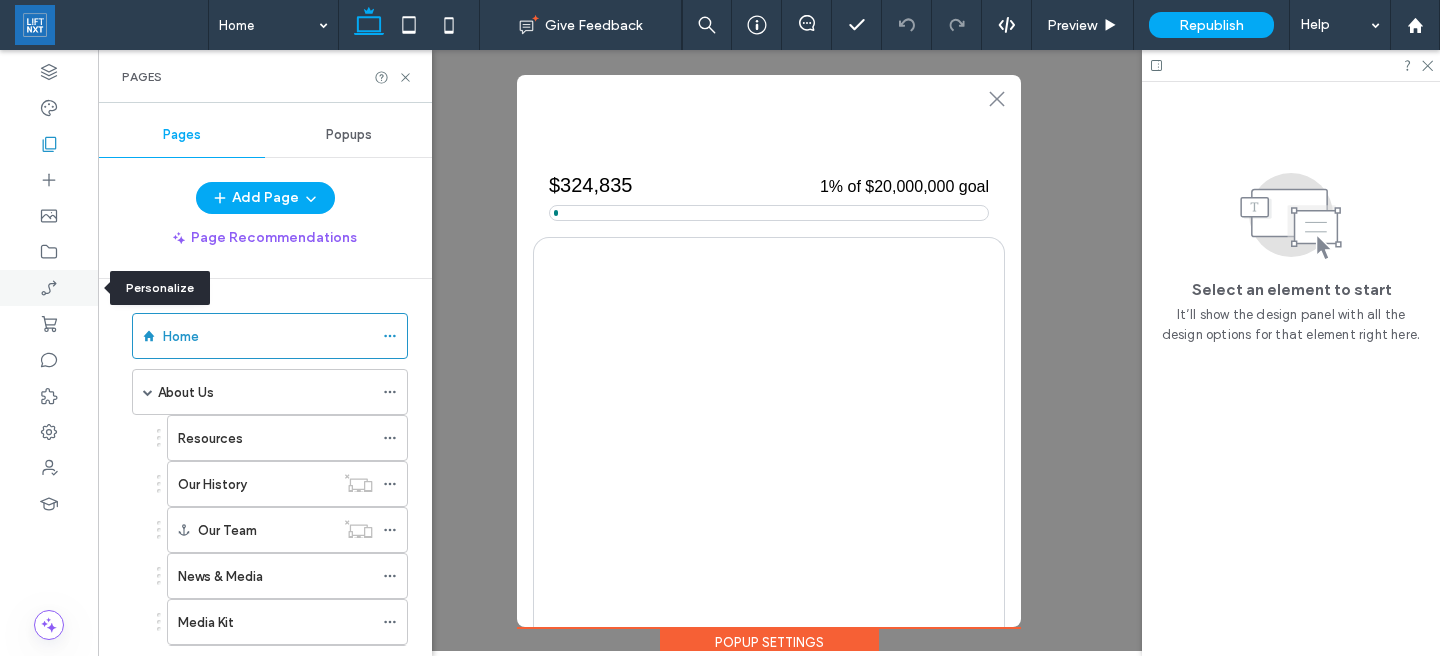 click 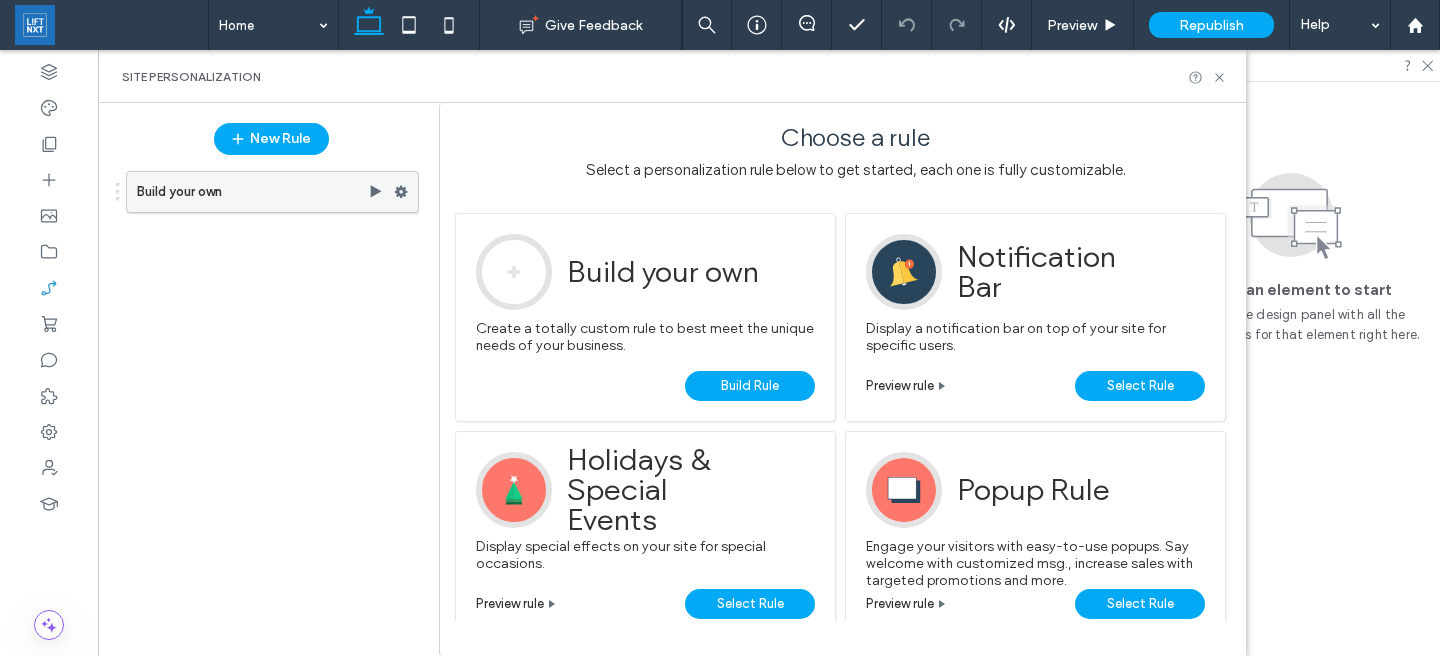 click 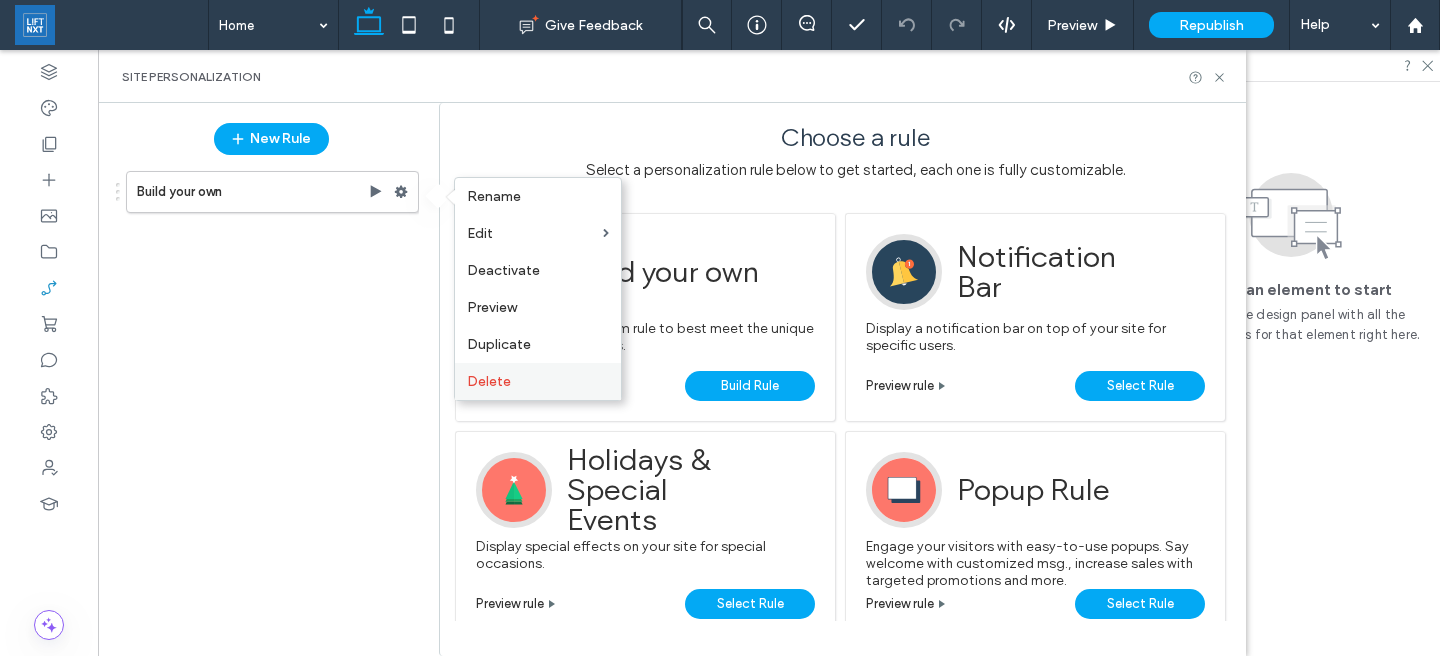 click on "Delete" at bounding box center [489, 381] 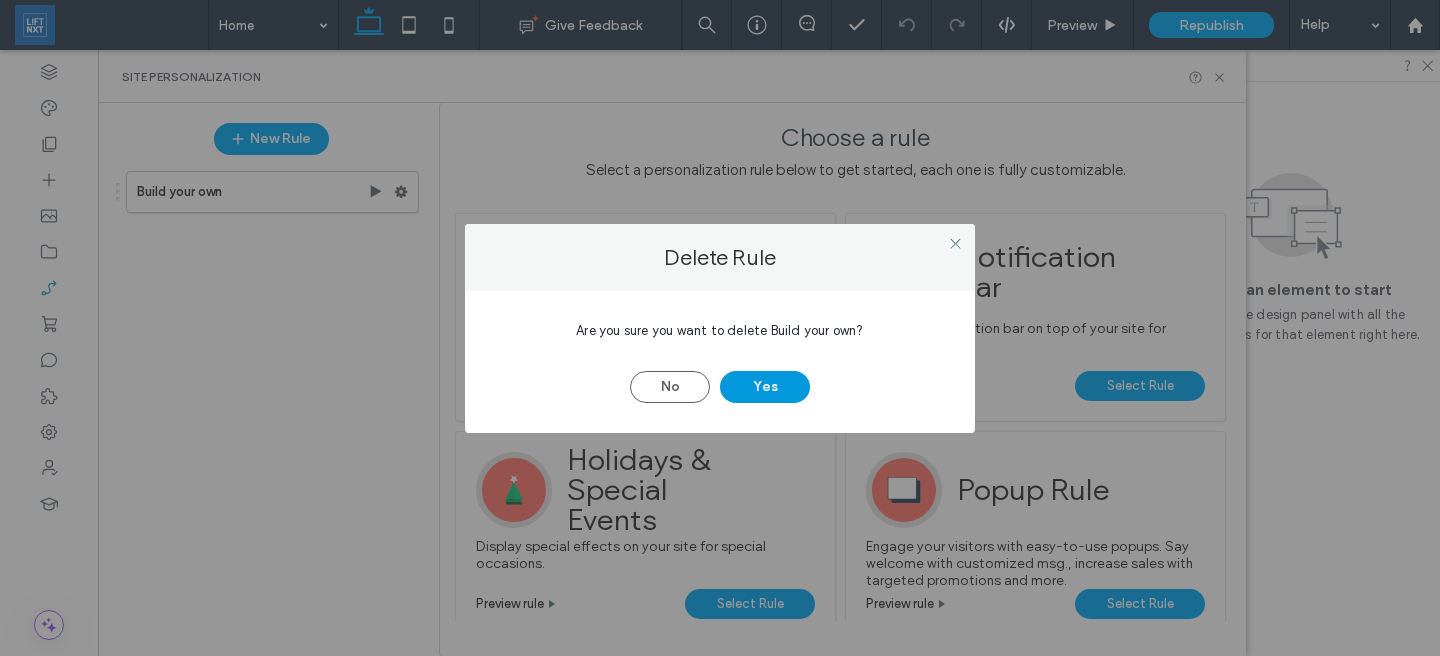 click on "Yes" at bounding box center [765, 387] 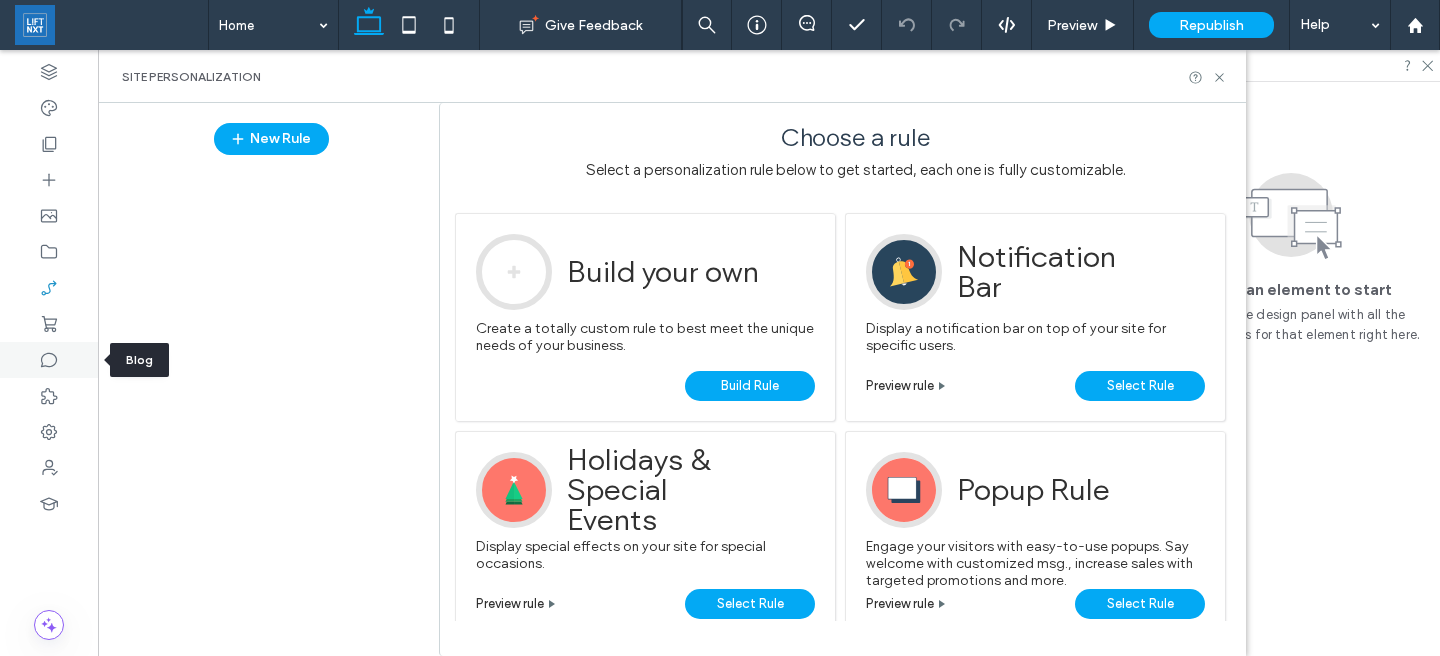 click 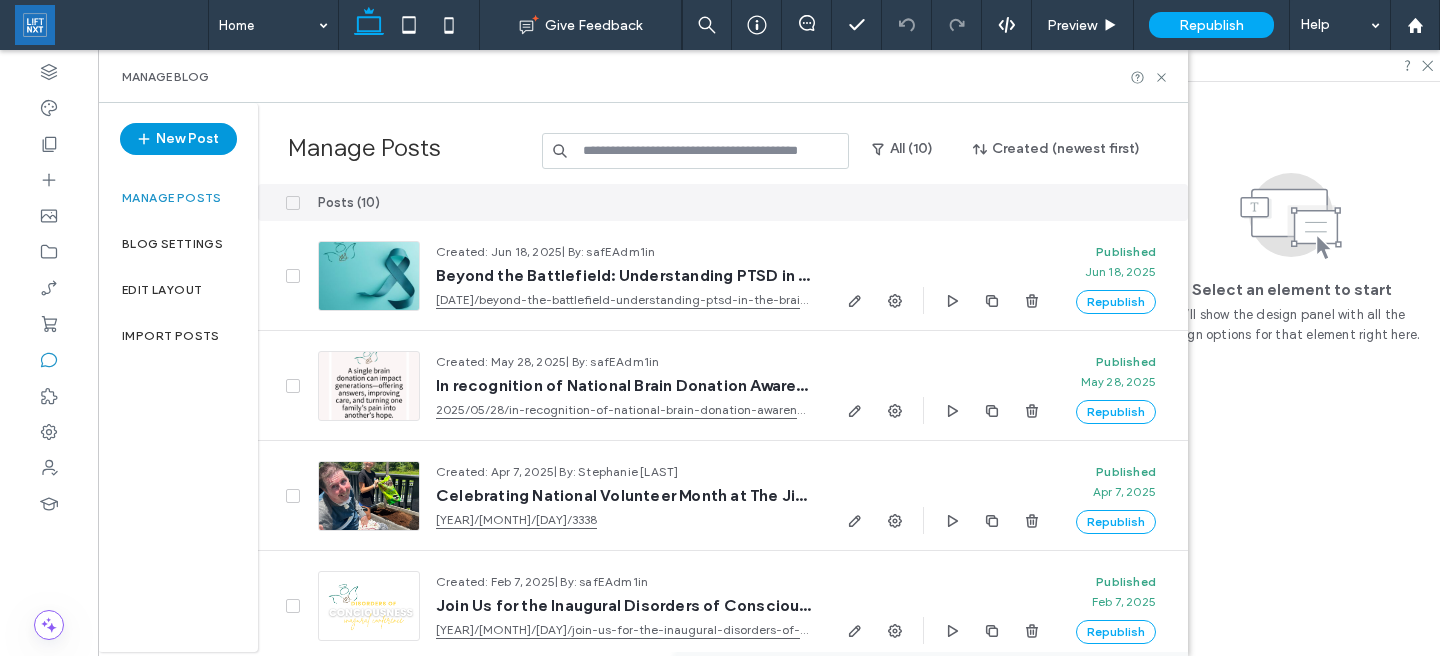 click on "New Post" at bounding box center (178, 139) 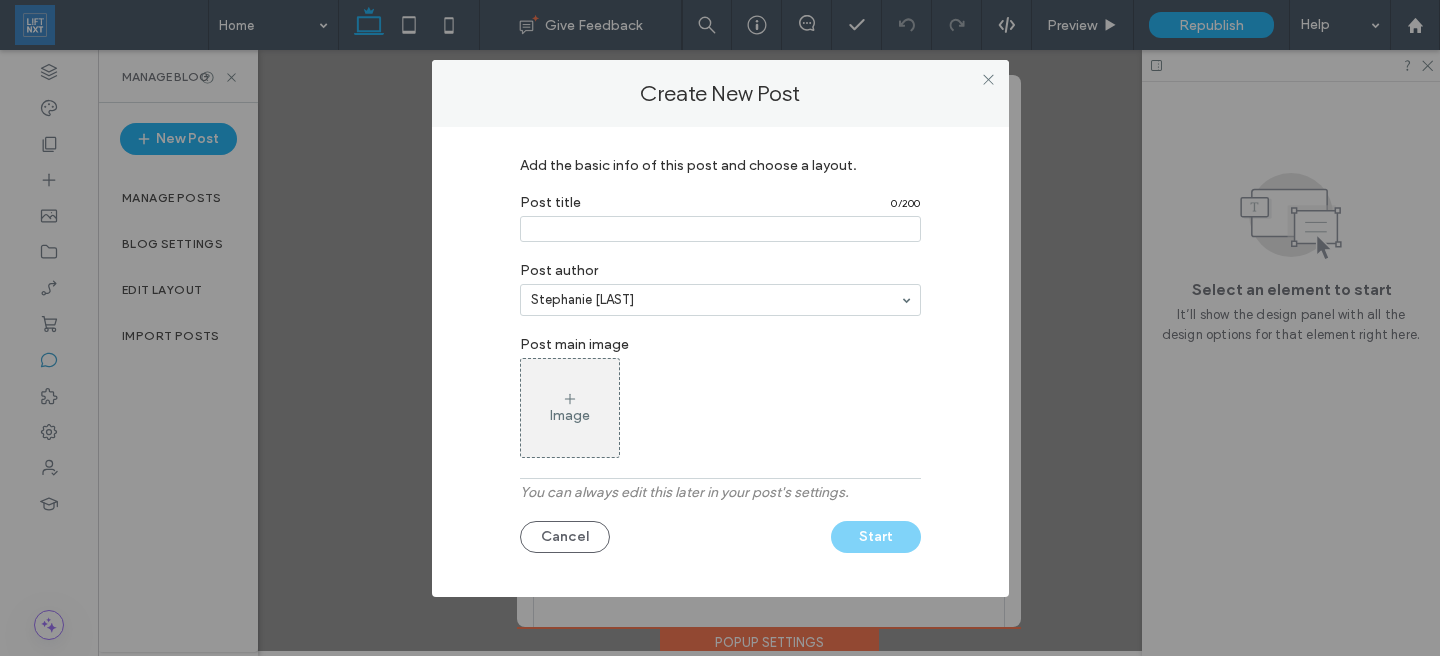 click at bounding box center [720, 229] 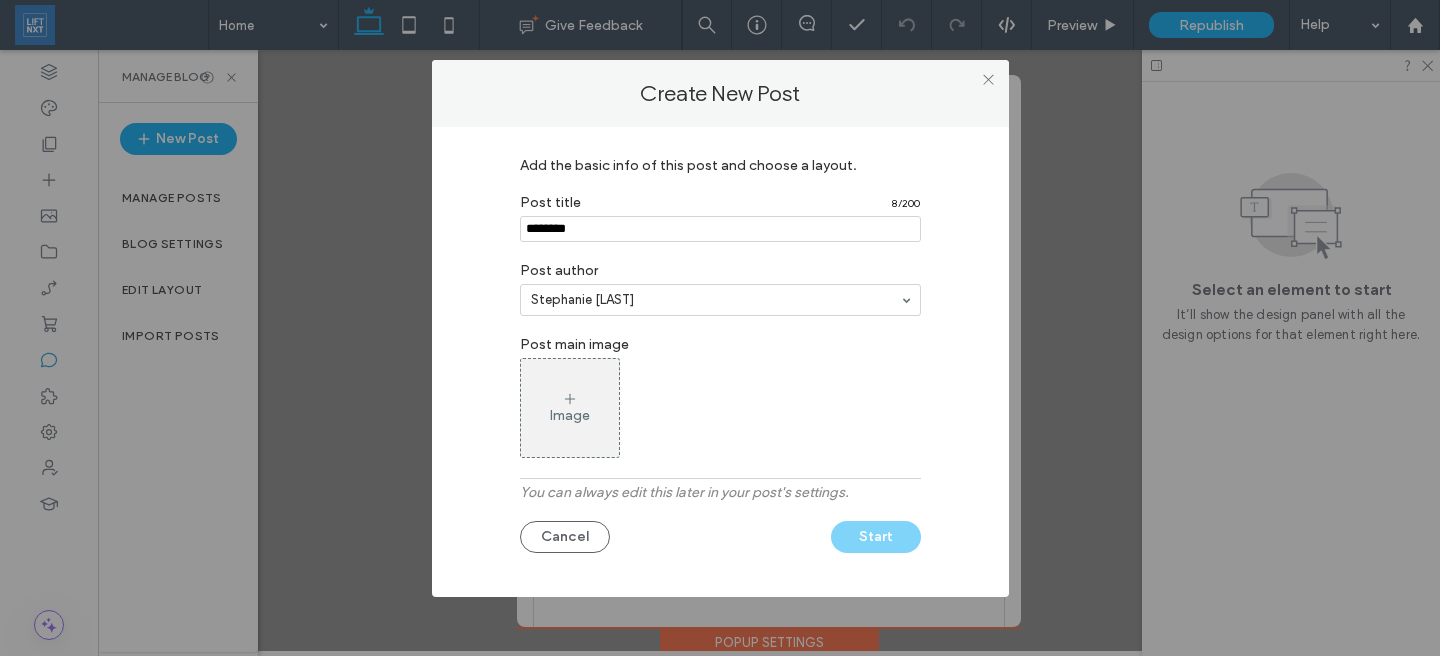 type on "********" 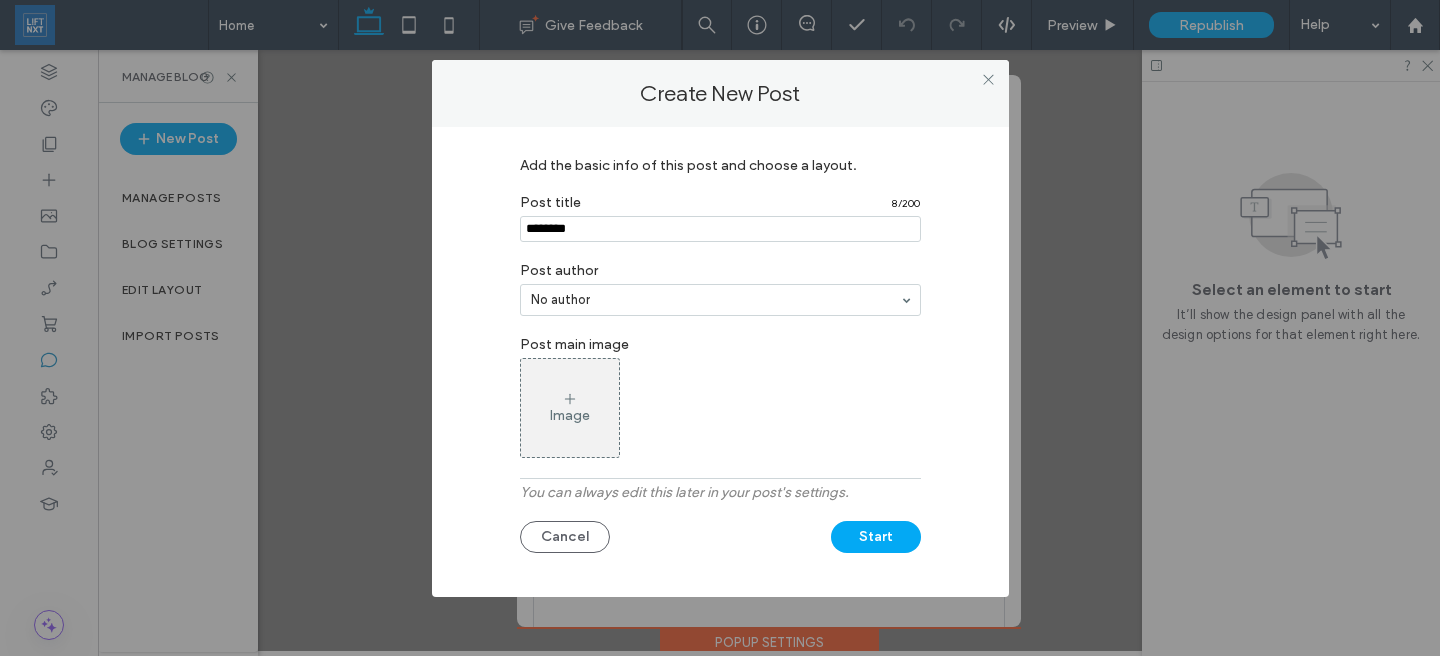 click on "Image" at bounding box center [570, 415] 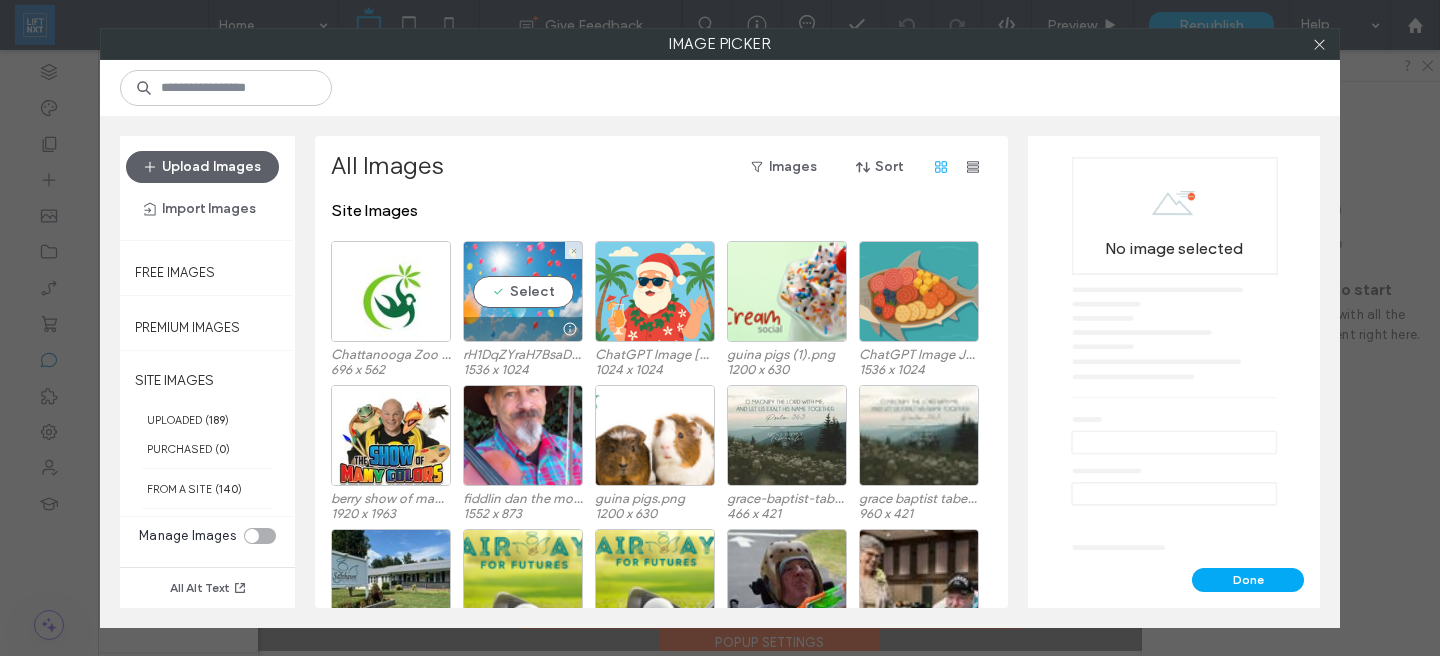 click on "Select" at bounding box center [523, 291] 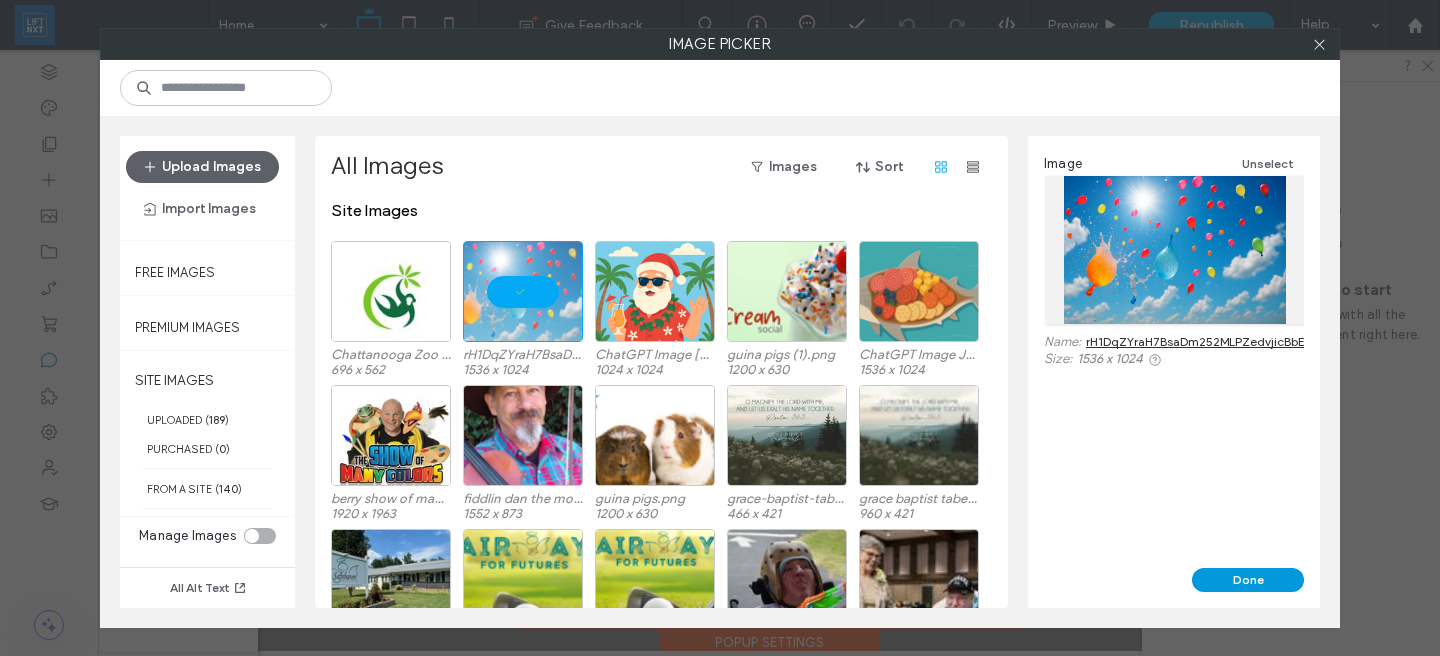 click on "Done" at bounding box center (1248, 580) 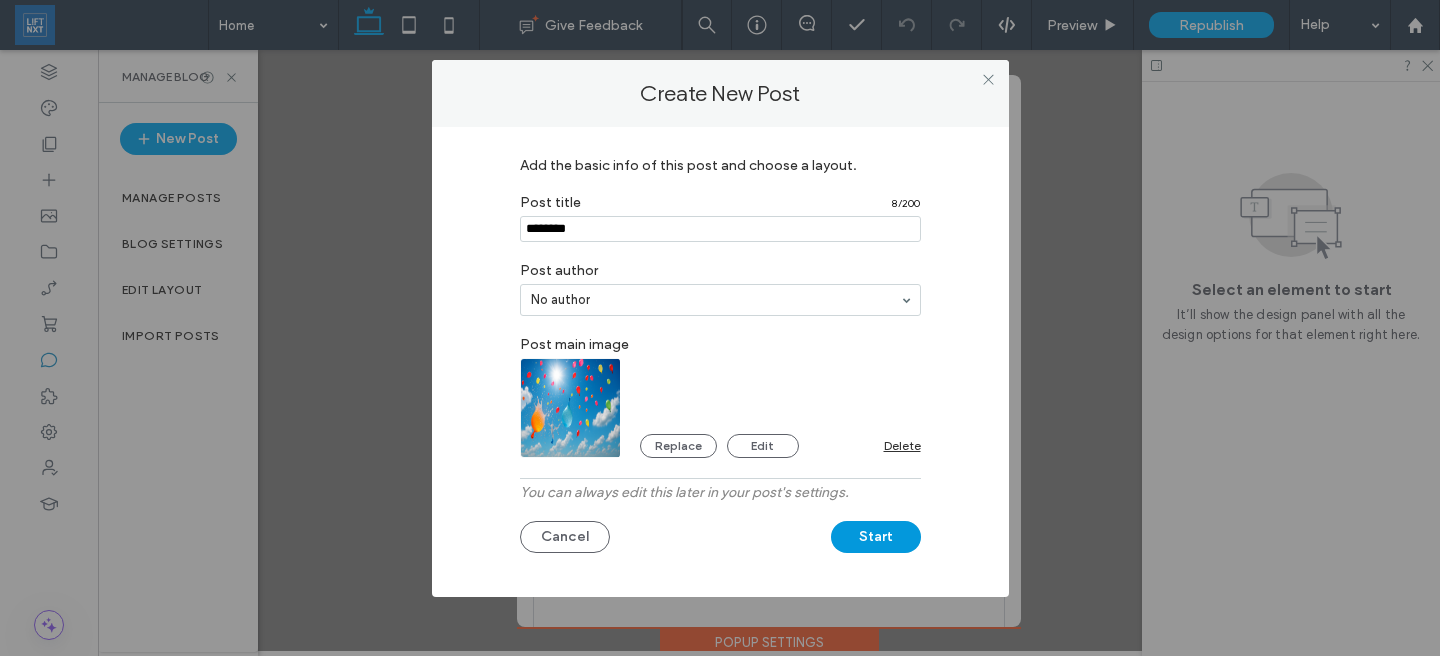 click on "Start" at bounding box center (876, 537) 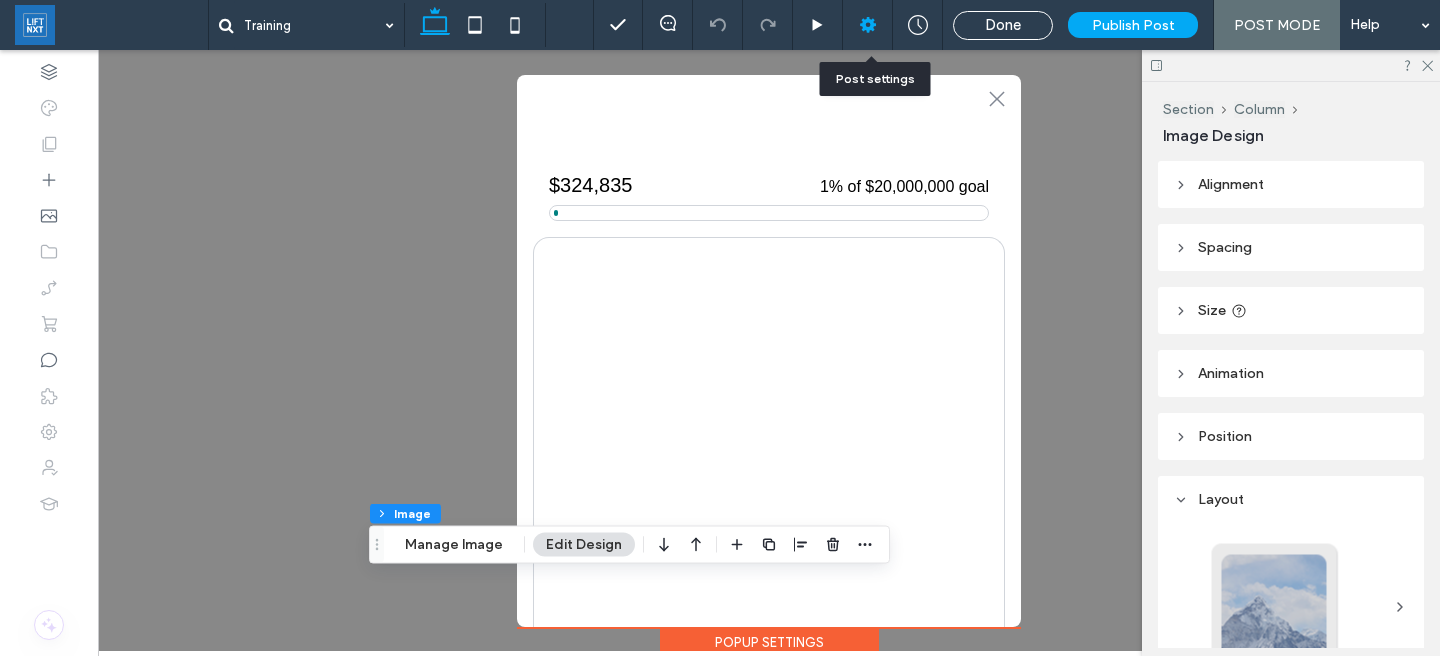 click at bounding box center (867, 25) 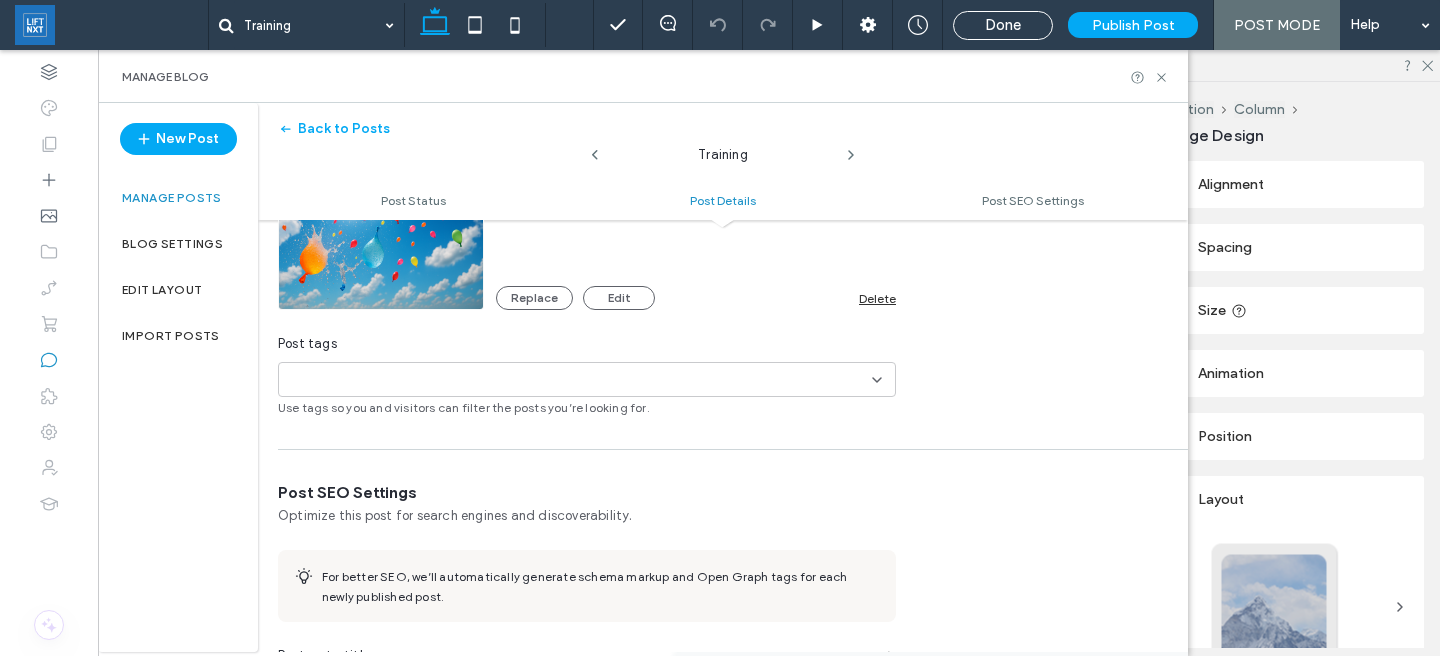 scroll, scrollTop: 623, scrollLeft: 0, axis: vertical 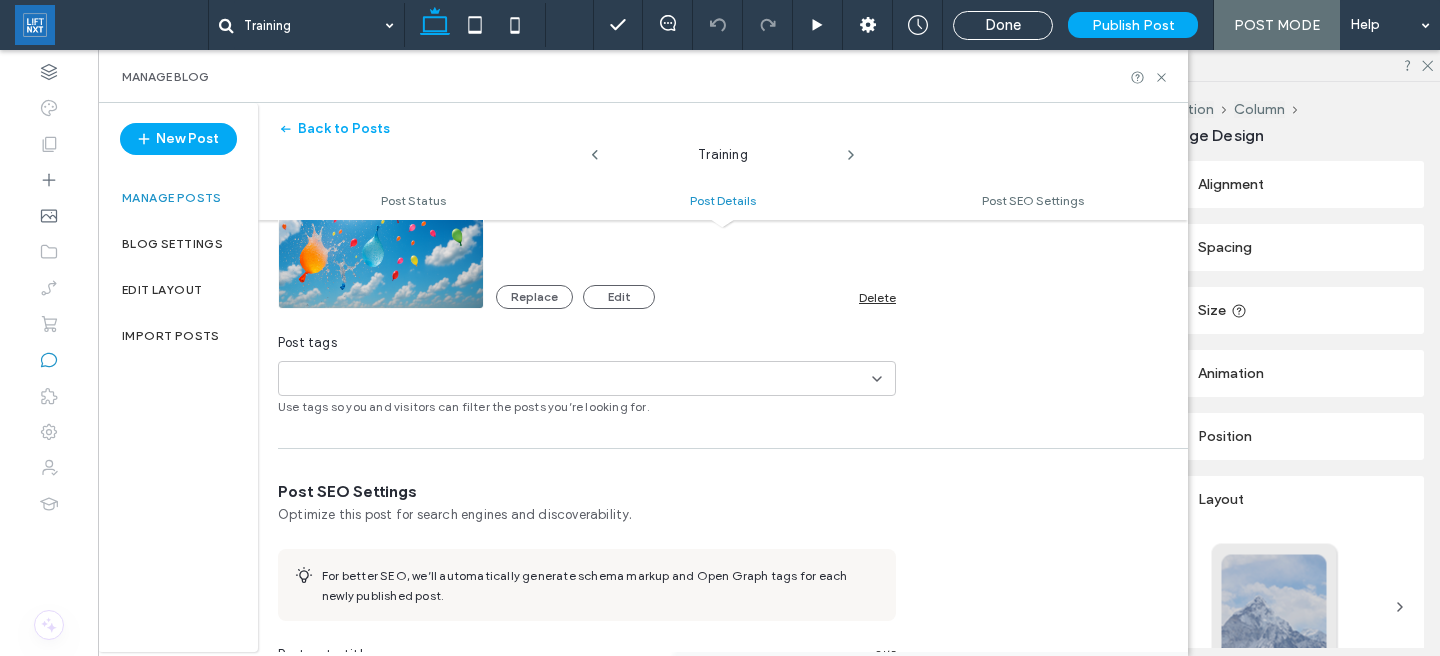 click on "+0 +0" at bounding box center (579, 378) 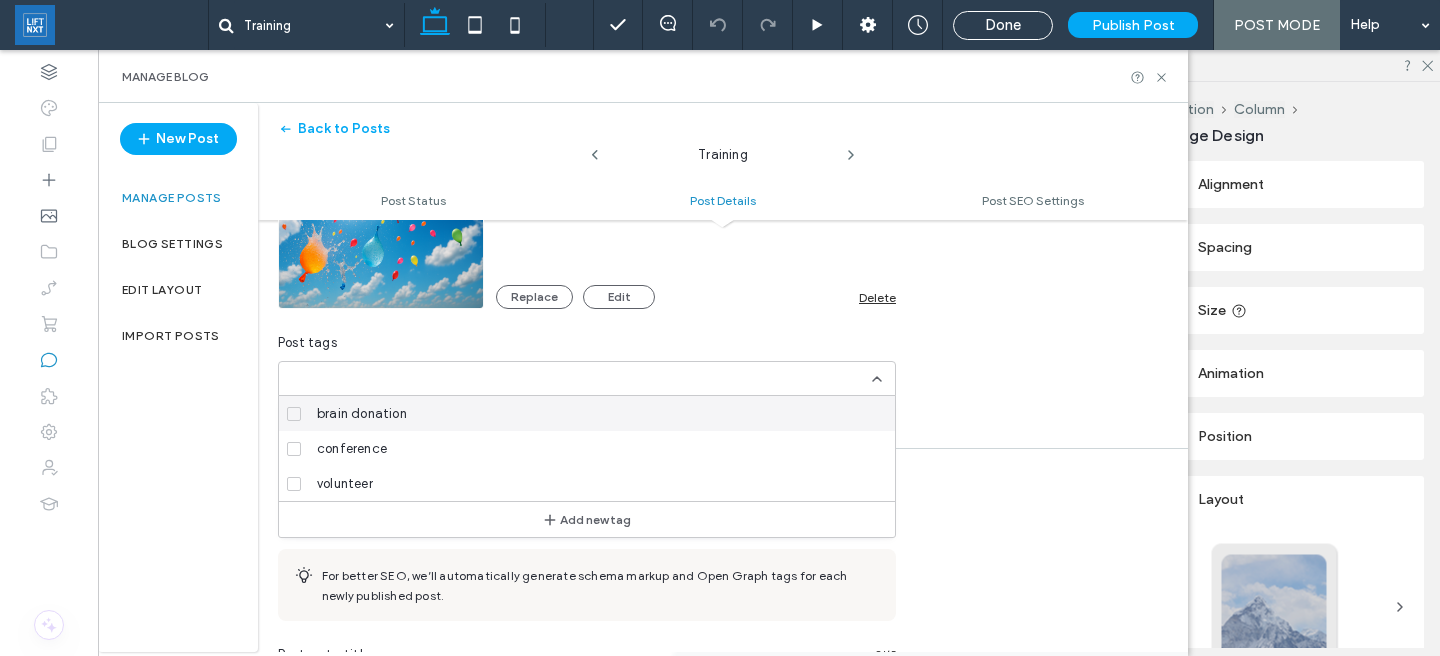 click on "Post Details Add the basic info of this post and choose a layout. Post title ******** For best results, keep this title under 200 characters Post author No author Post main image Replace Edit Delete Post tags +0 +0 Use tags so you and visitors can filter the posts you’re looking for." at bounding box center (723, 147) 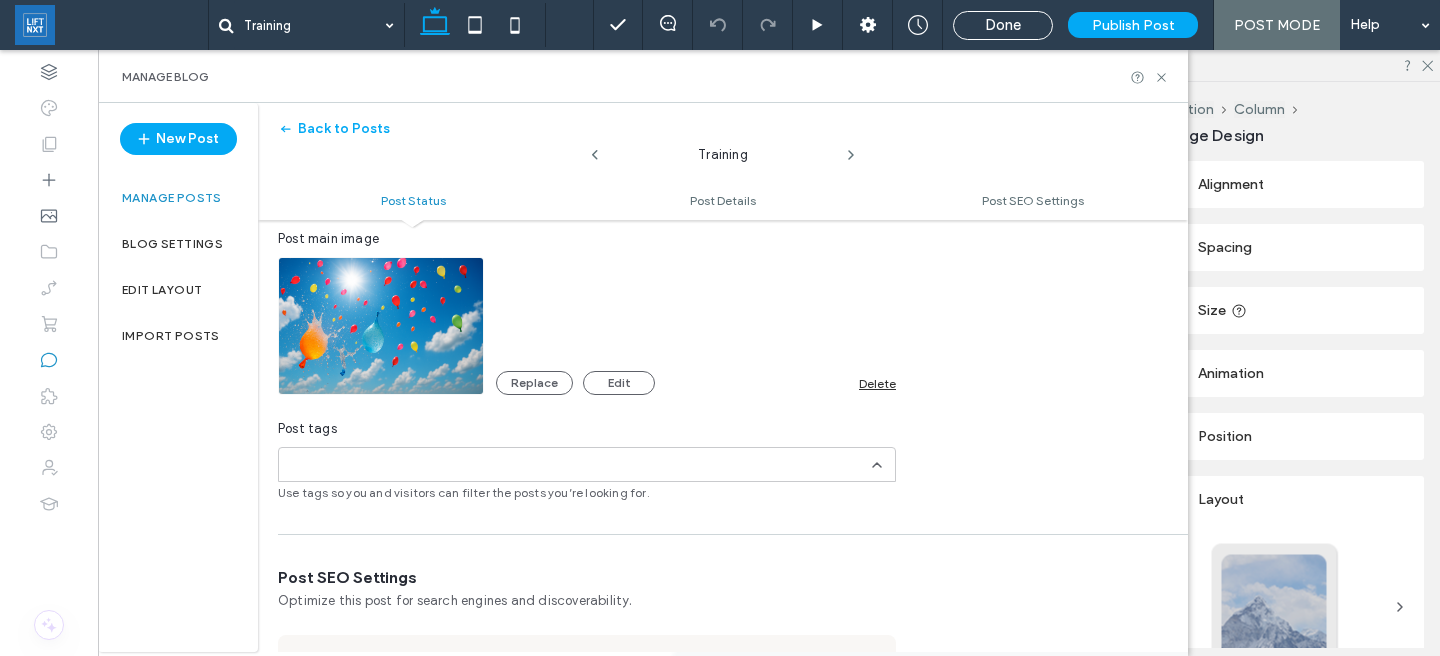 scroll, scrollTop: 0, scrollLeft: 0, axis: both 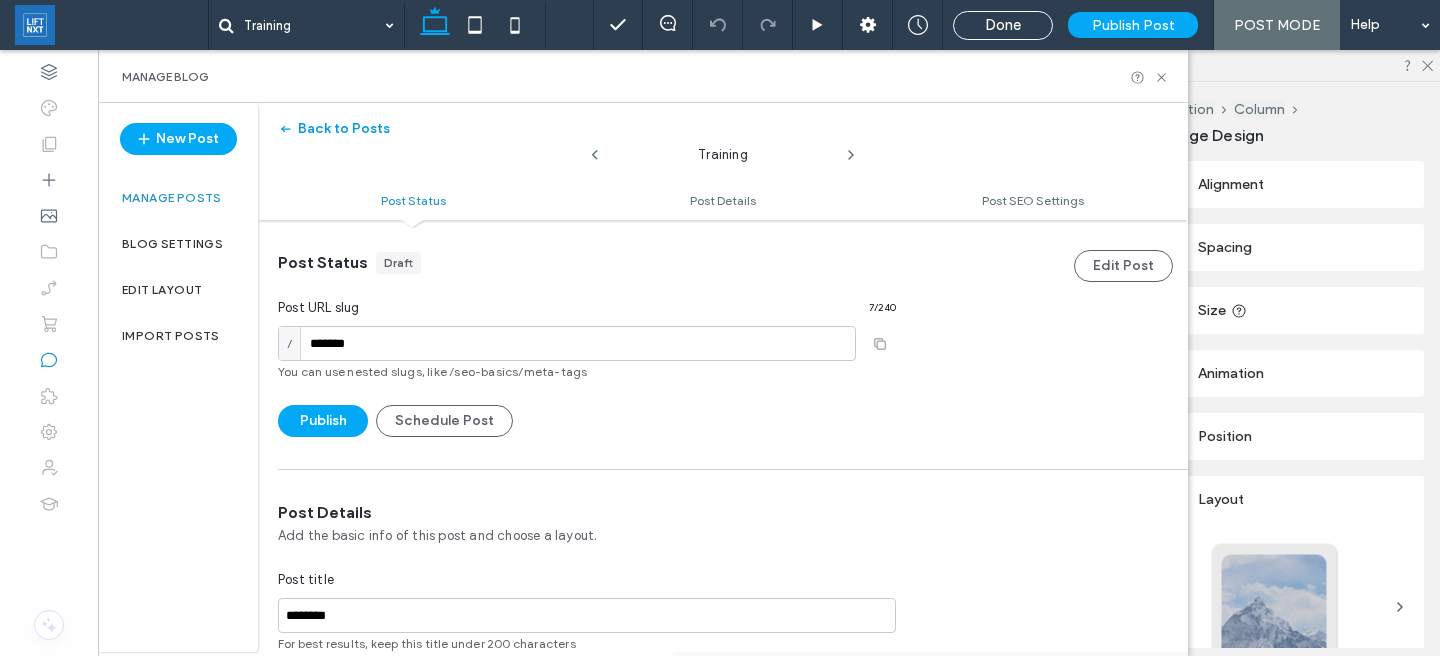 click on "Back to Posts" at bounding box center (334, 129) 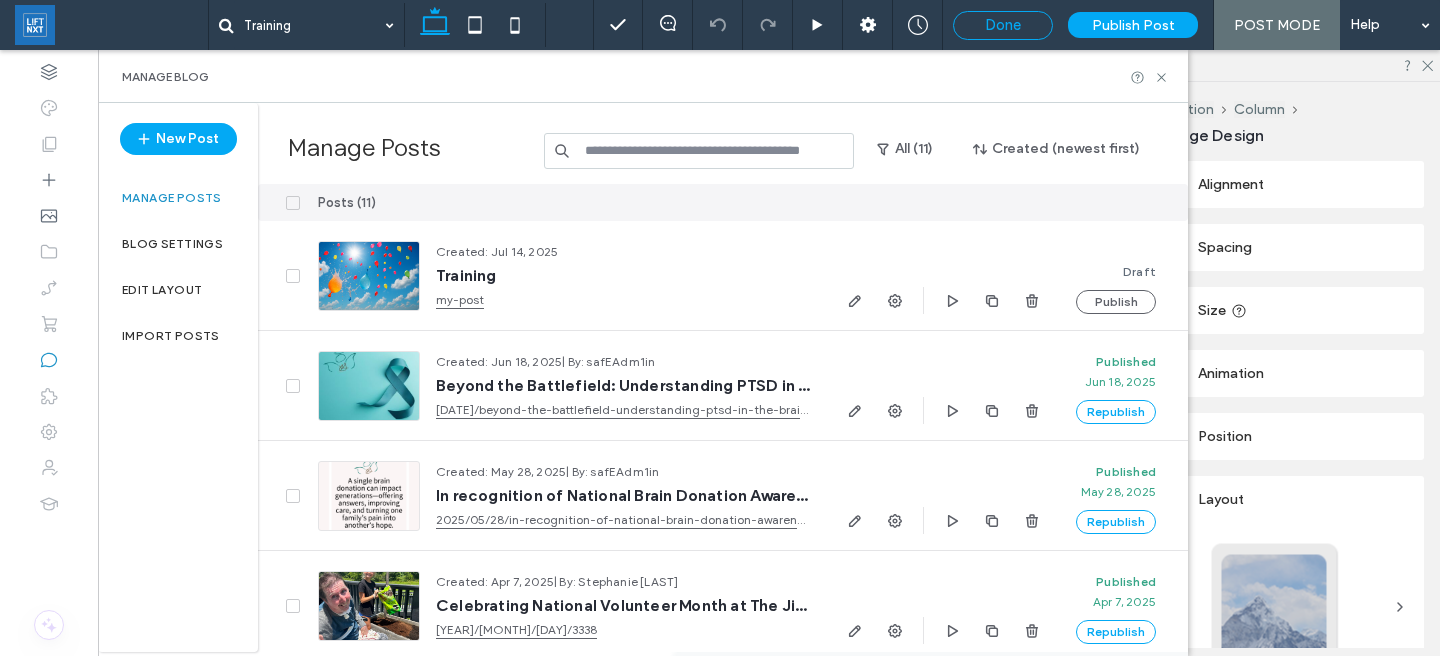 click on "Done" at bounding box center [1003, 25] 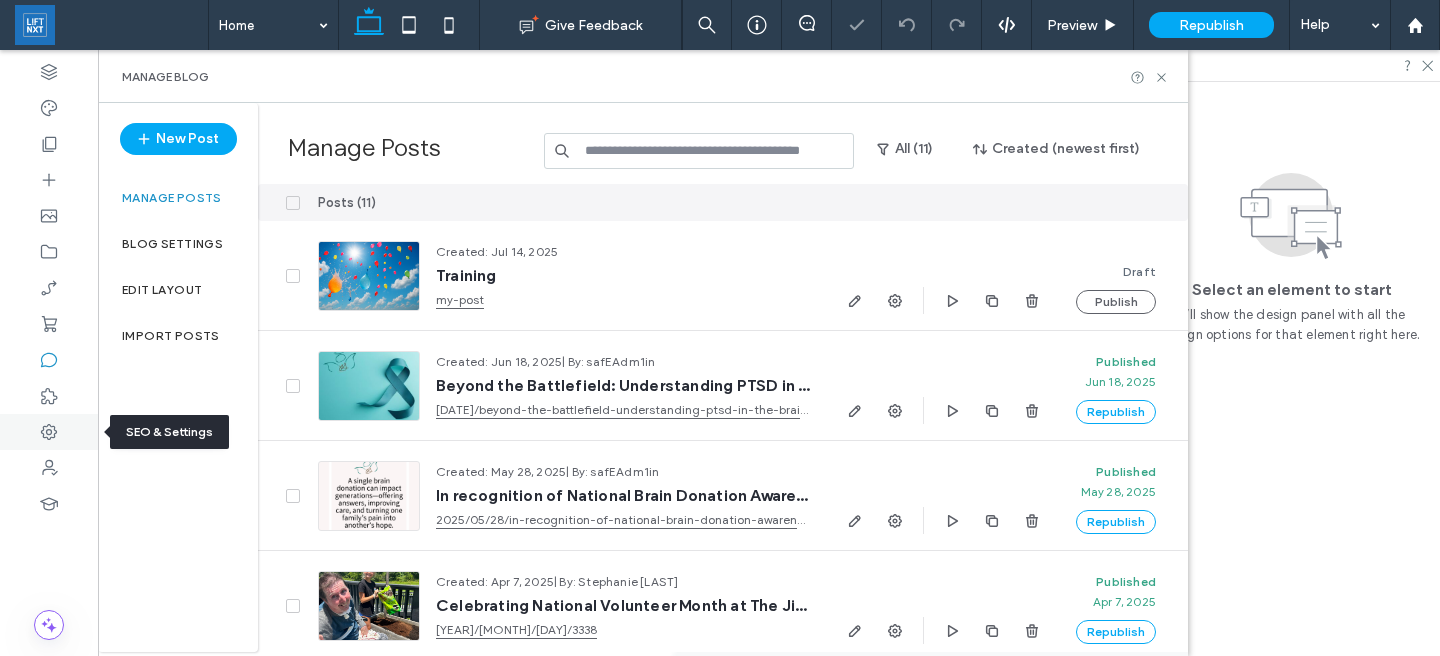 click 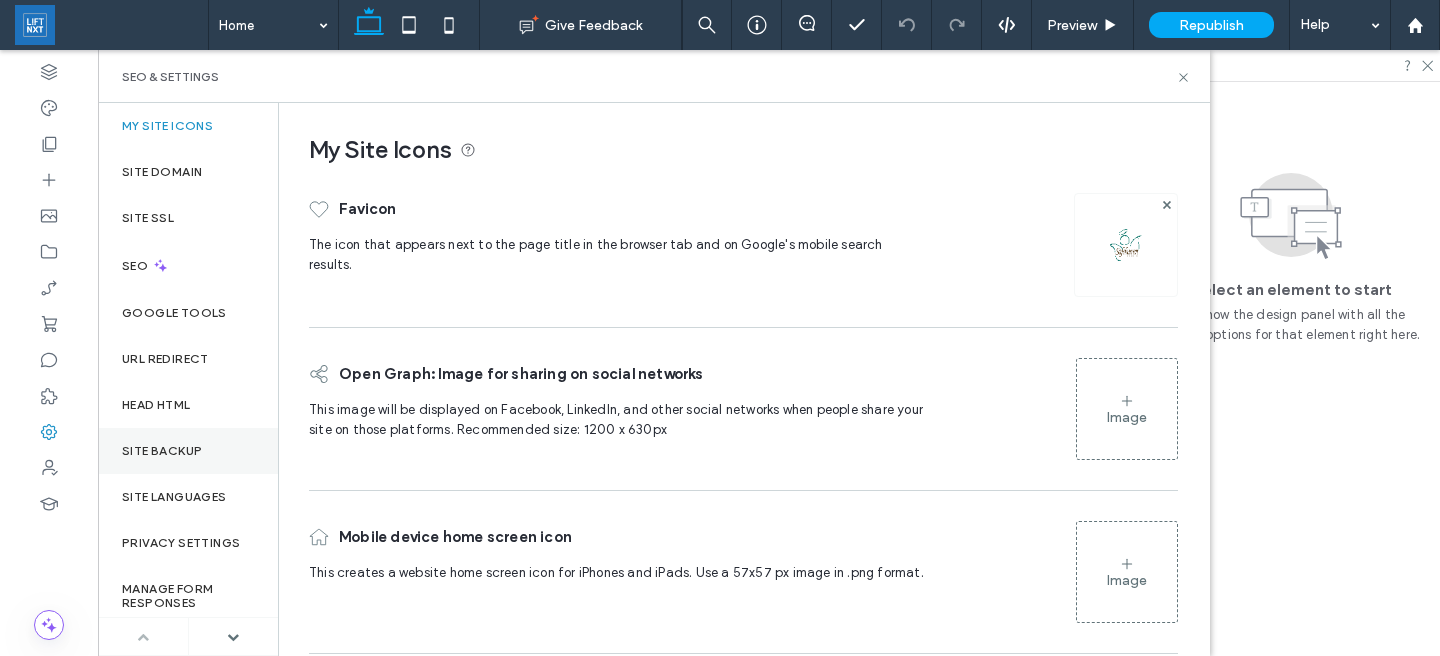 click on "Site Backup" at bounding box center [162, 451] 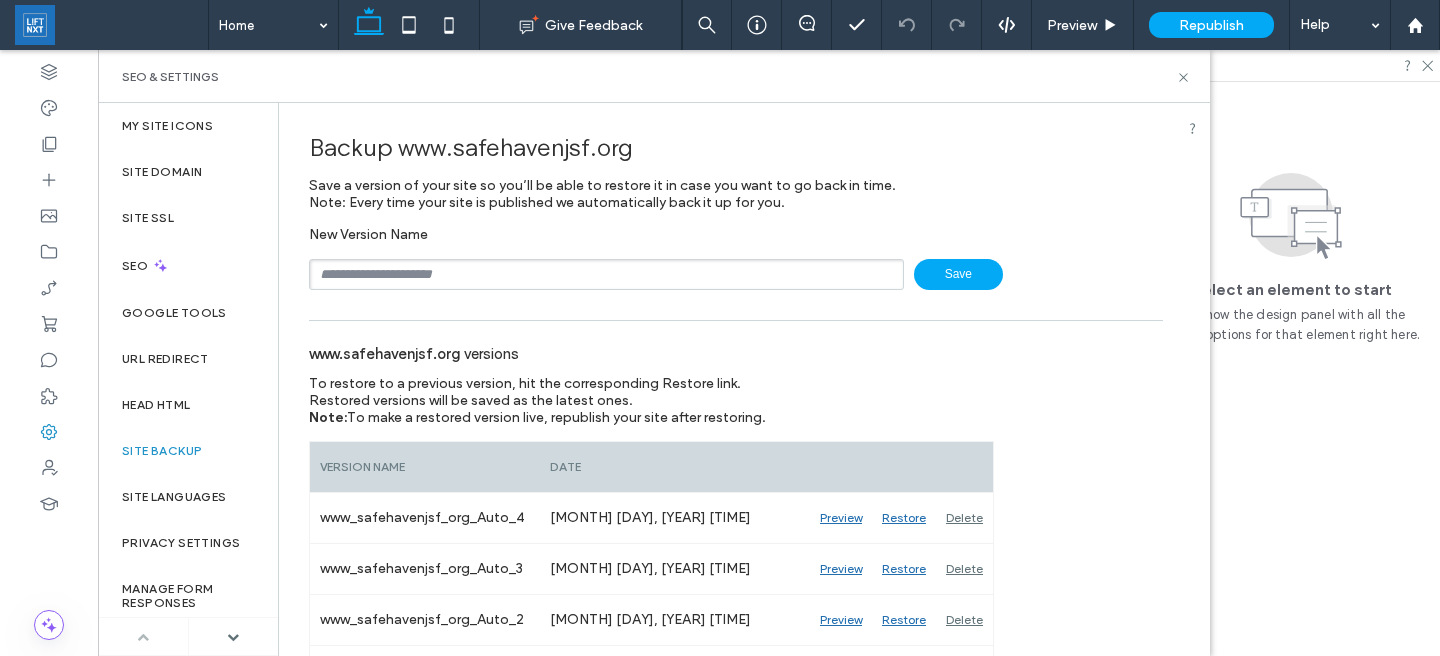 click at bounding box center [606, 274] 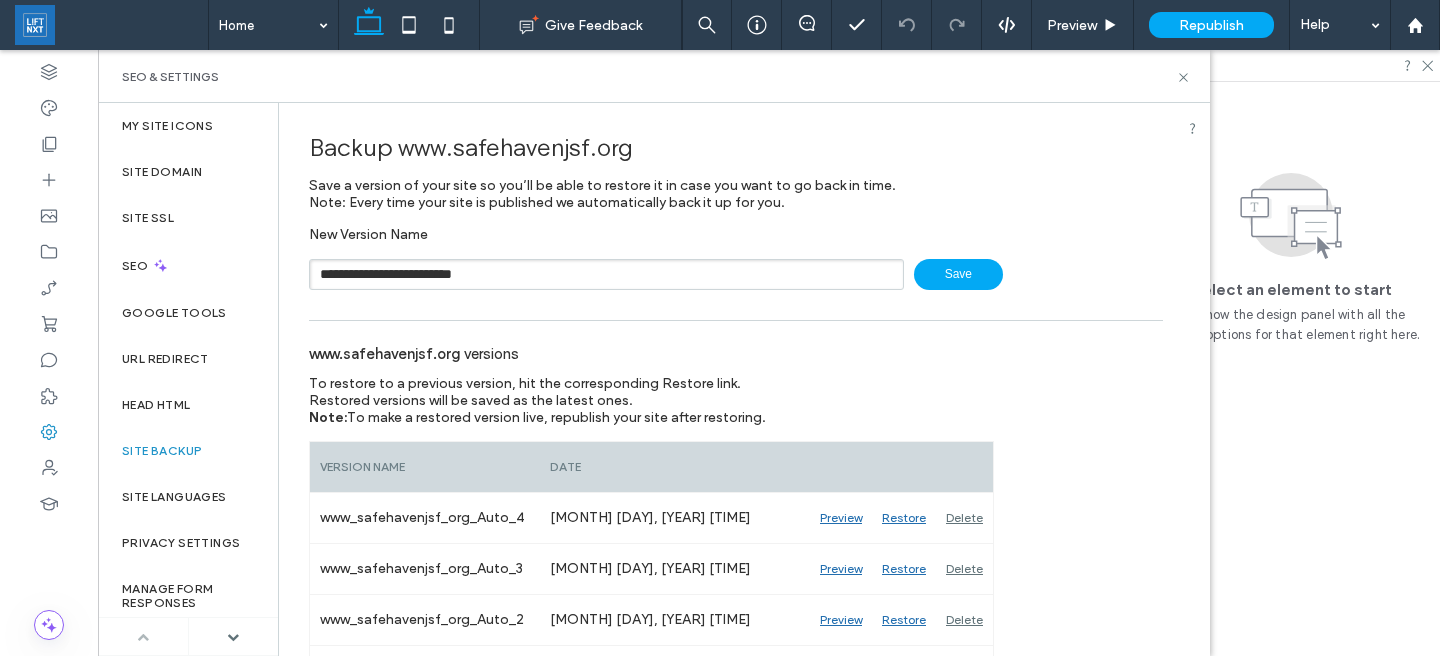 click on "**********" at bounding box center (606, 274) 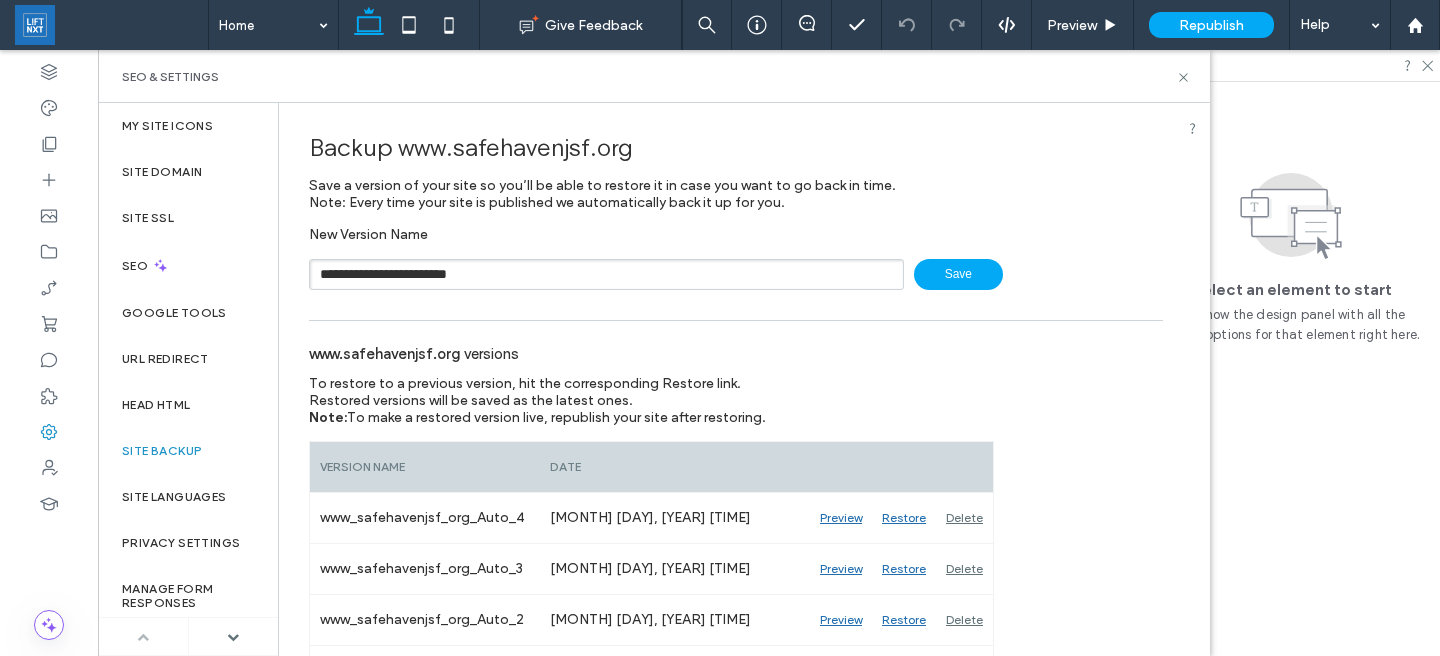 type on "**********" 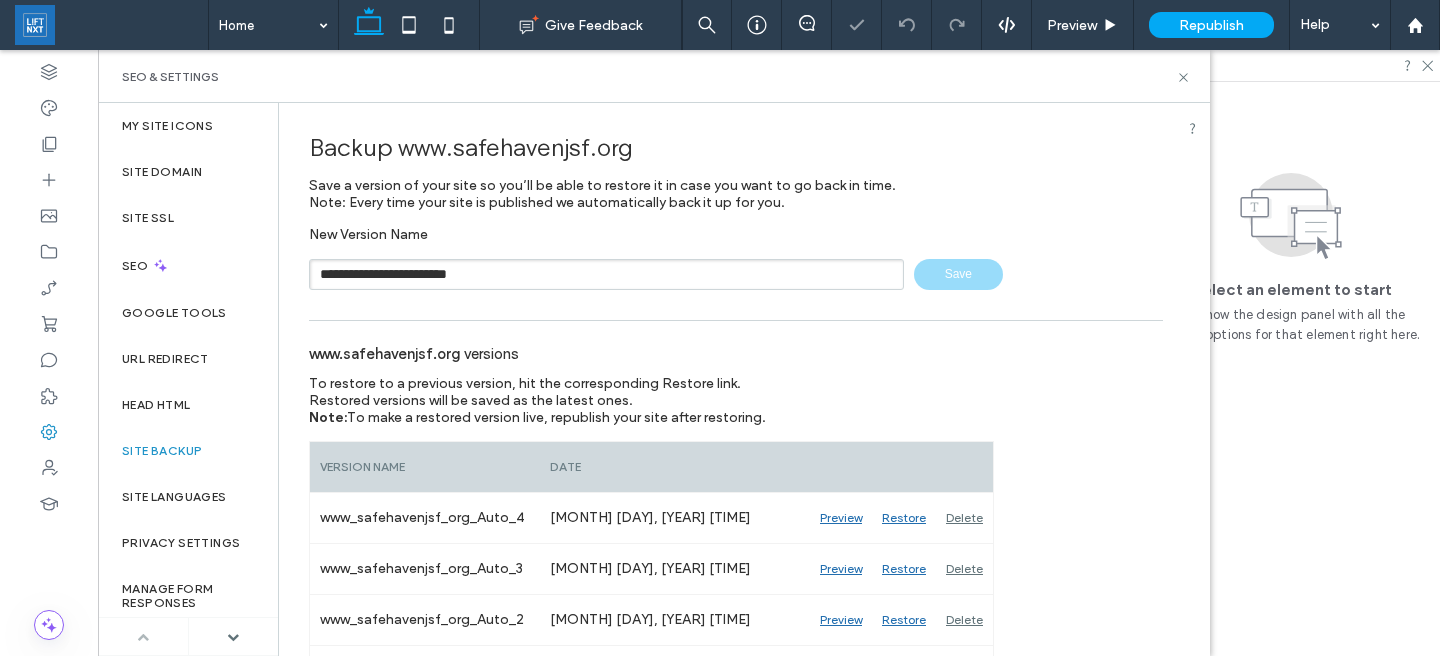 type 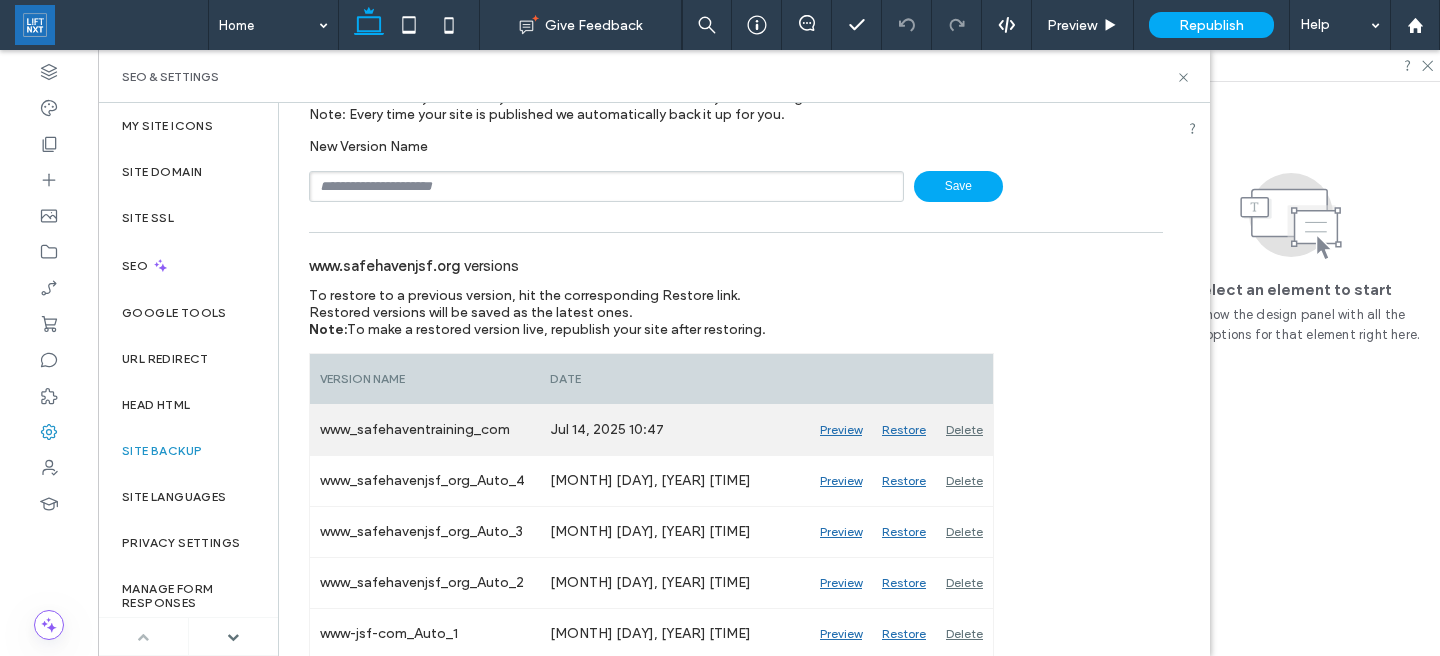 scroll, scrollTop: 110, scrollLeft: 0, axis: vertical 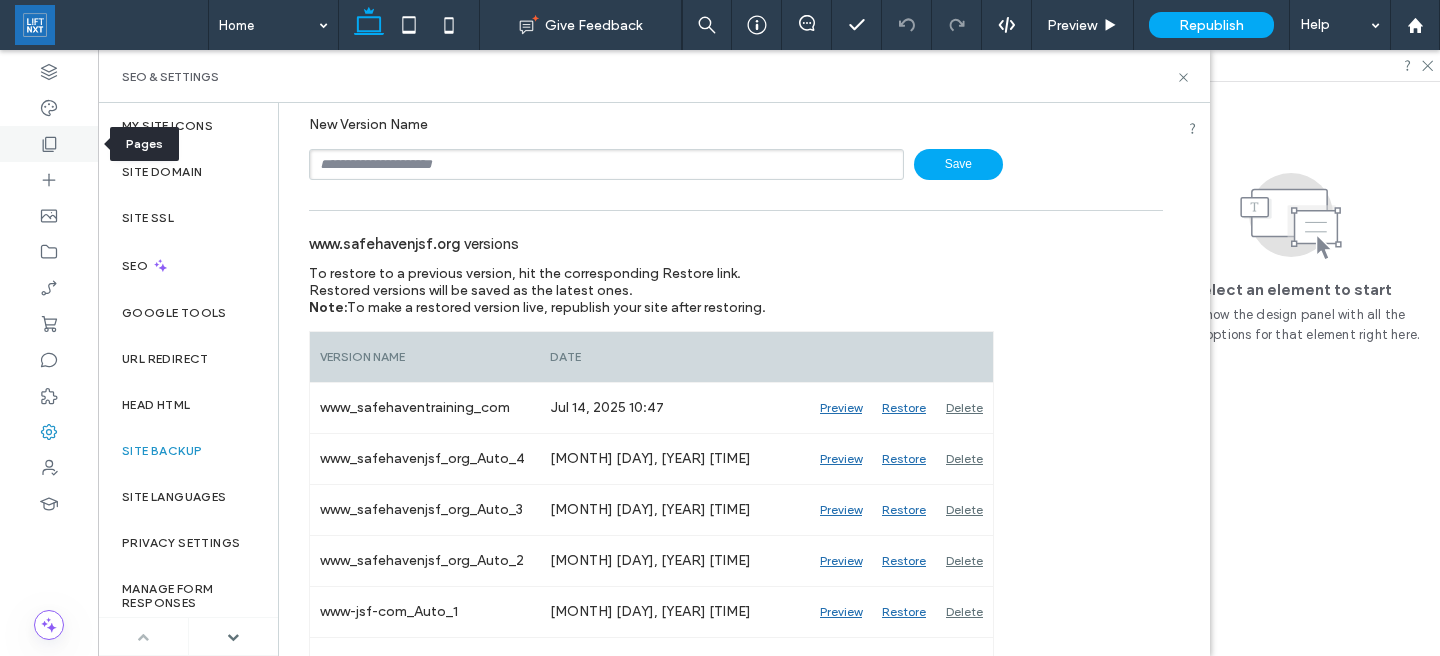 click 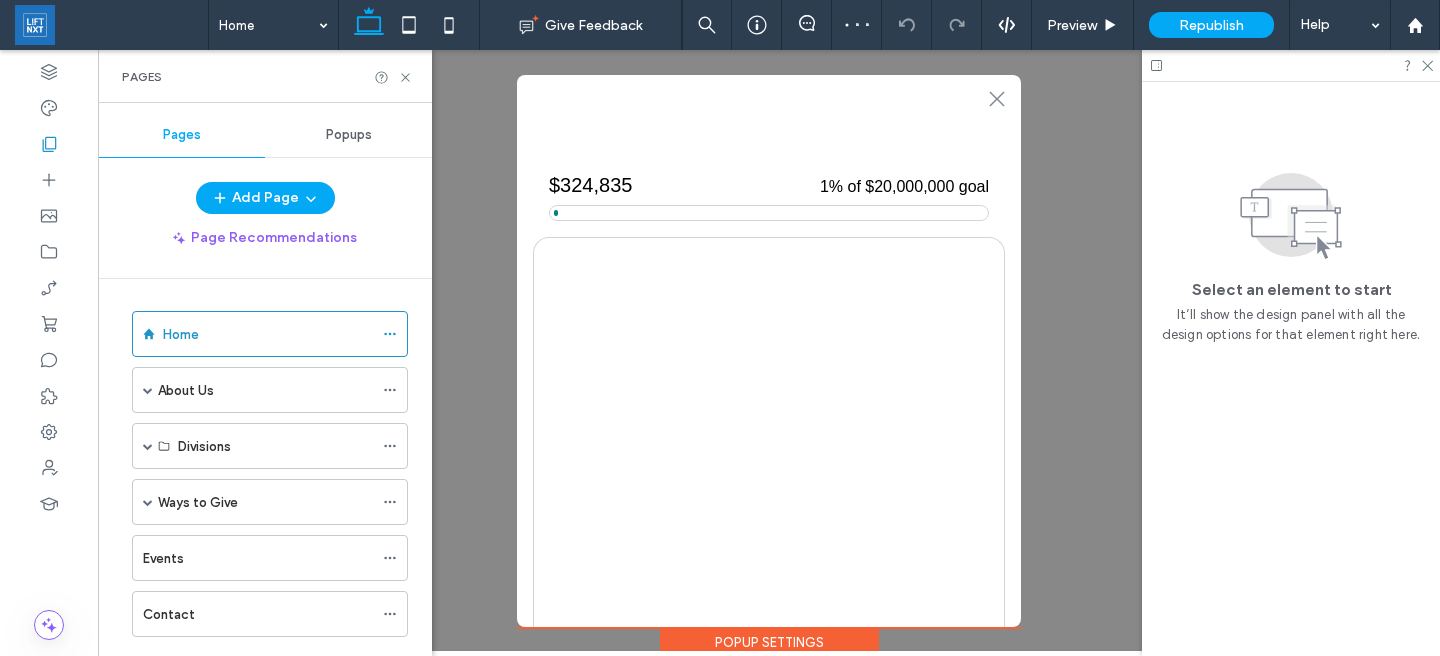 scroll, scrollTop: 0, scrollLeft: 0, axis: both 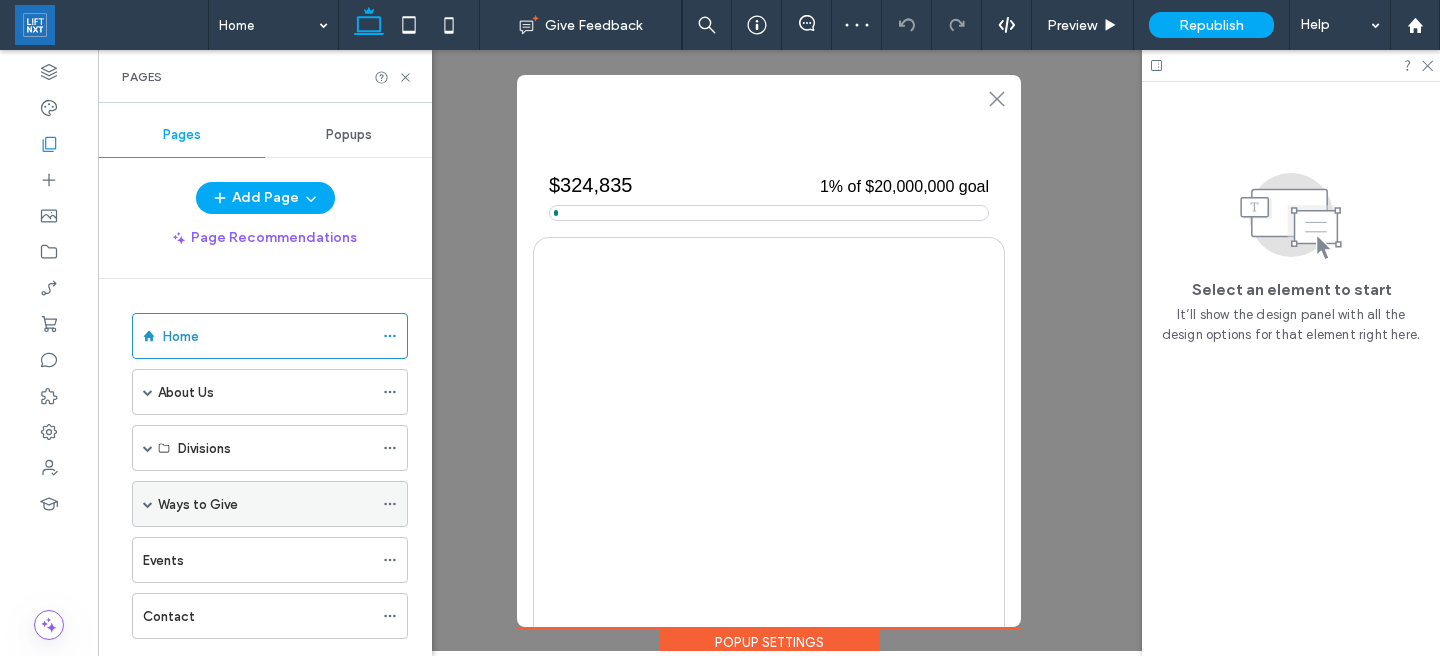 click on "Ways to Give" at bounding box center [198, 504] 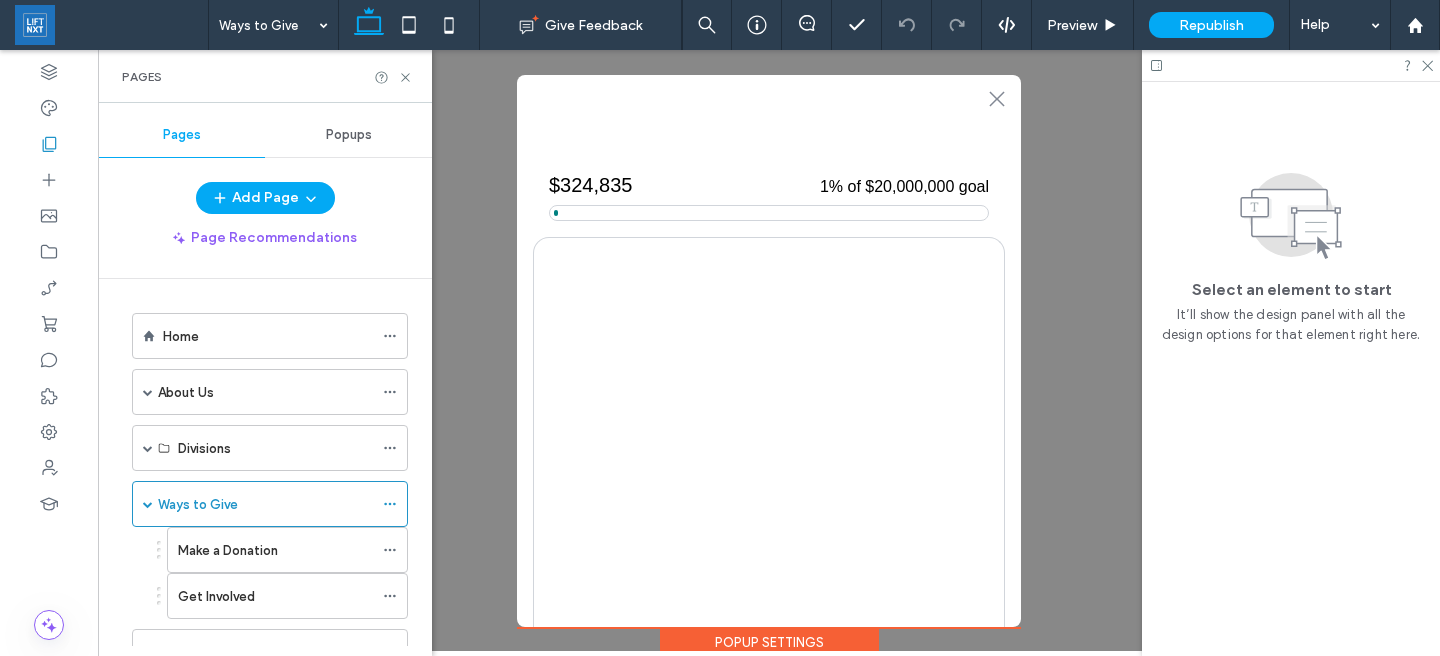 click on "Home" at bounding box center (268, 336) 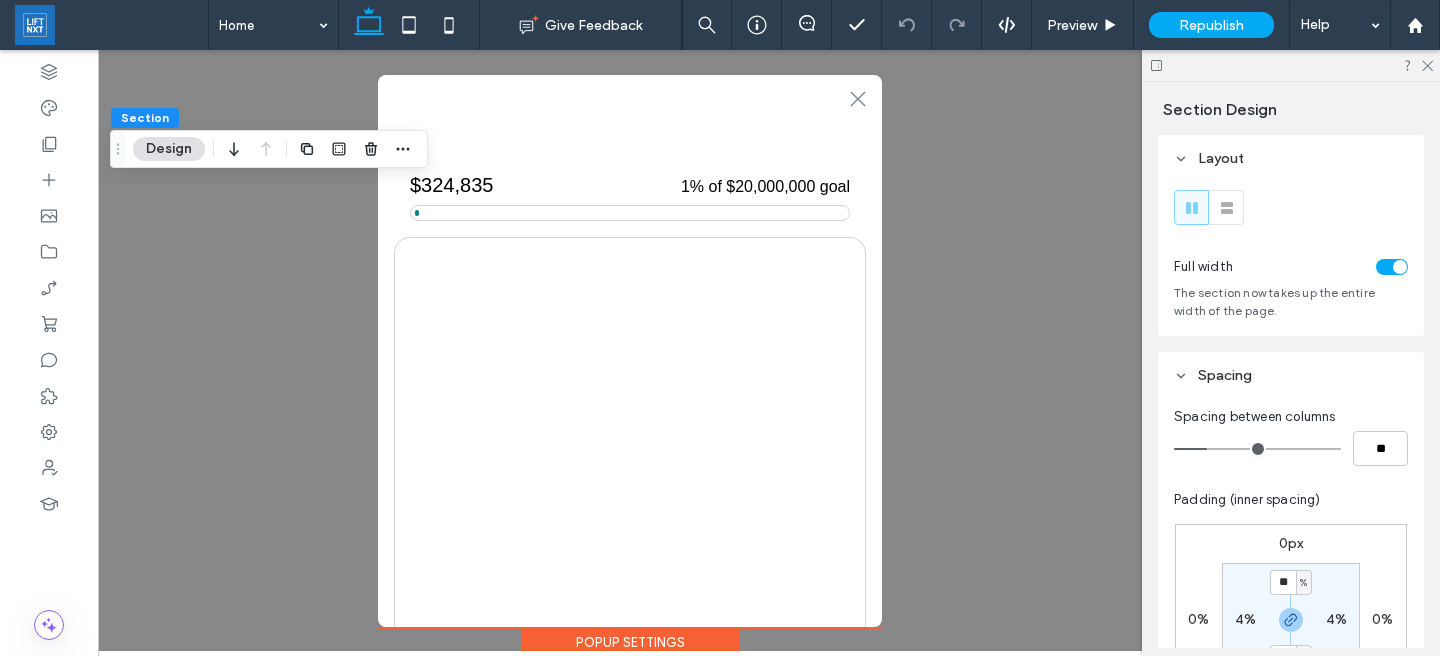 scroll, scrollTop: 0, scrollLeft: 144, axis: horizontal 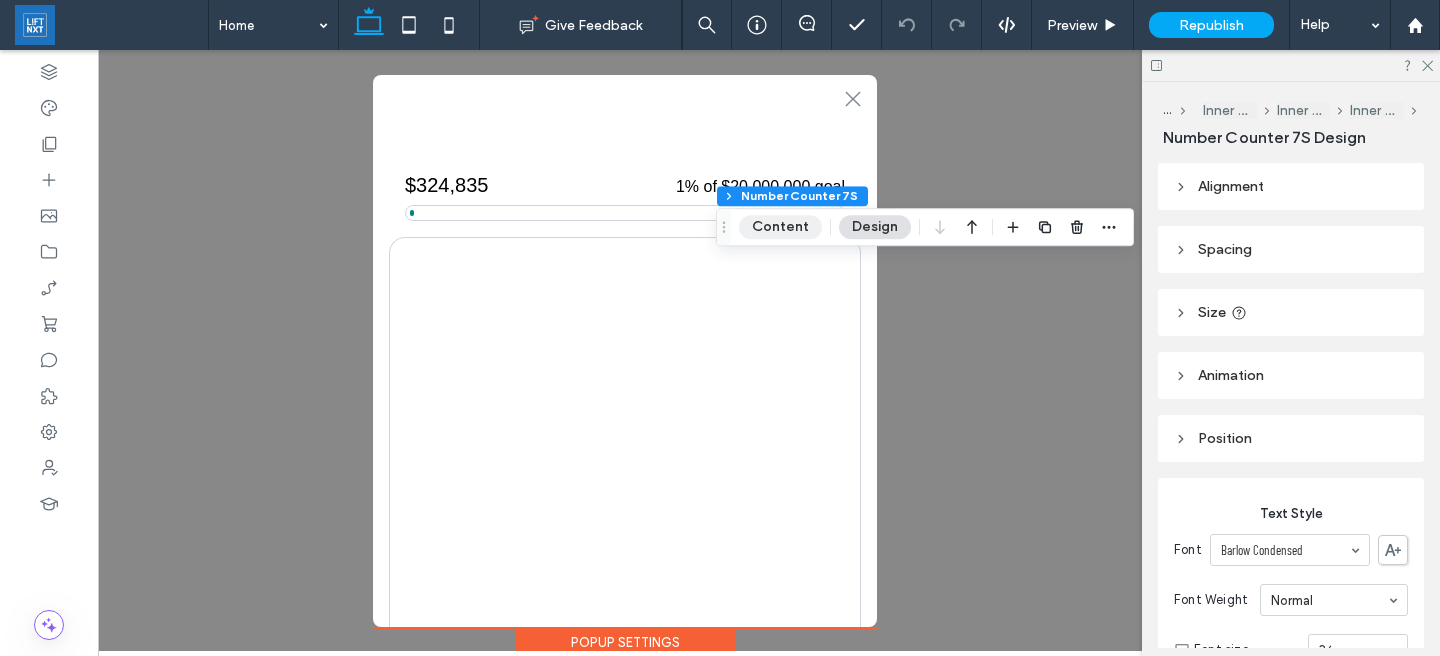 click on "Content" at bounding box center (780, 227) 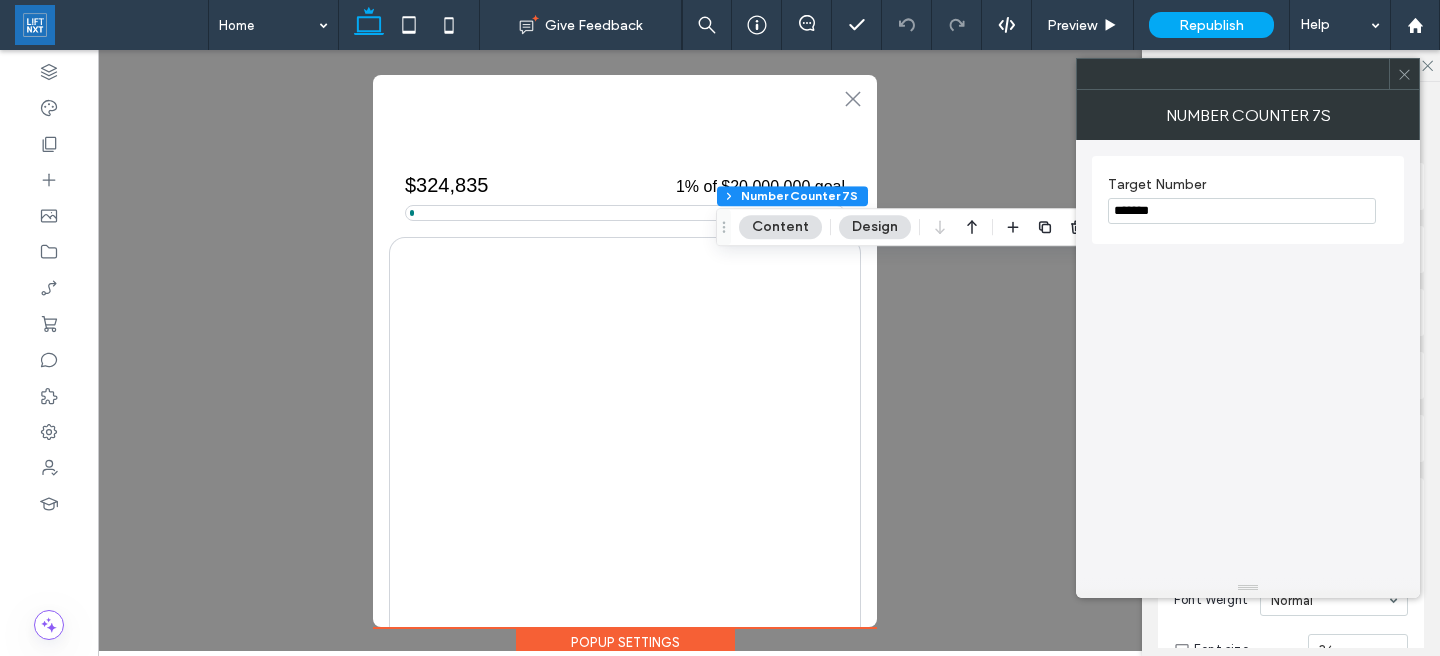 click on "*******" at bounding box center [1242, 211] 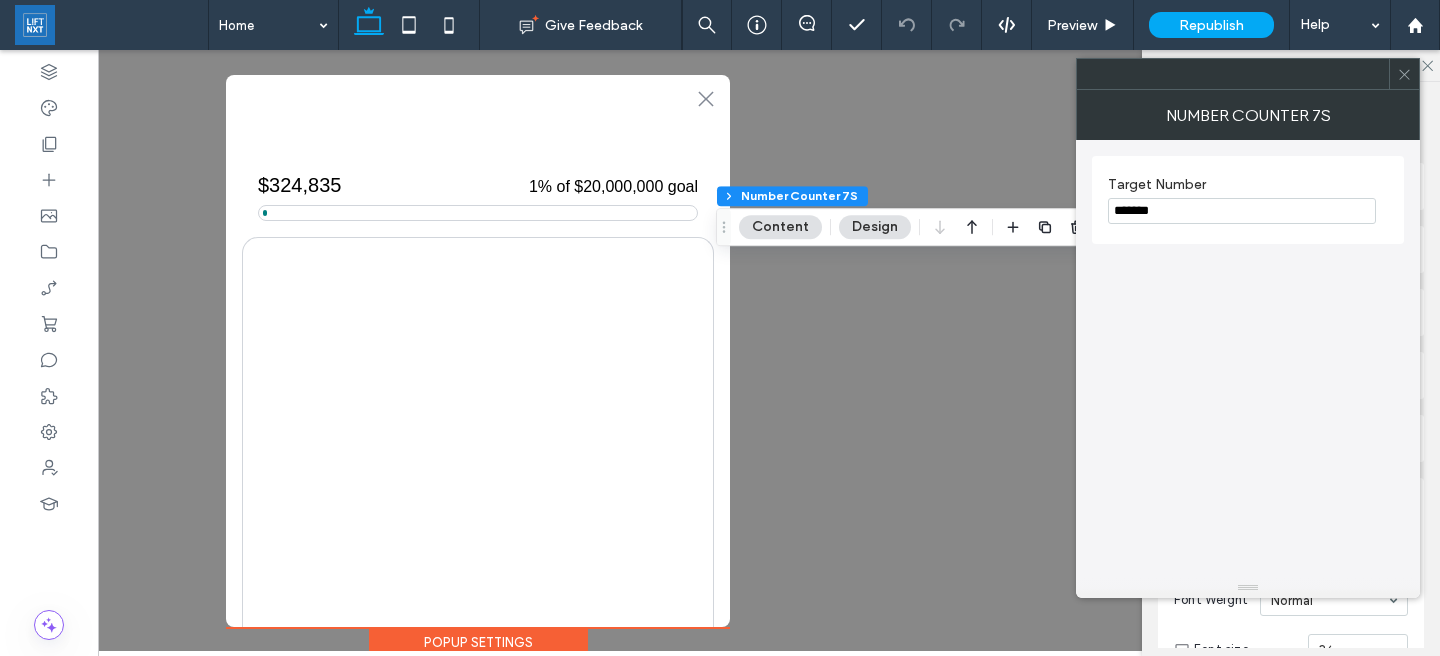 scroll, scrollTop: 0, scrollLeft: 298, axis: horizontal 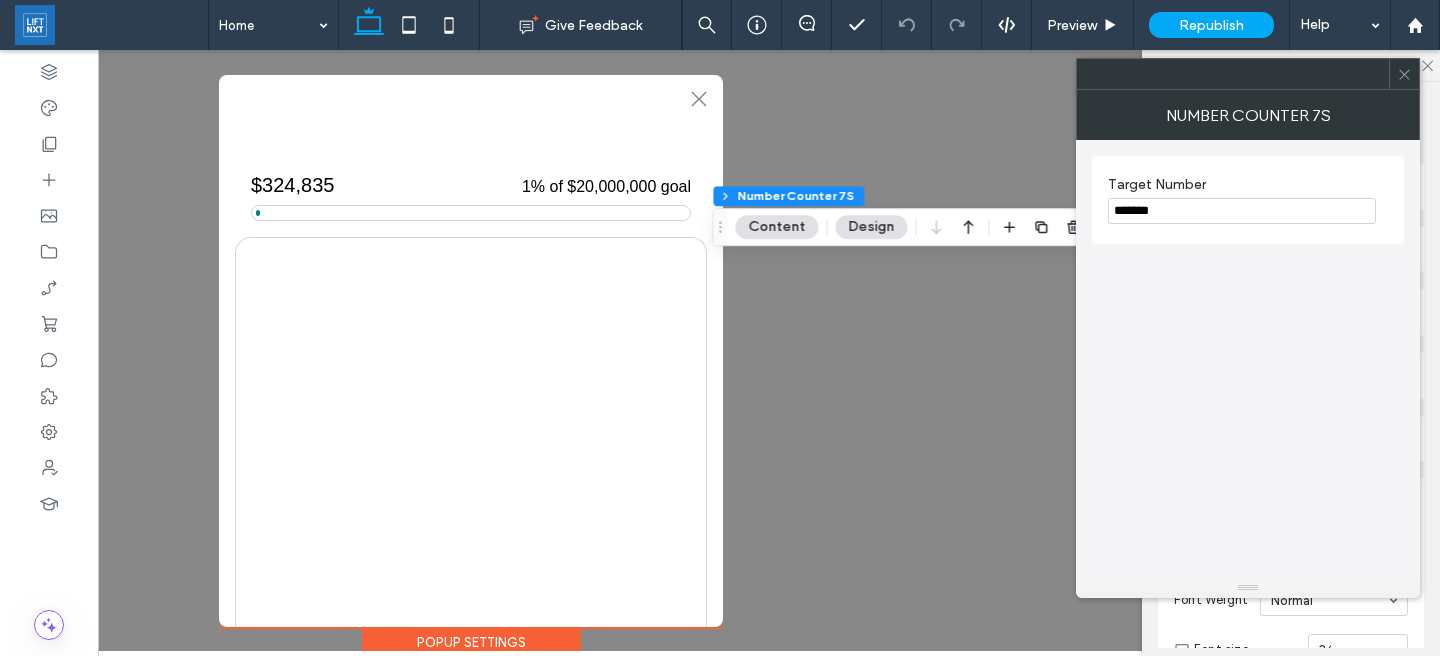 click on "*******" at bounding box center [1242, 211] 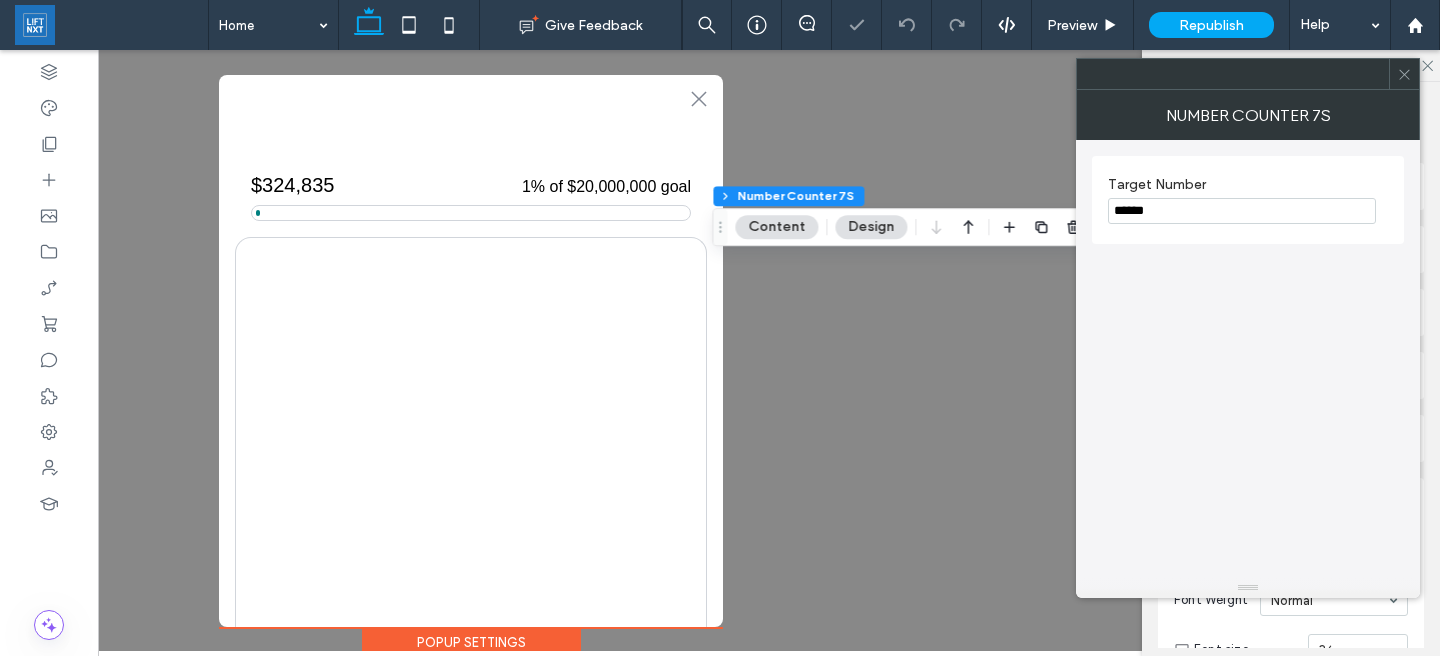 type on "******" 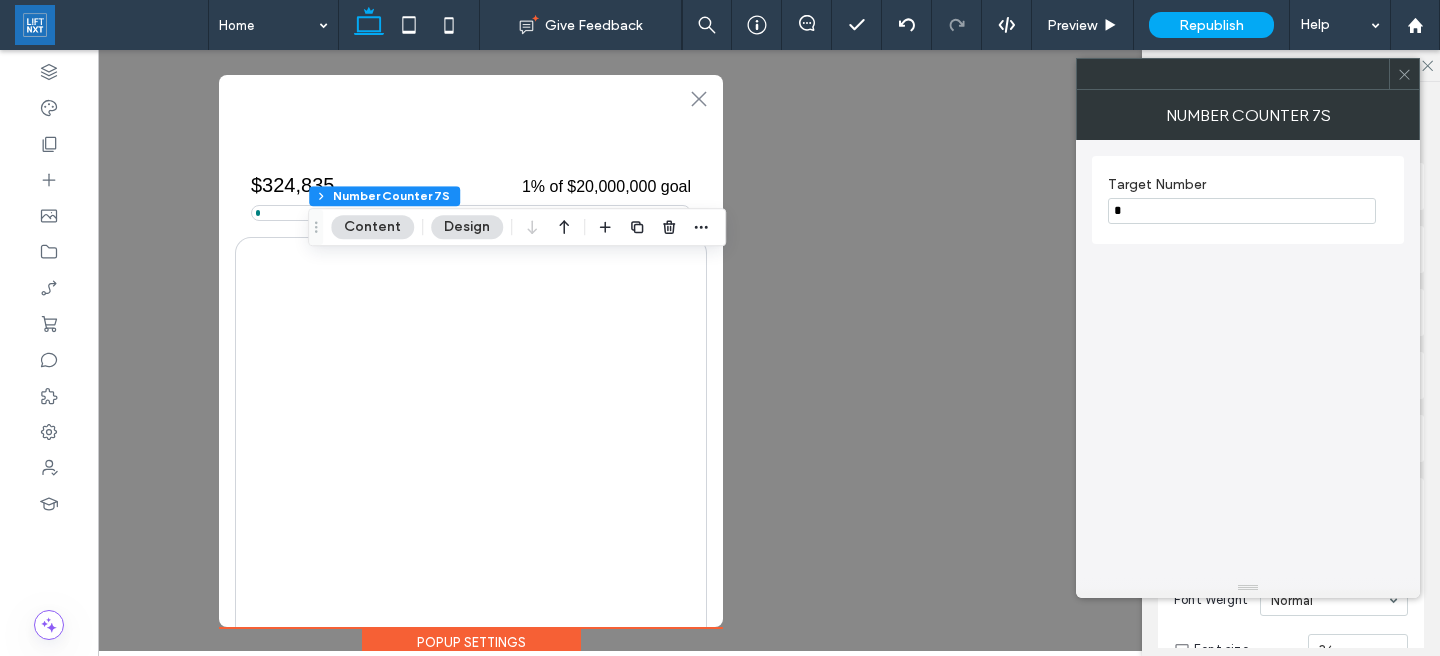 click on "*" at bounding box center (1242, 211) 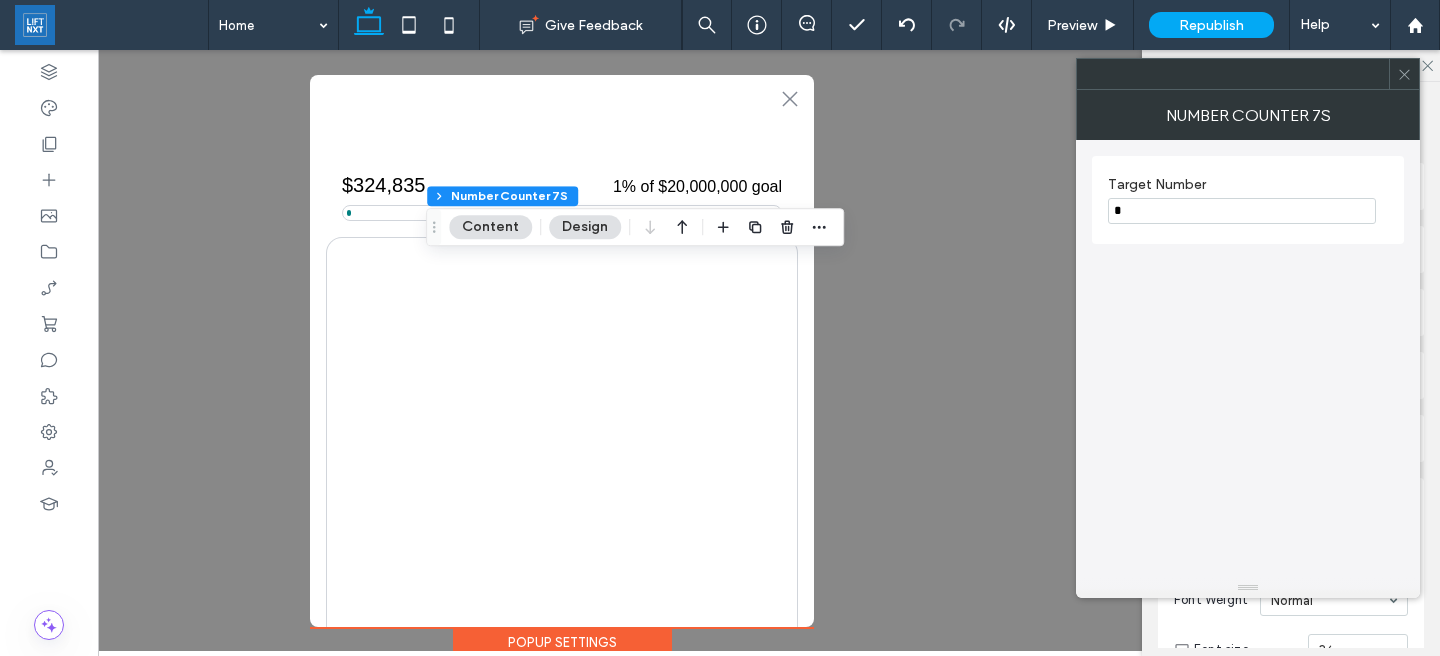 scroll, scrollTop: 0, scrollLeft: 211, axis: horizontal 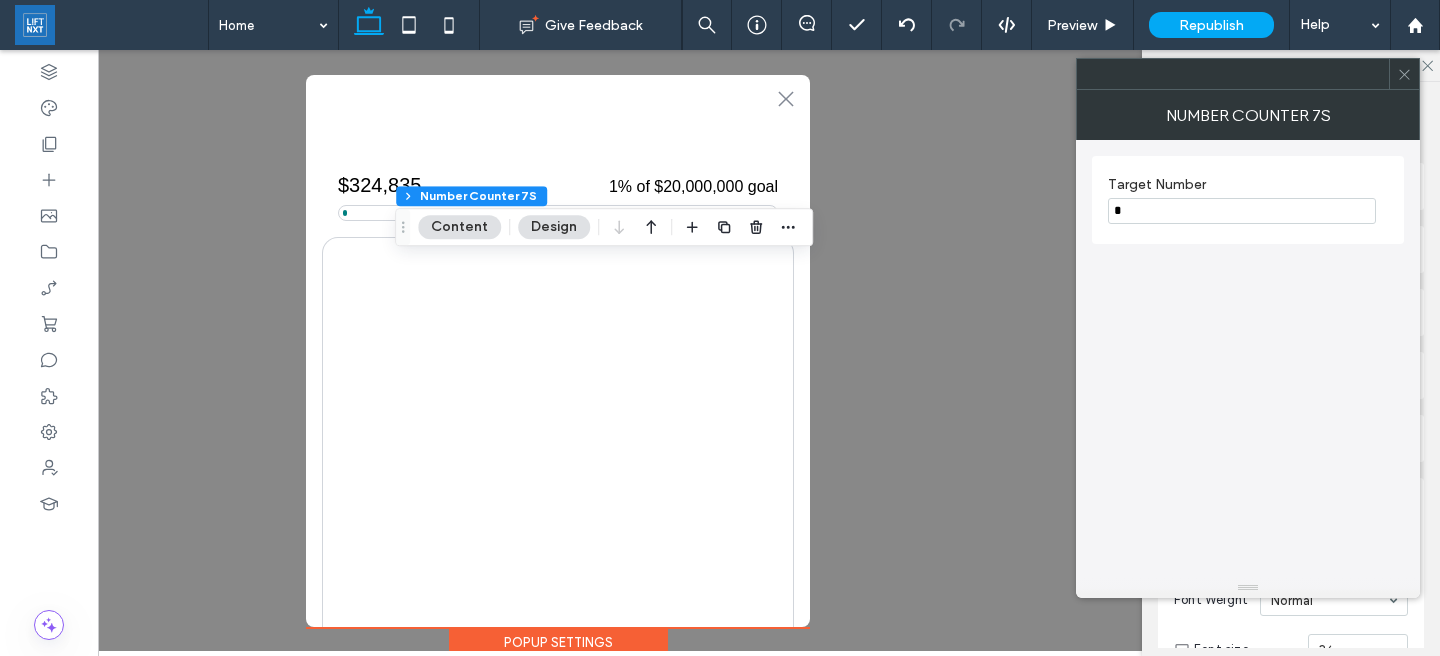 click 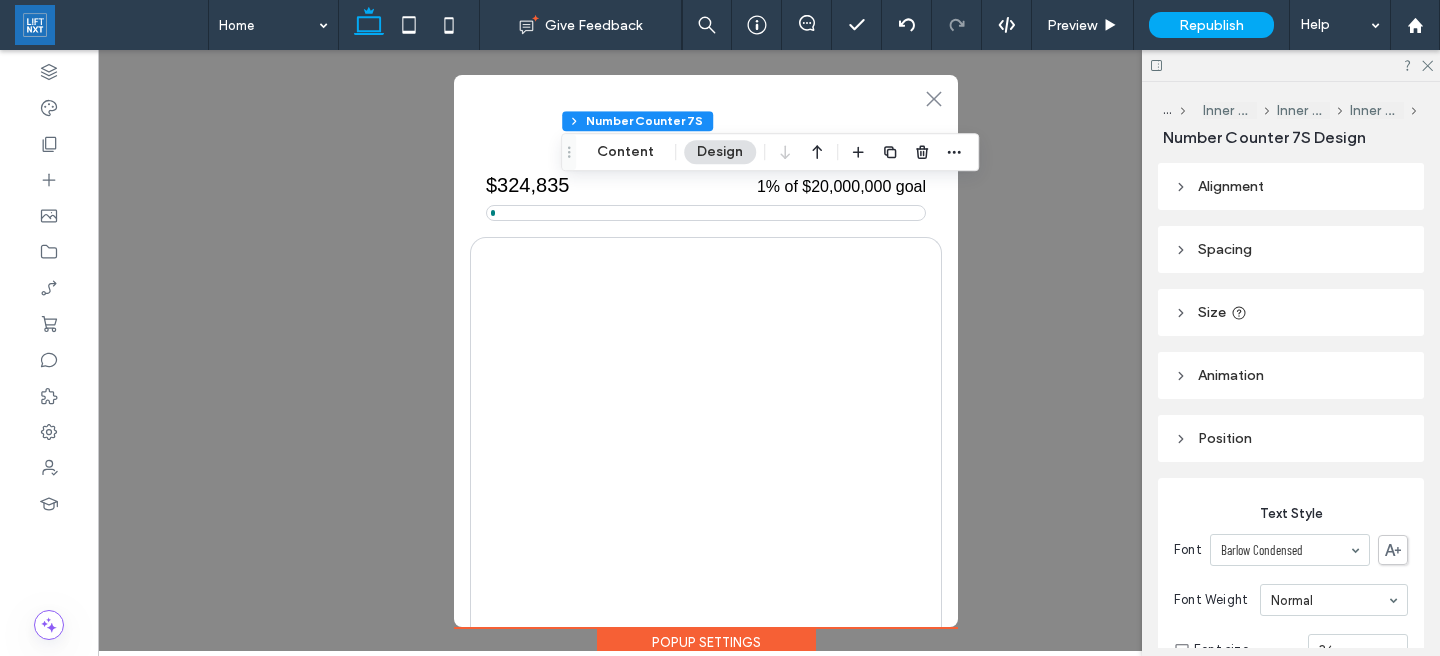 scroll, scrollTop: 0, scrollLeft: 40, axis: horizontal 